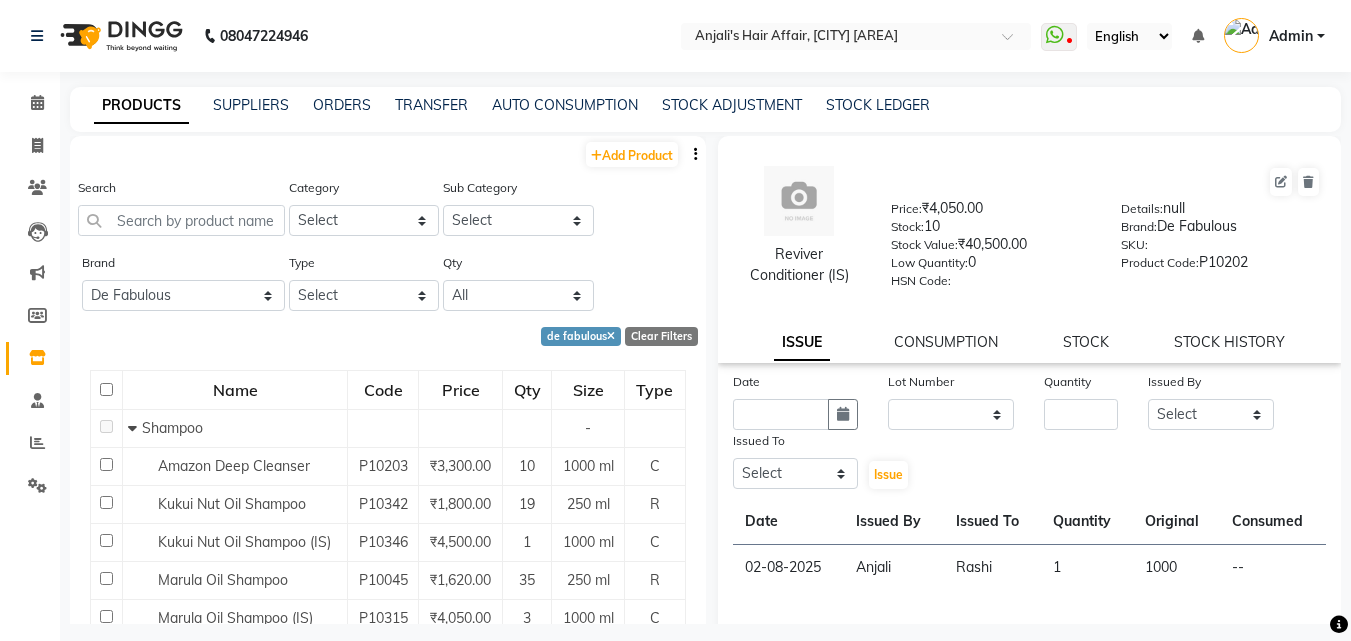 select on "de fabulous" 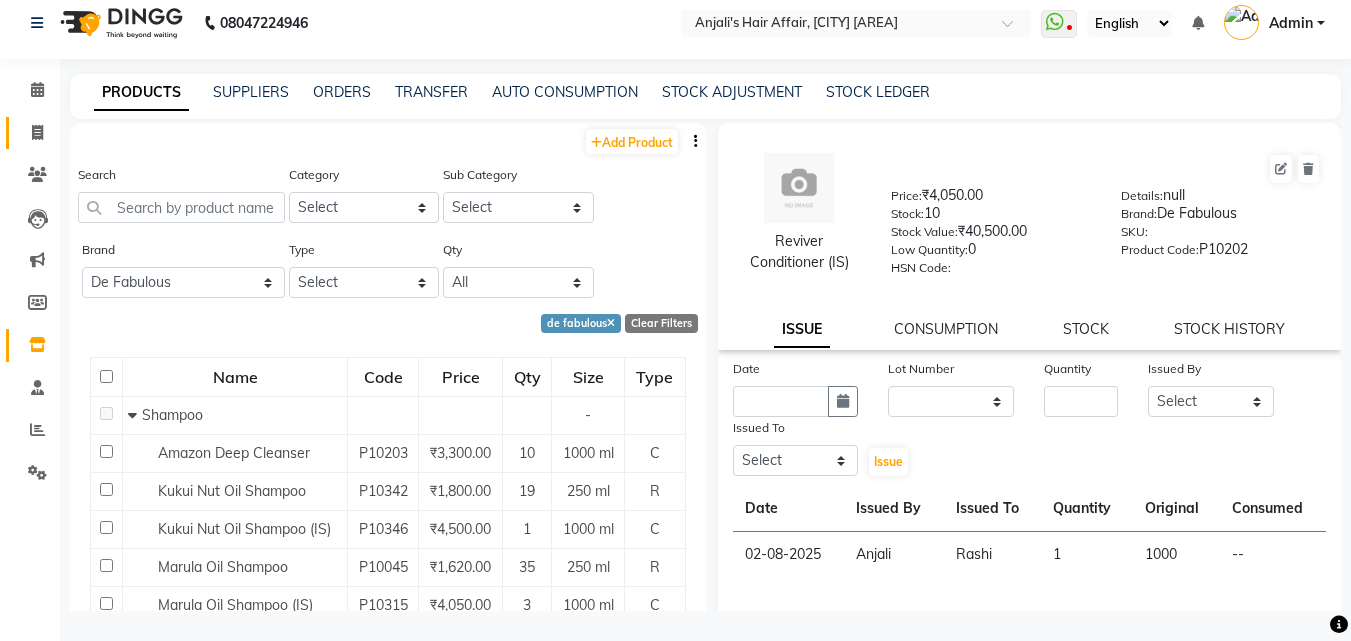 scroll, scrollTop: 13, scrollLeft: 0, axis: vertical 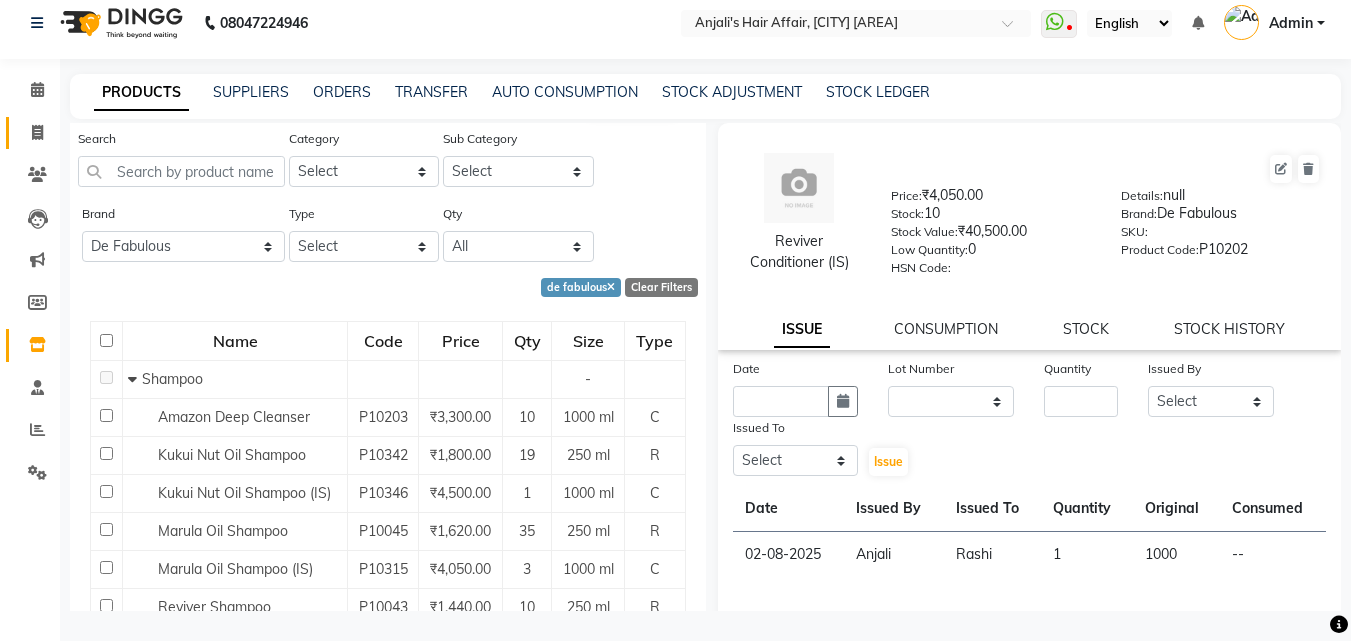 click on "Invoice" 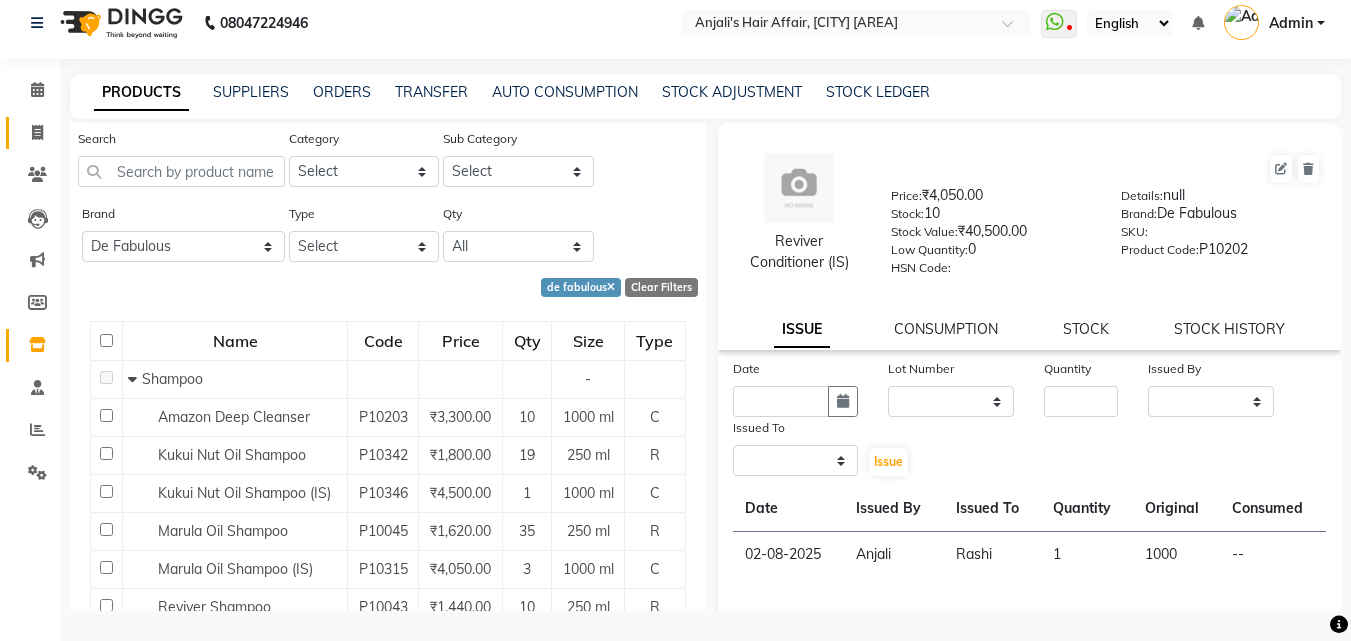 scroll, scrollTop: 0, scrollLeft: 0, axis: both 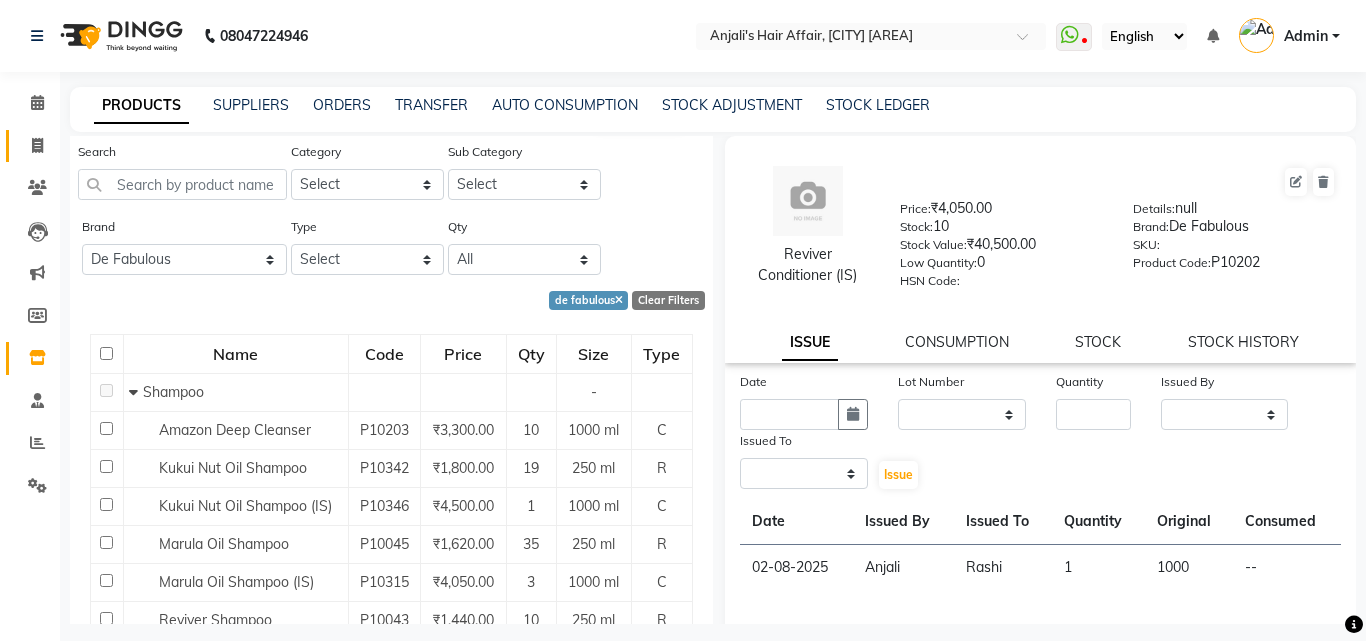 select on "service" 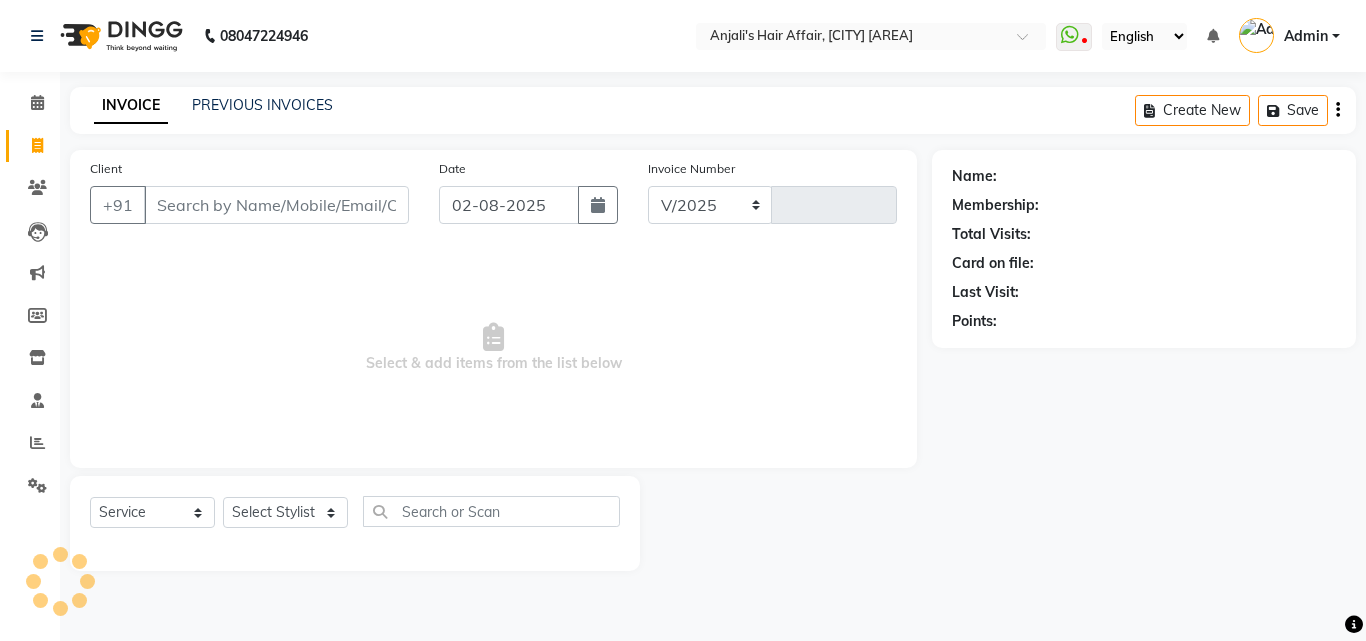 click on "Client" at bounding box center [276, 205] 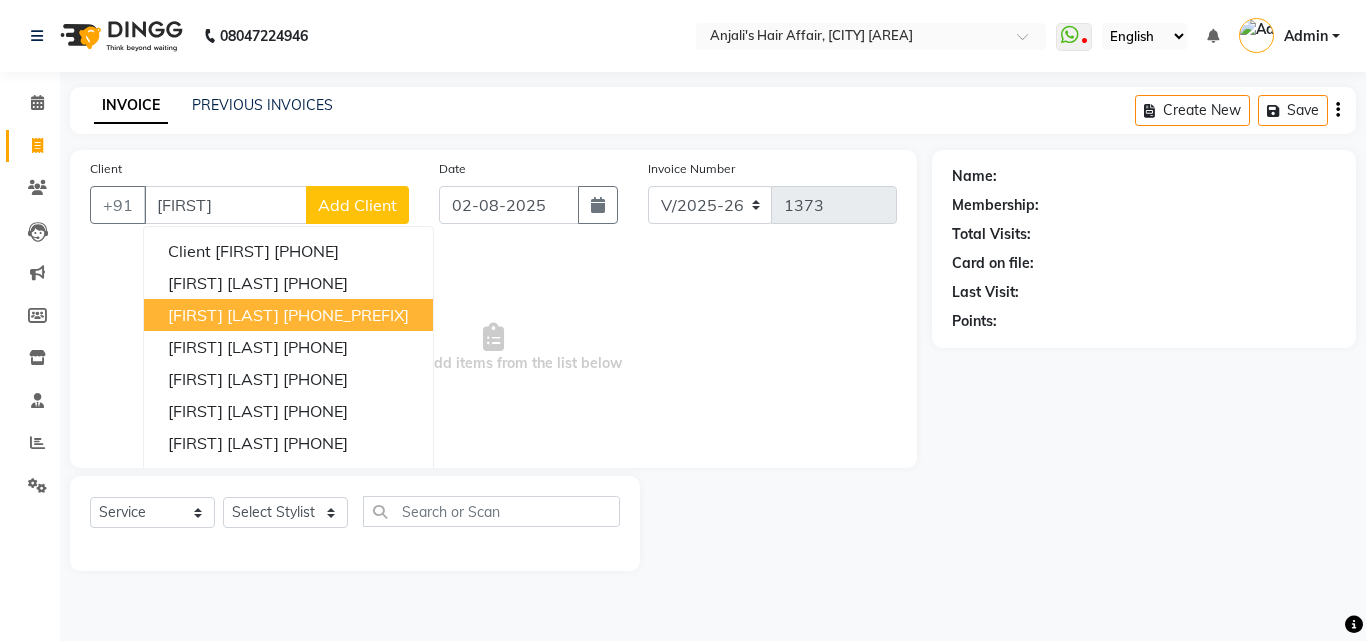 click on "[PHONE_PREFIX]" at bounding box center (346, 315) 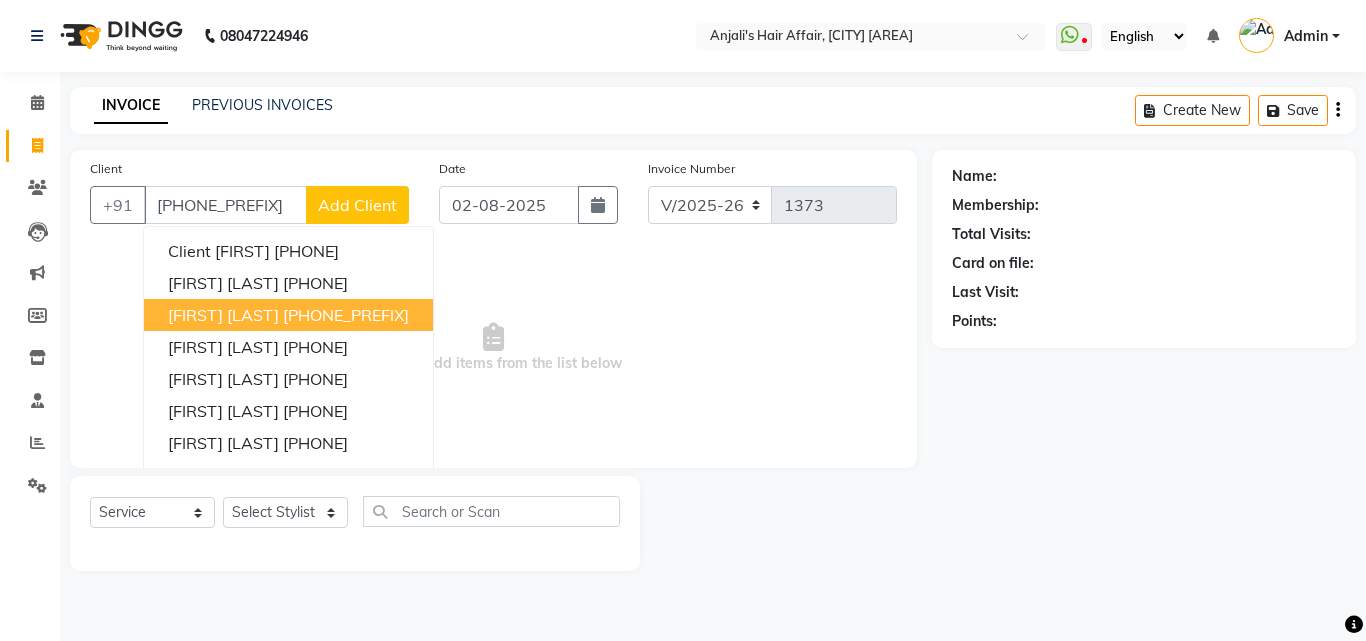 type on "[PHONE_PREFIX]" 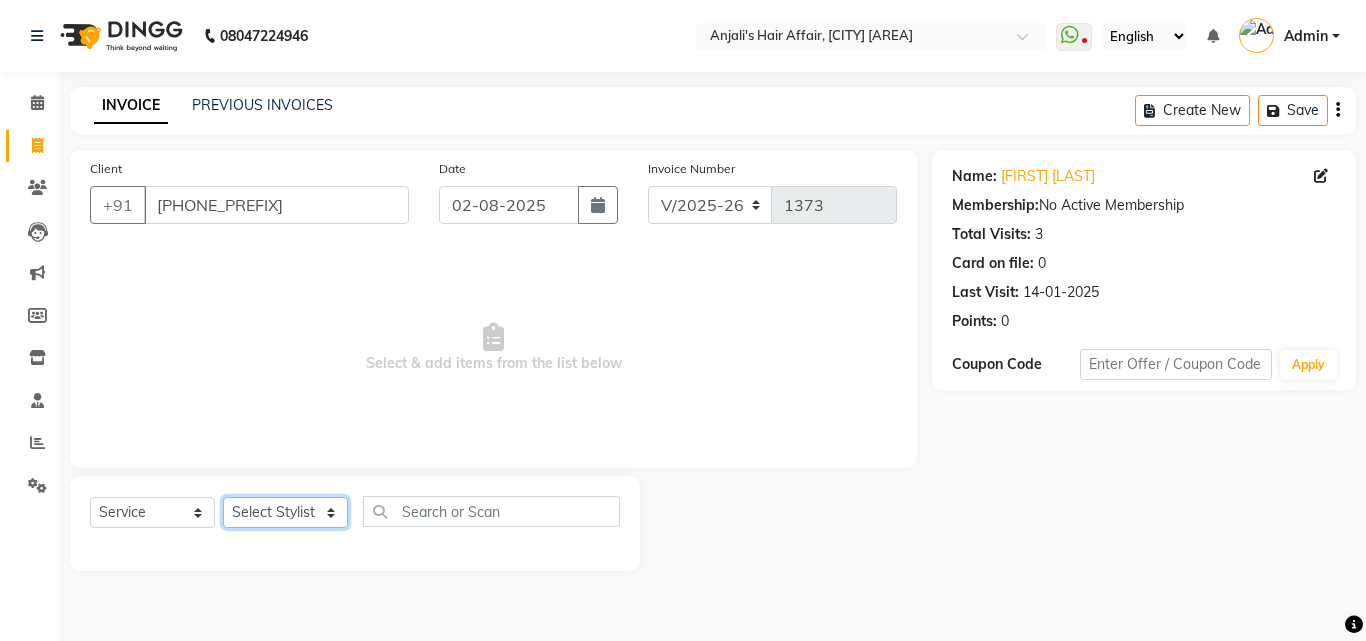 click on "Select Stylist Anjali Dilip Hair Affair Laksh Pranali Rashi Sakshi Saniya Sayali Shweta Sushmita Umesh" 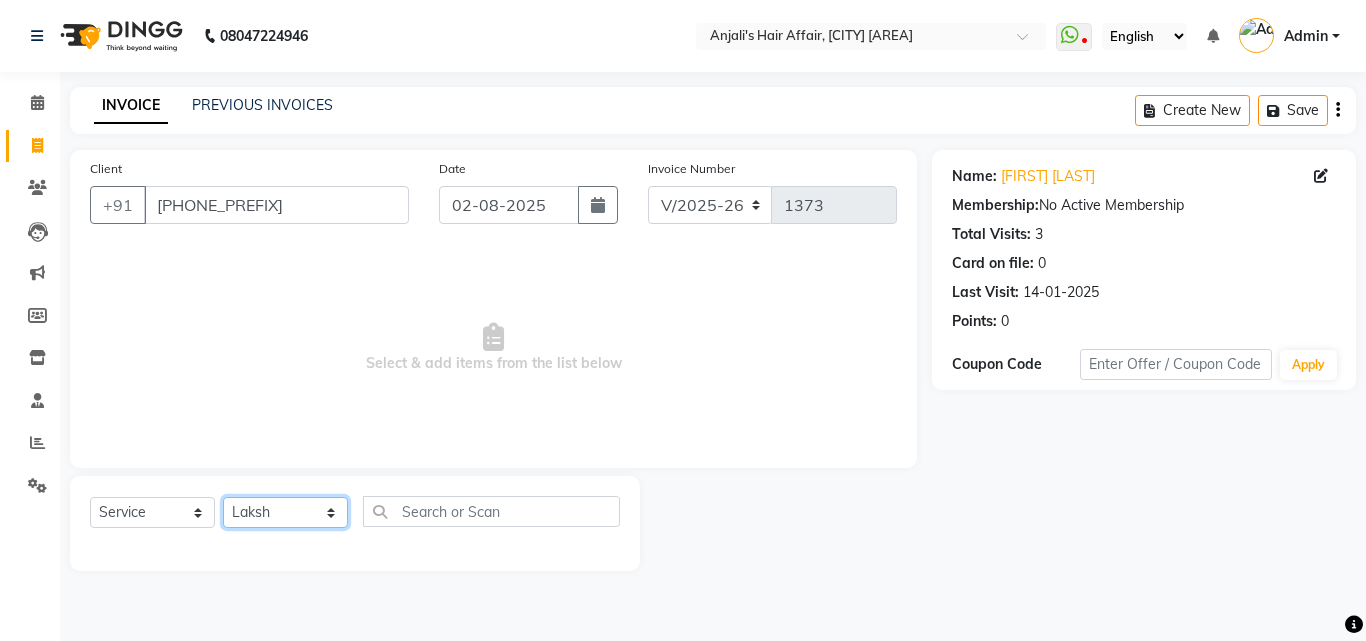 click on "Select Stylist Anjali Dilip Hair Affair Laksh Pranali Rashi Sakshi Saniya Sayali Shweta Sushmita Umesh" 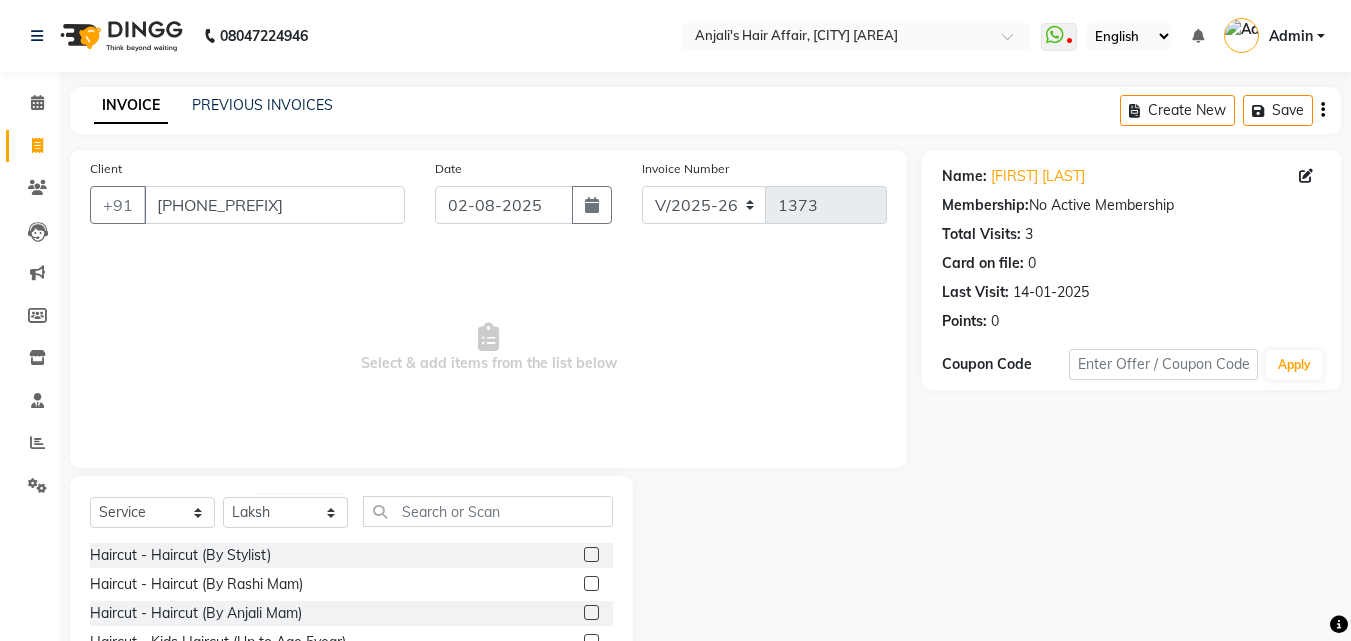 click on "Select Service Product Membership Package Voucher Prepaid Gift Card Select Stylist Anjali Dilip Hair Affair Laksh Pranali Rashi Sakshi Saniya Sayali Shweta Sushmita Umesh Haircut - Haircut (By Stylist) Haircut - Haircut (By Rashi Mam) Haircut - Haircut (By Anjali Mam) Haircut - Kids Haircut (Up to Age 5year) Haircut - Fringe cut Haircut - Male Haircut Haircut - Male Beard Shave/ Trim Hair Bonding - Patch Split Ends Treatment Hair Wash + Styling - Hair Wash + Normal Dry Hair Wash + Styling - Sulphate Free Wash + Normal Dry Styling - Blow dry Hair Wash + Styling - Hair Wash + Blow Dry Hair Wash + Styling - Sulphate Free Wash + Blow Dry Hair Wash + Styling - Ironing Hair Wash + Styling - Tongs & Curls Hair Wash + Styling - Male Hair Wash + Styling Hair Wash + Styling - Male sulphate free wash + styling Hair Wash + Styling Above Waist - Hair Wash + Normal Dry Hair Wash + Styling Above Waist - Hair Wash + Blow Dry Hair Wash + Styling Above Waist - Sulphate Free Wash + Blow Dry" 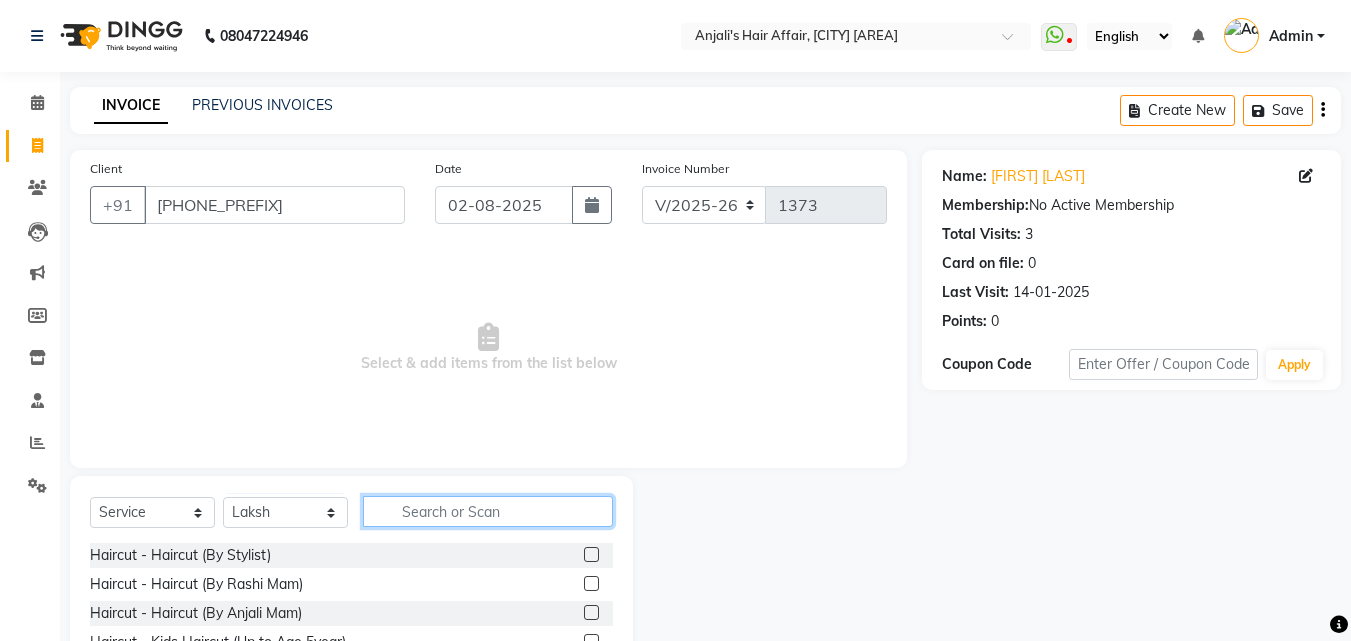 click 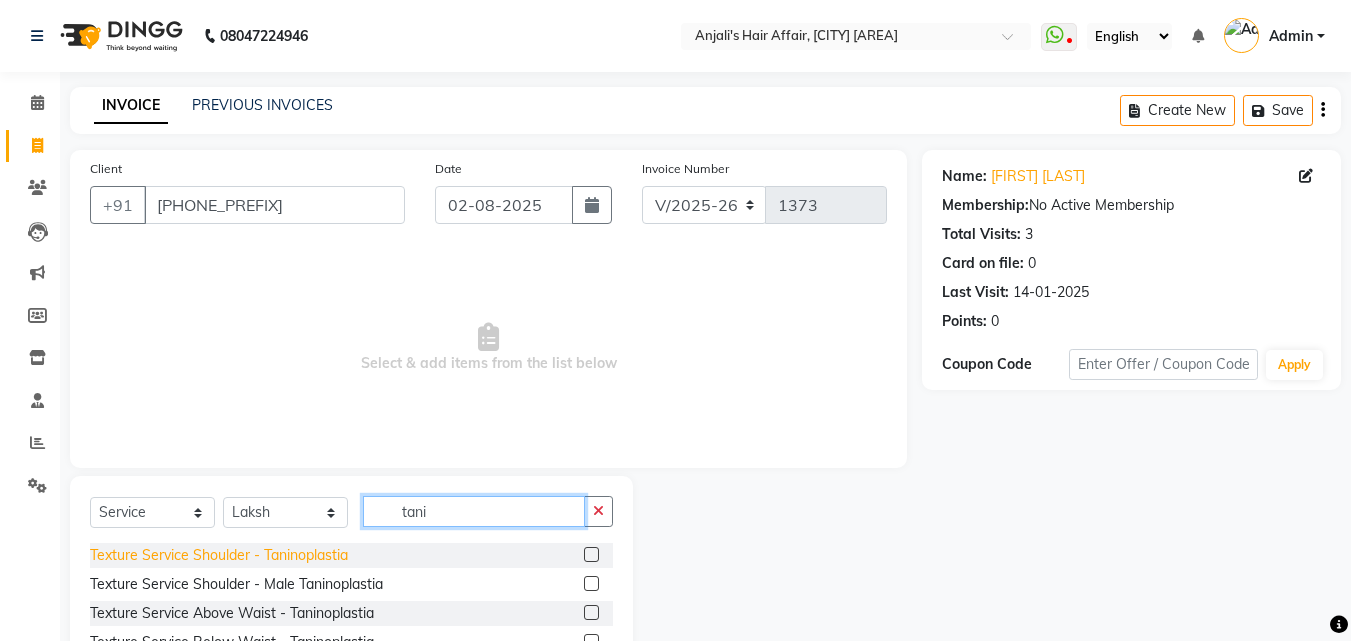 type on "tani" 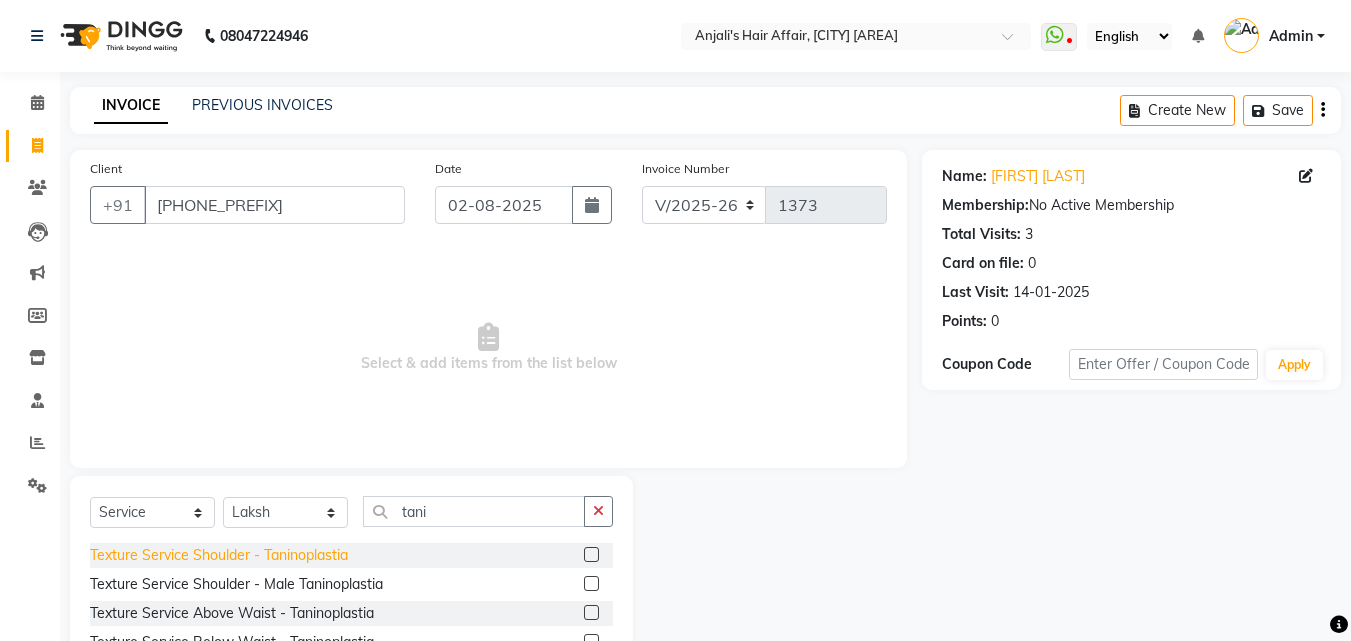 click on "Texture Service Shoulder - Taninoplastia" 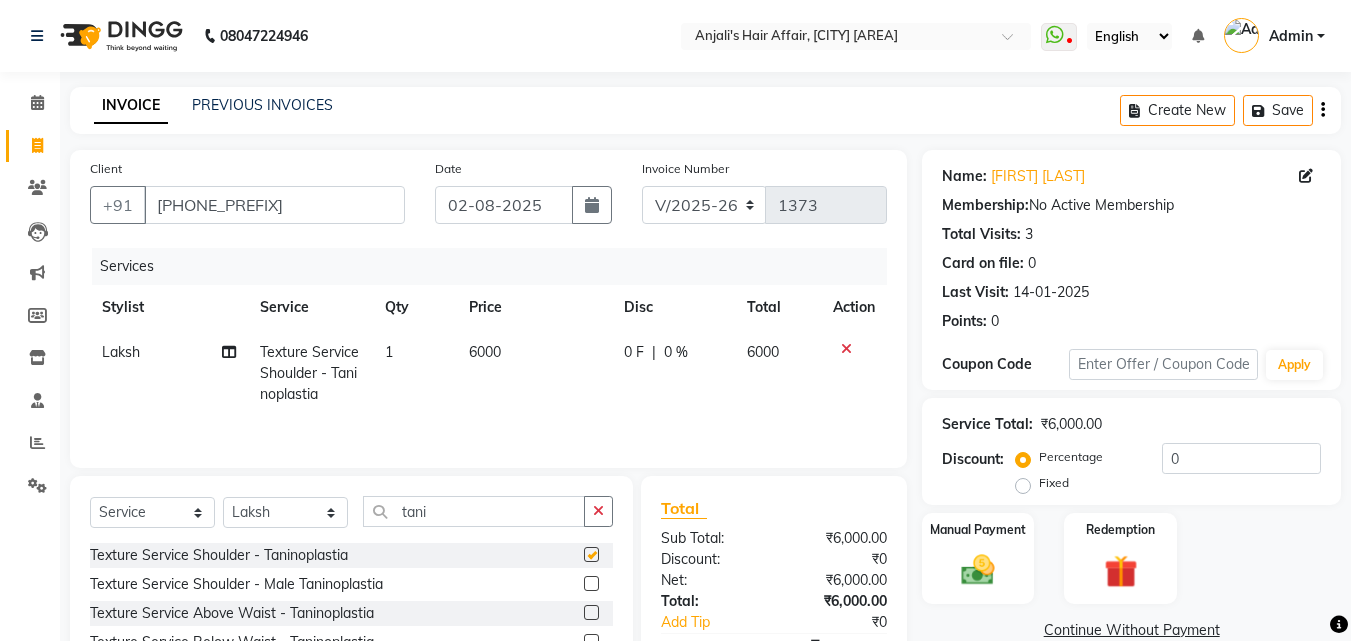 checkbox on "false" 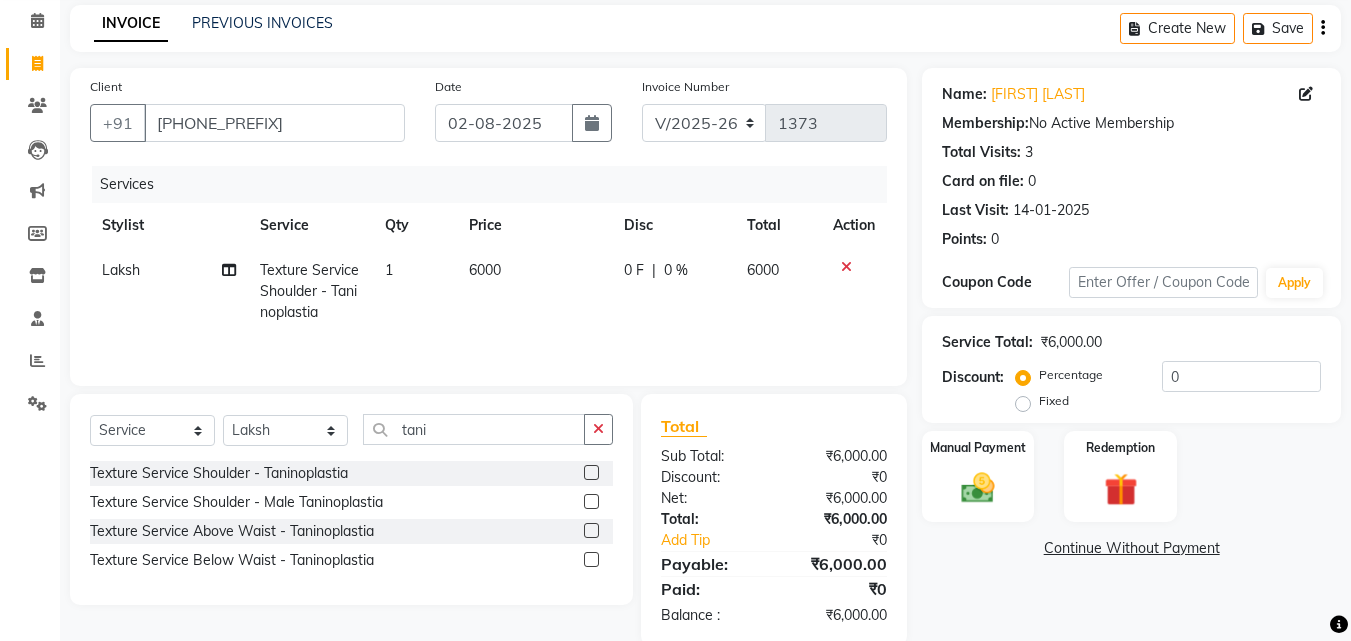 scroll, scrollTop: 117, scrollLeft: 0, axis: vertical 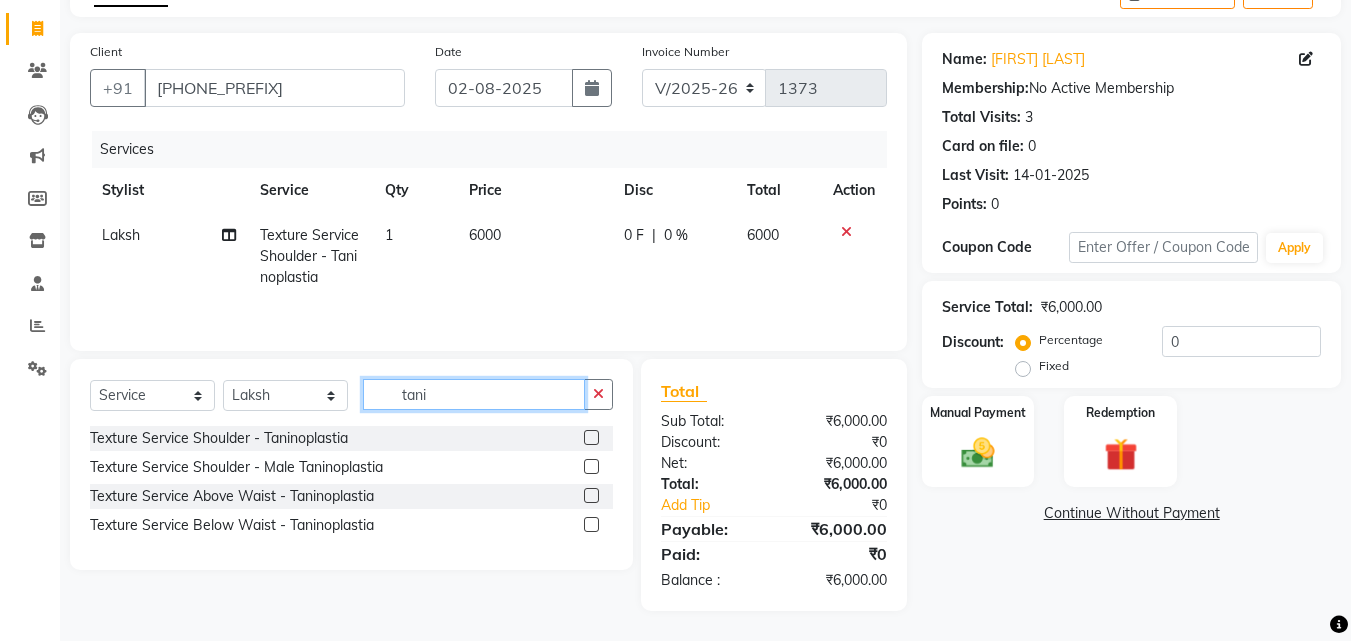 drag, startPoint x: 461, startPoint y: 397, endPoint x: 365, endPoint y: 406, distance: 96.42095 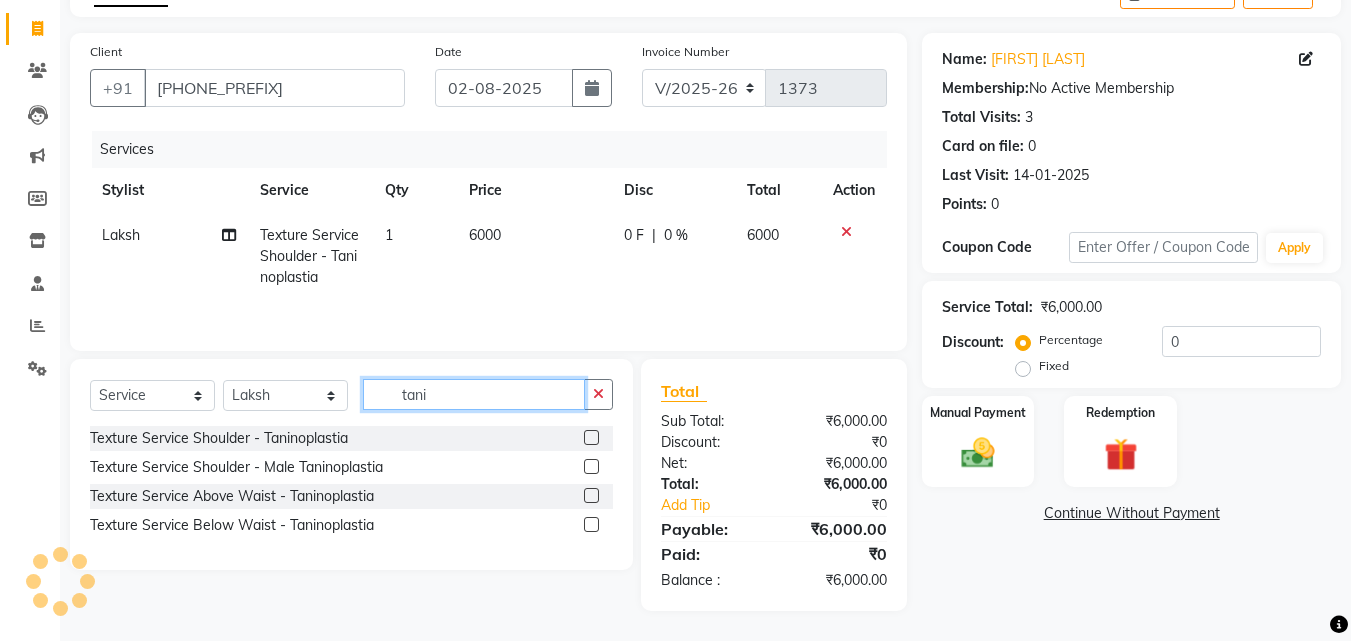 type on "\" 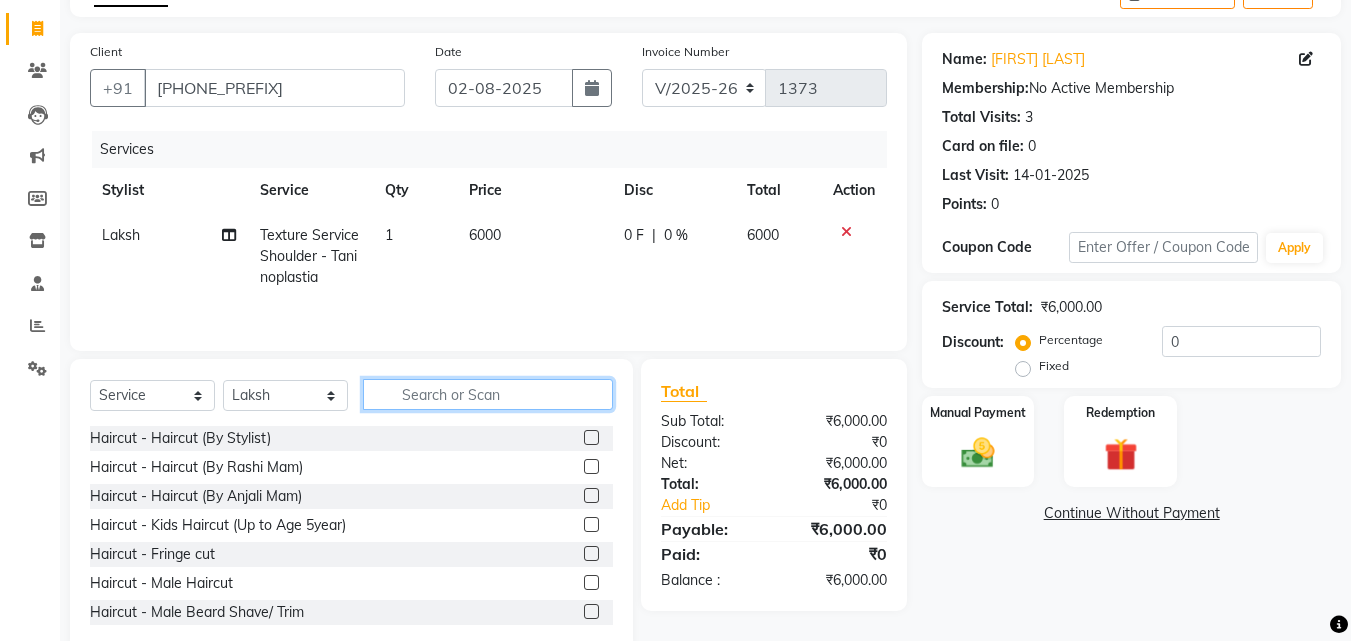 type 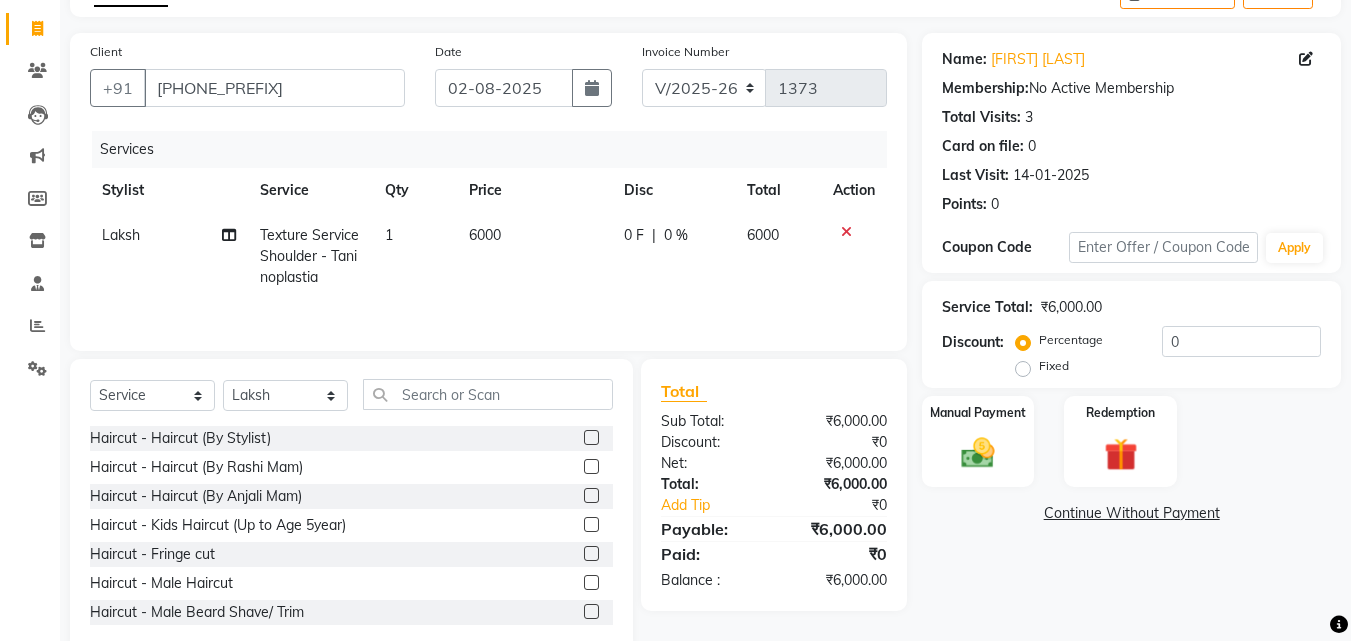 click on "Total Sub Total: ₹6,000.00 Discount: ₹0 Net: ₹6,000.00 Total: ₹6,000.00 Add Tip ₹0 Payable: ₹6,000.00 Paid: ₹0 Balance : ₹6,000.00" 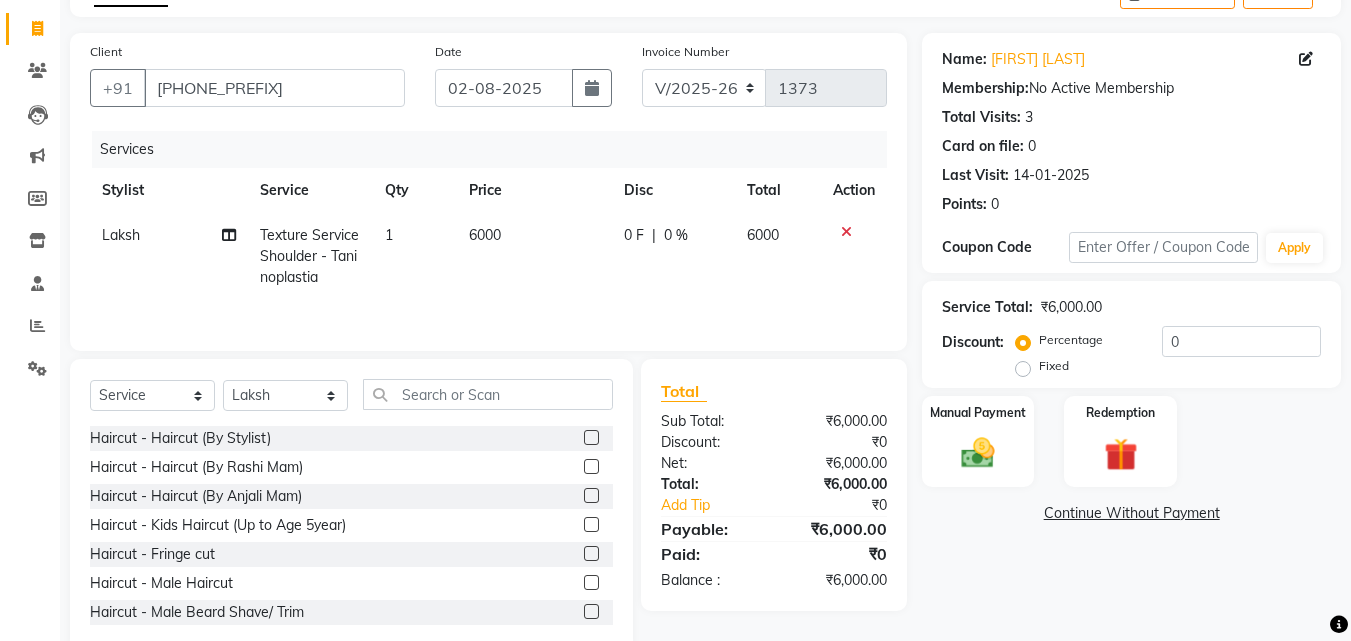 click on "Total Sub Total: ₹6,000.00 Discount: ₹0 Net: ₹6,000.00 Total: ₹6,000.00 Add Tip ₹0 Payable: ₹6,000.00 Paid: ₹0 Balance : ₹6,000.00" 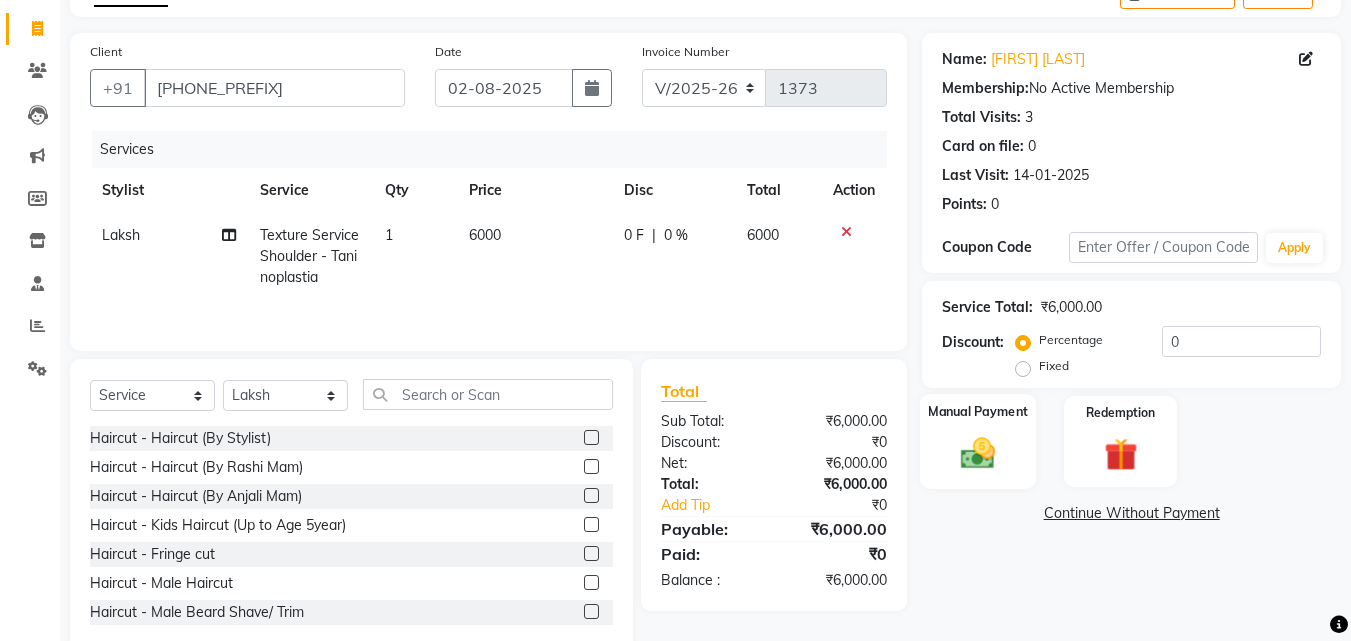 click on "Manual Payment" 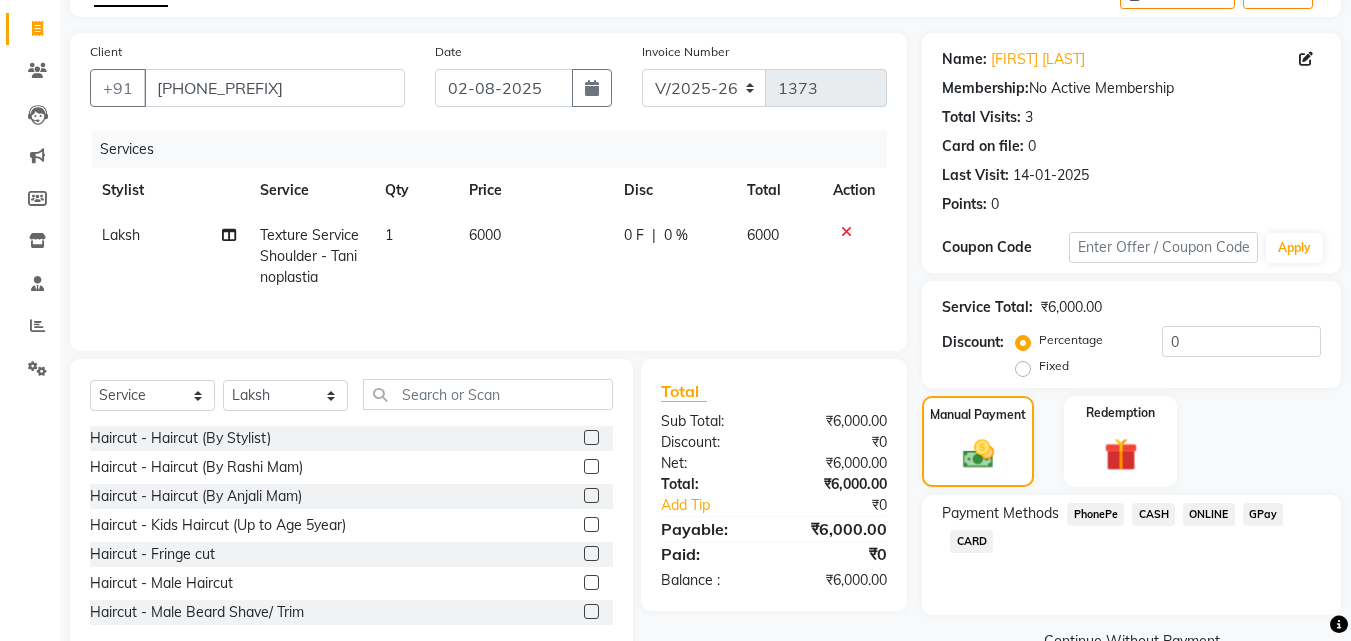 scroll, scrollTop: 162, scrollLeft: 0, axis: vertical 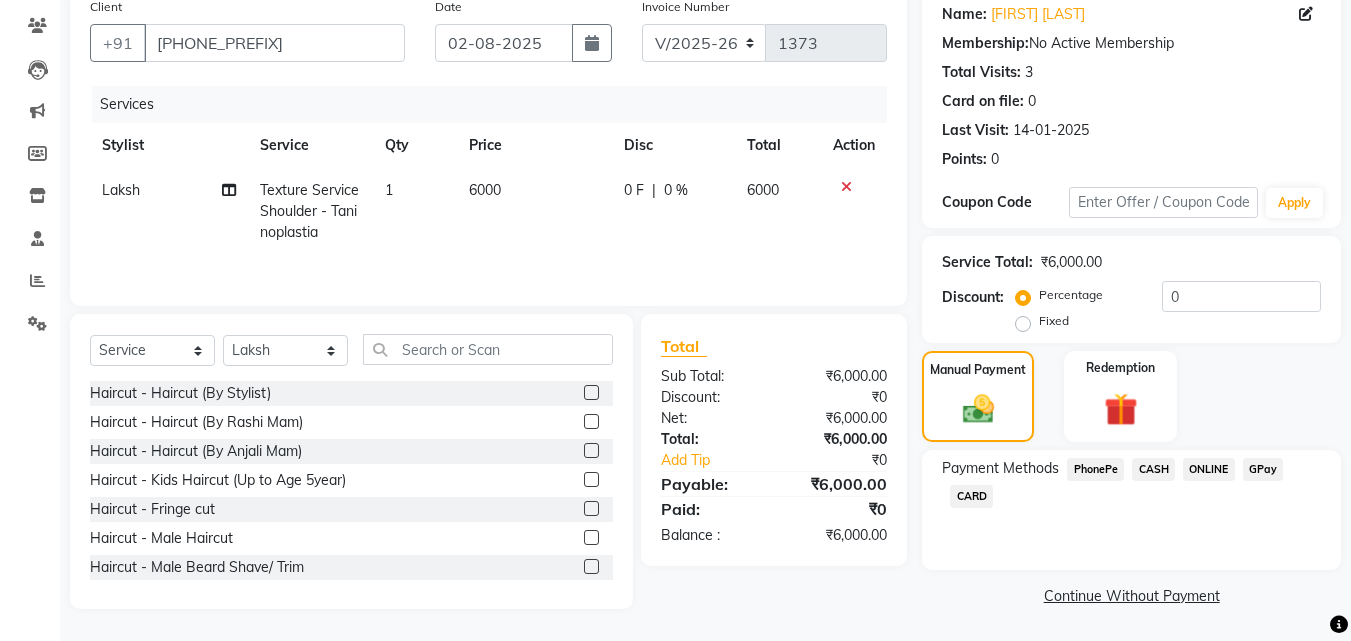 click on "GPay" 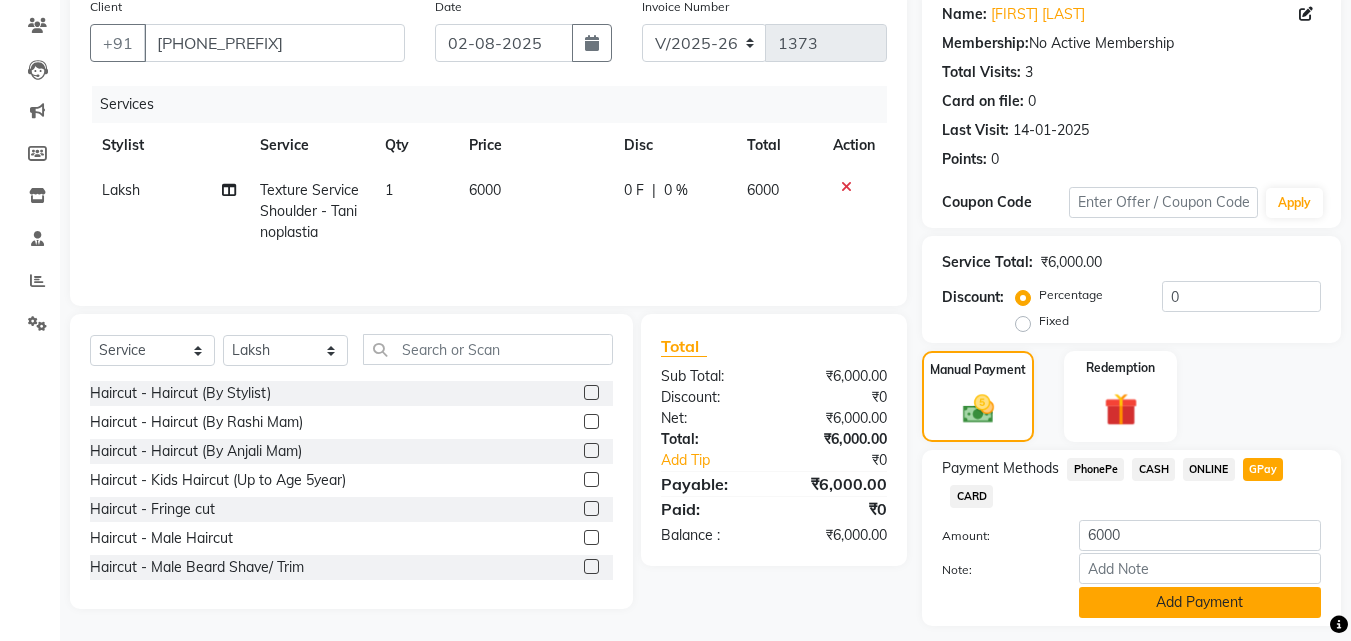 scroll, scrollTop: 218, scrollLeft: 0, axis: vertical 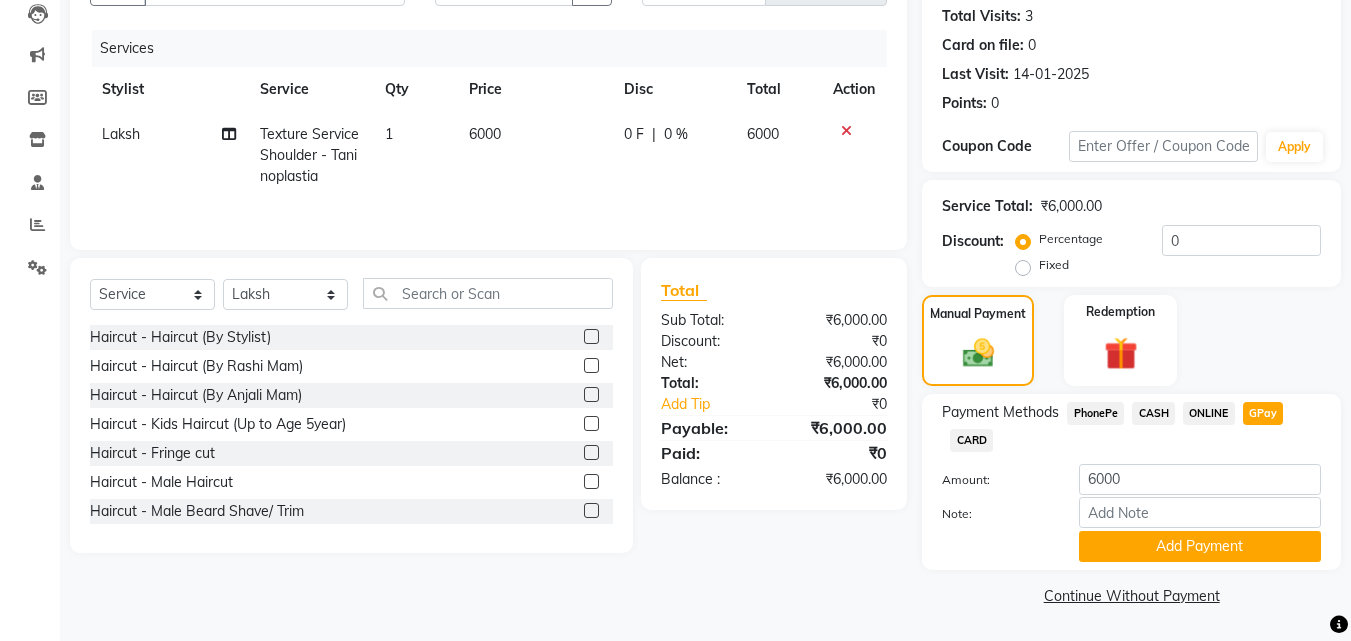 click on "6000" 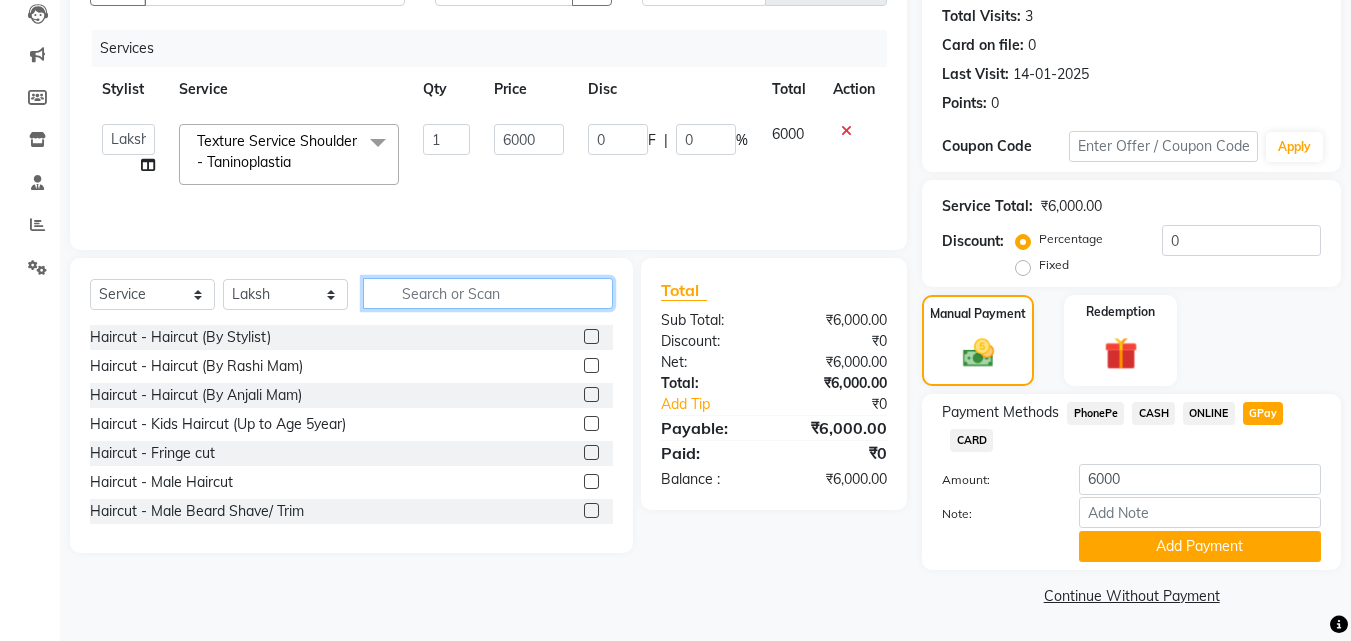 click 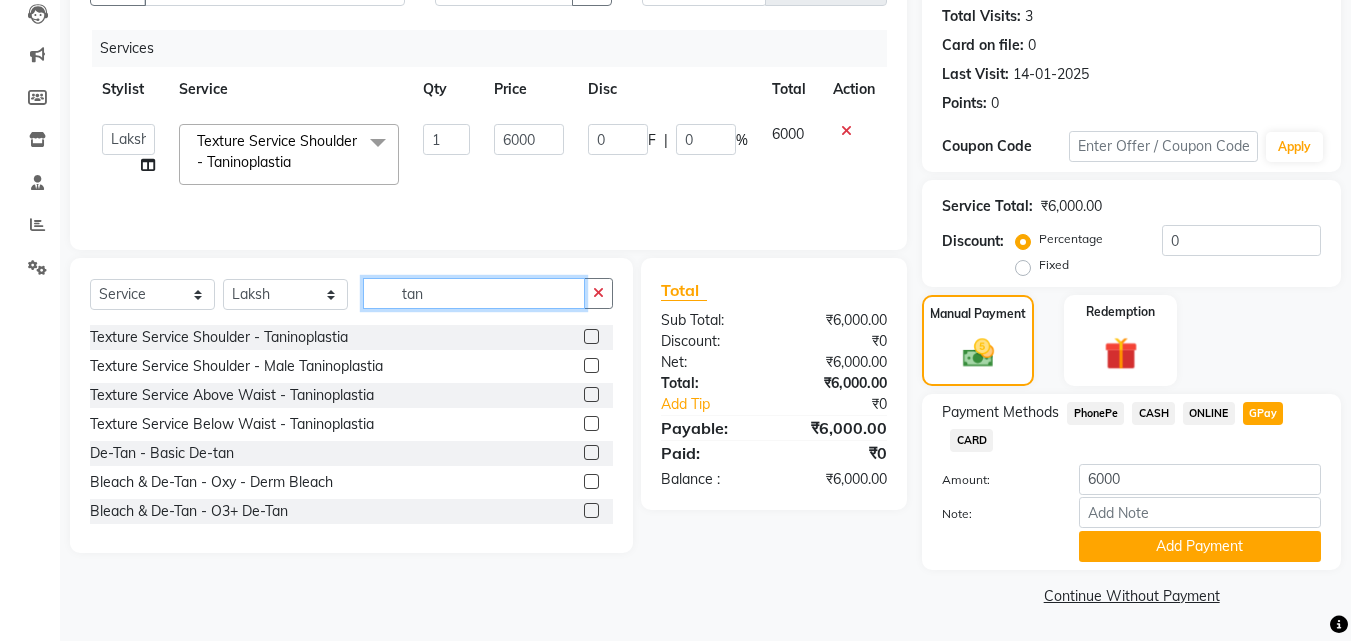 type on "tan" 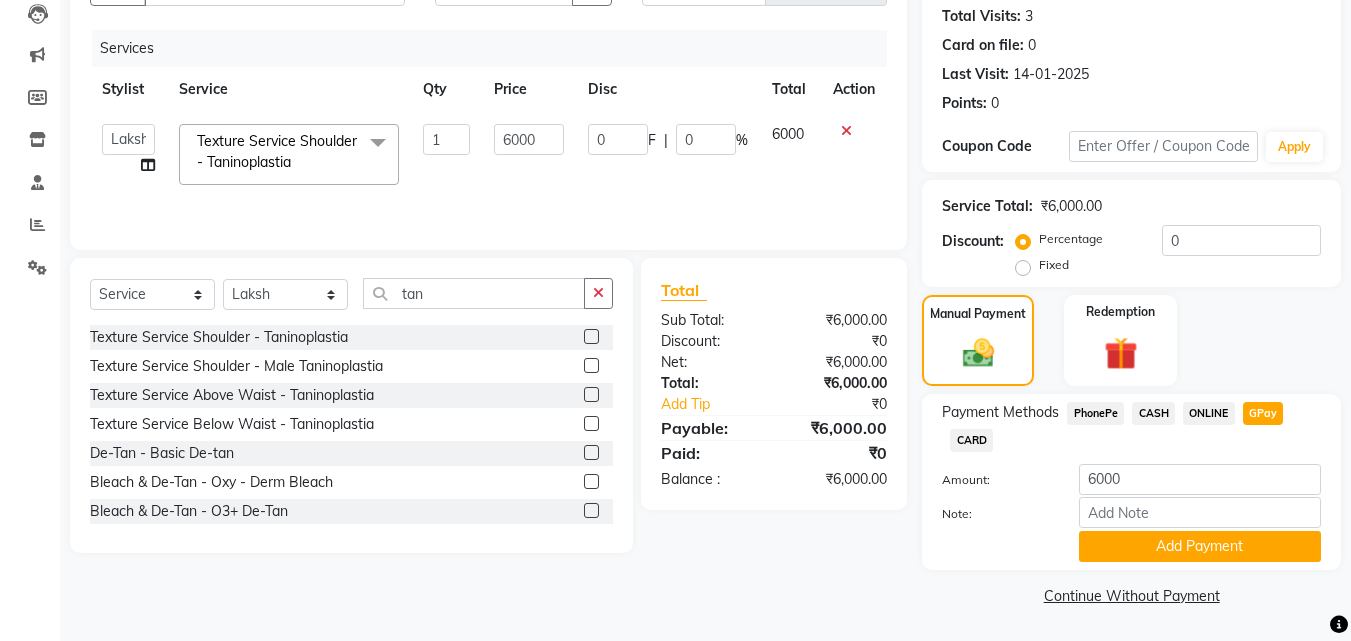 click 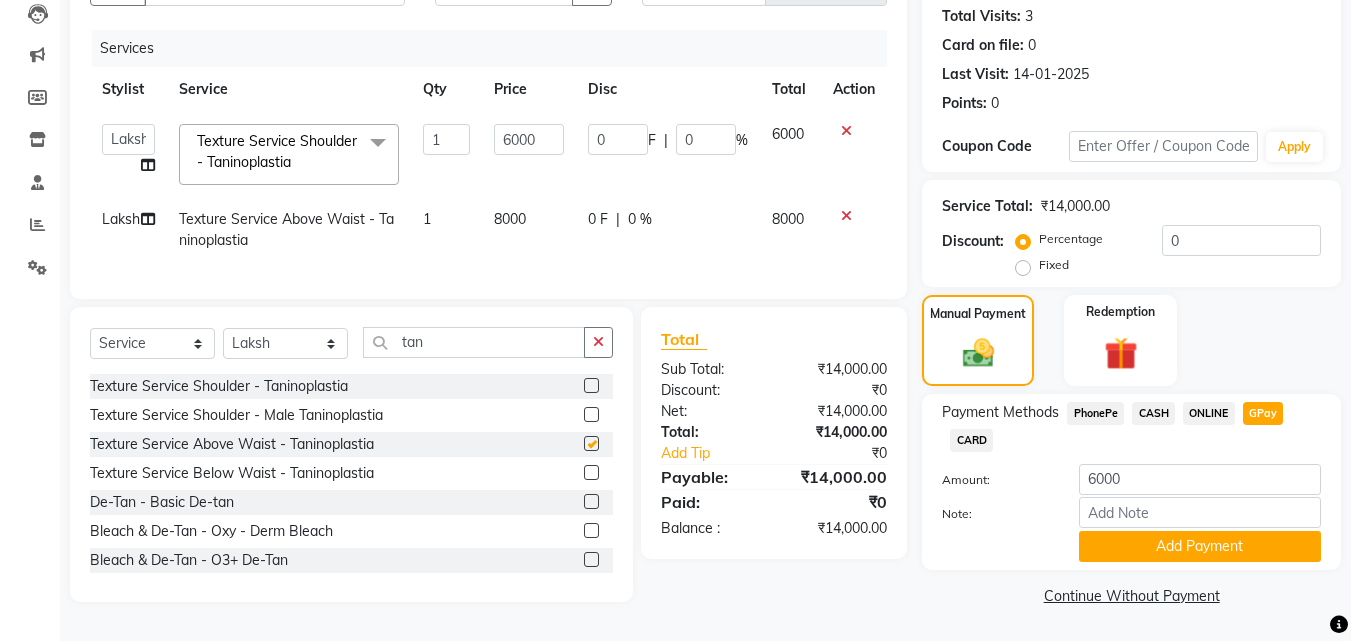 checkbox on "false" 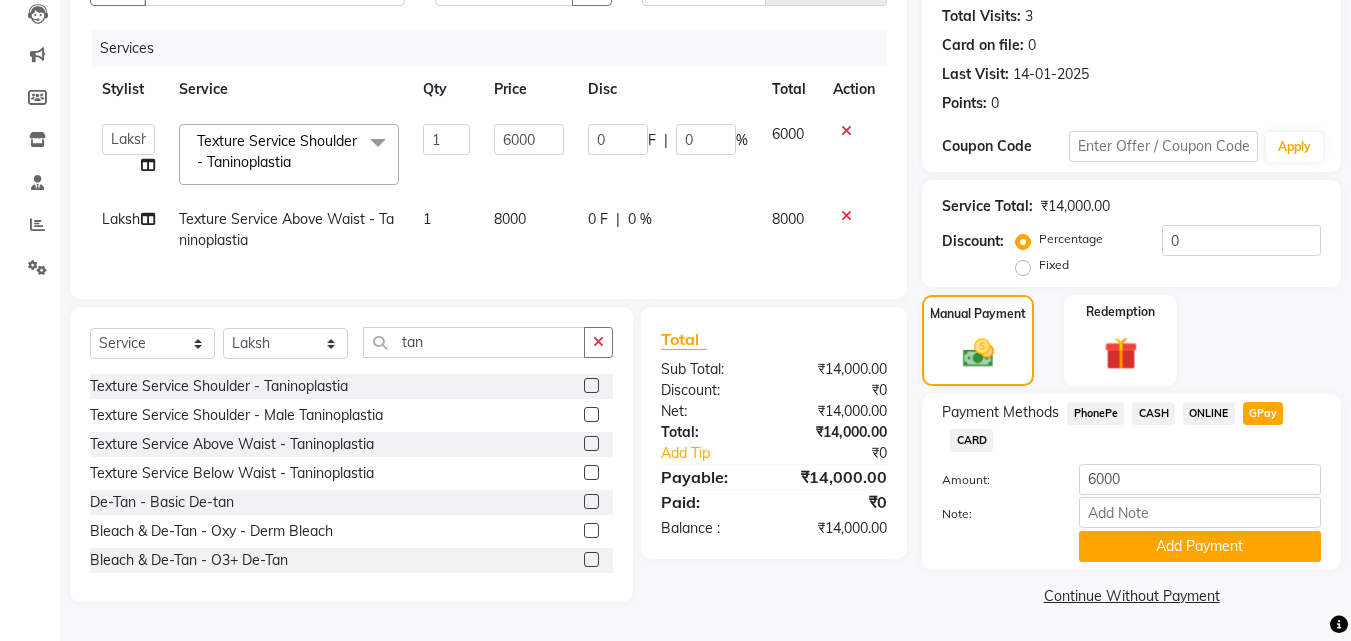 click 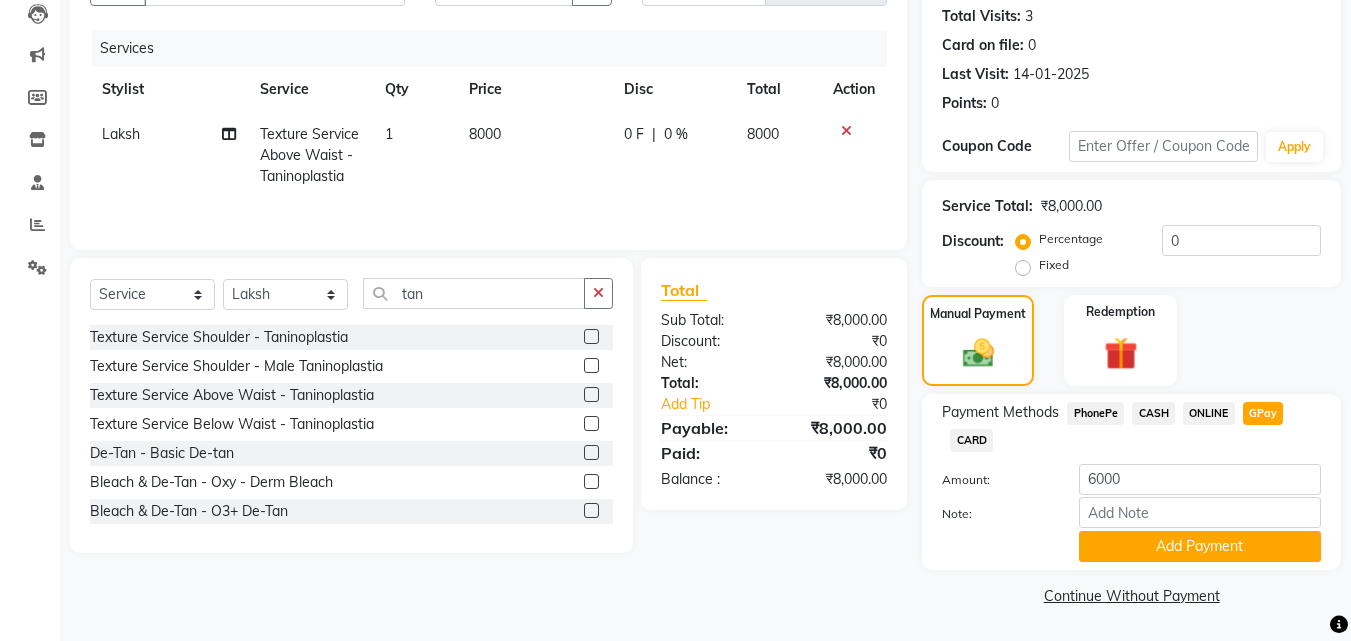 click on "0 F" 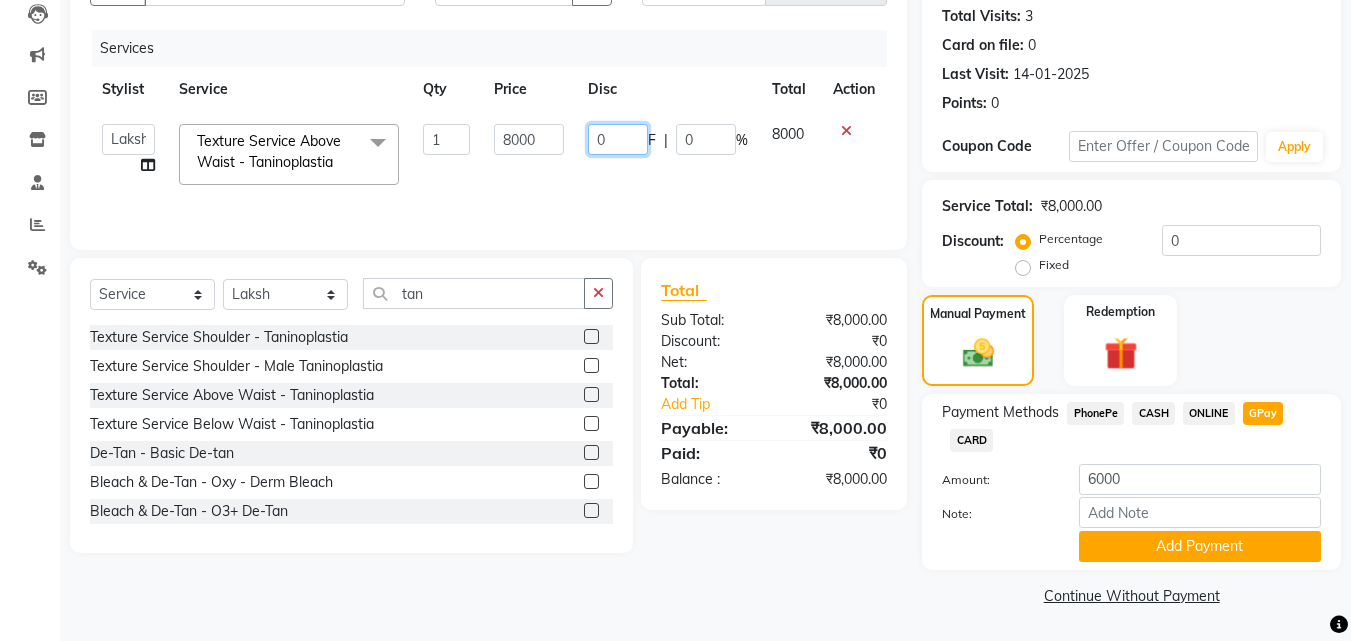 click on "0" 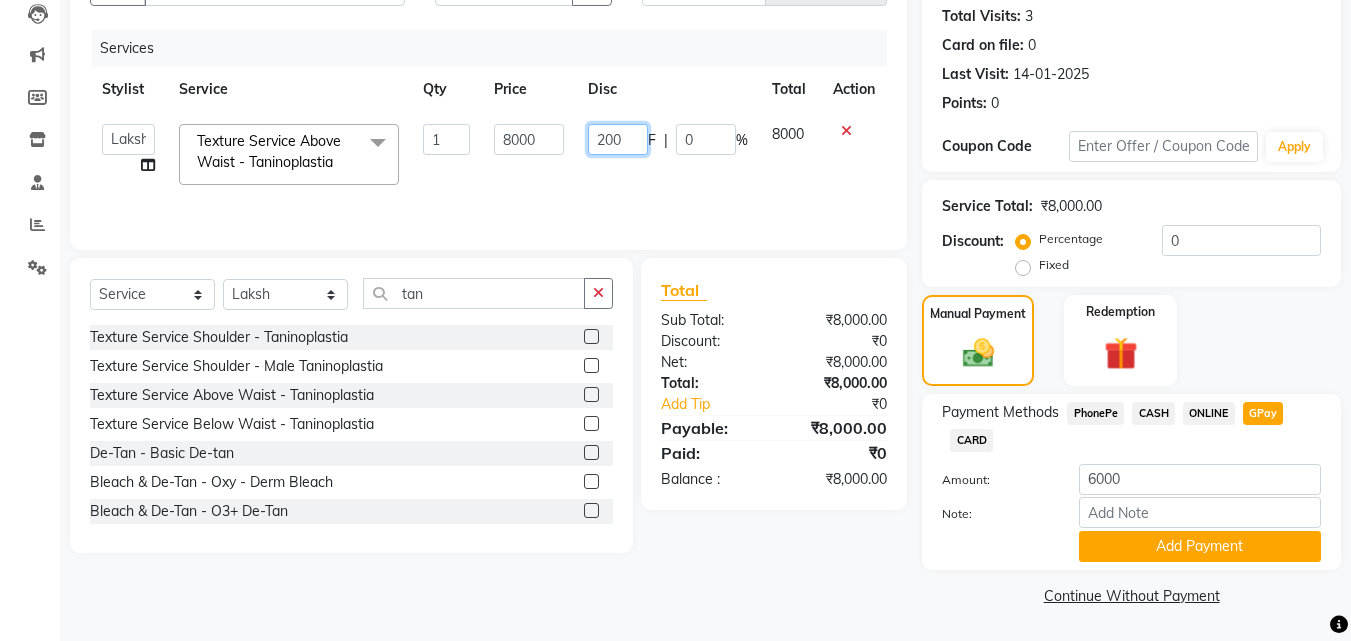 type on "2000" 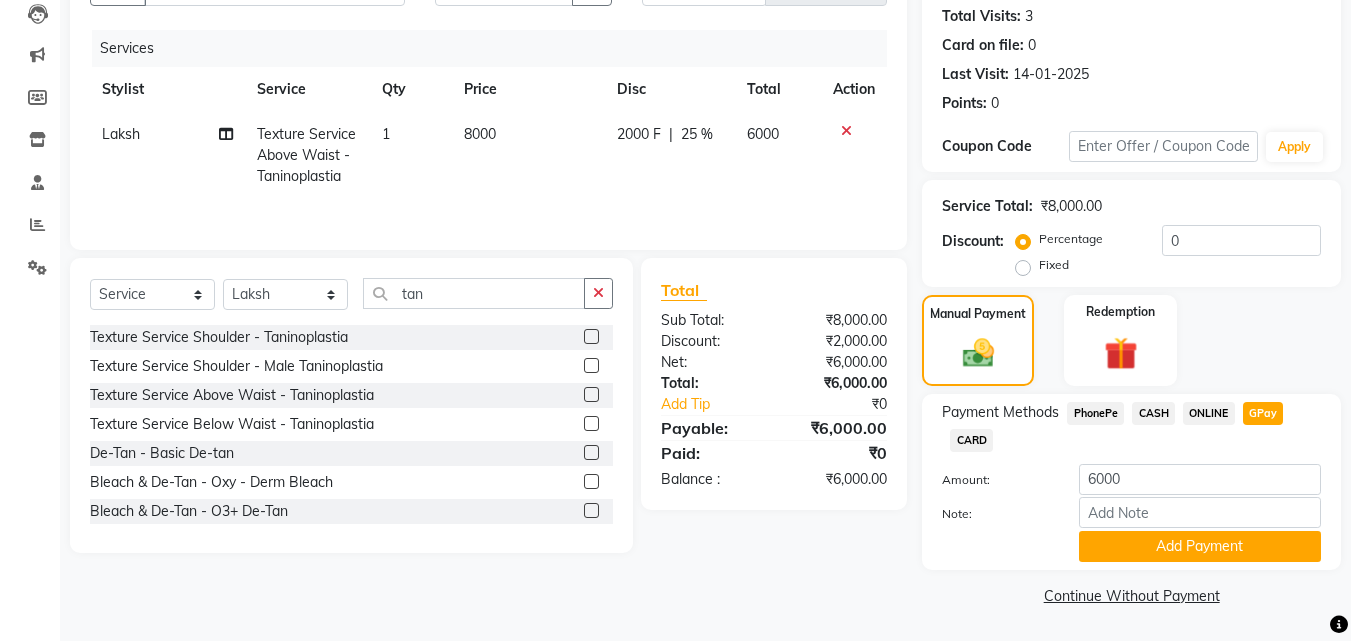 click on "Laksh" 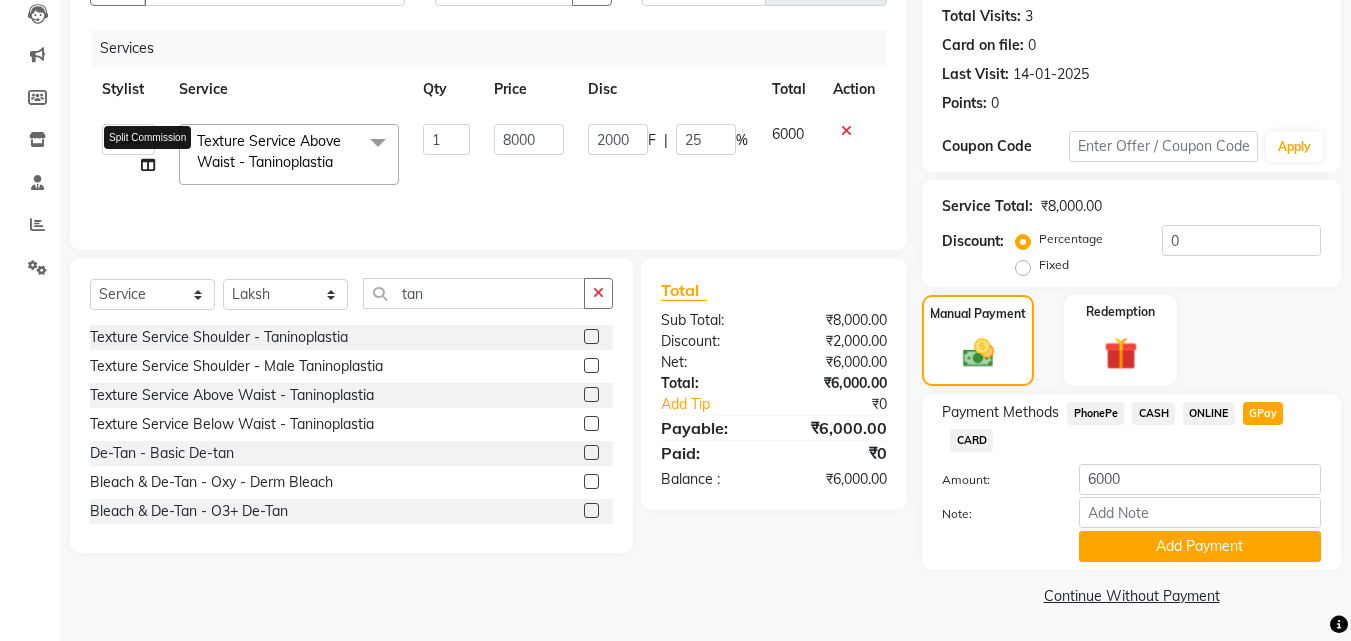 click 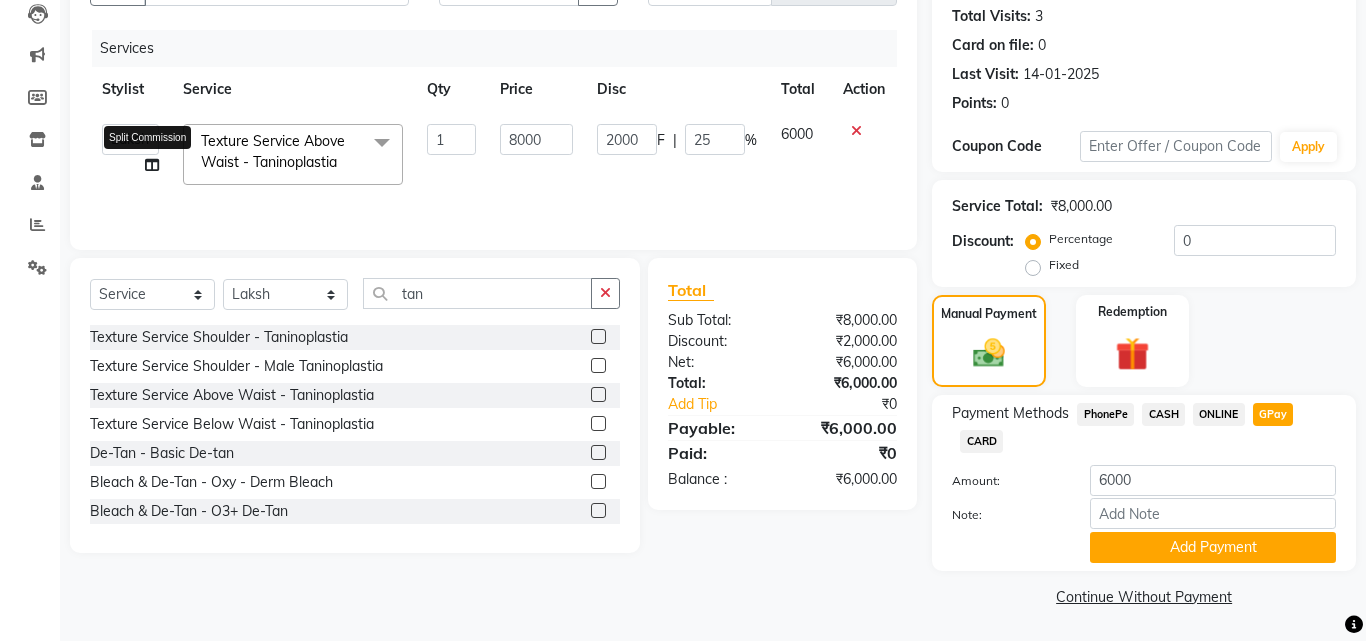 select on "86313" 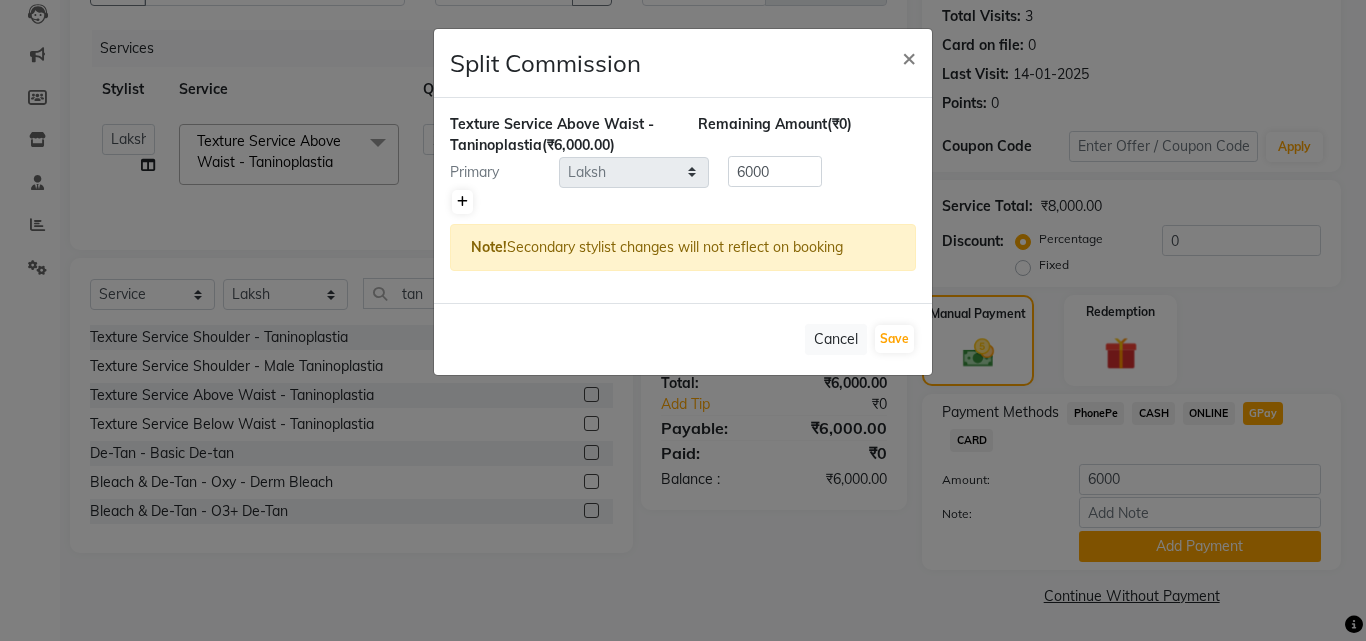 click 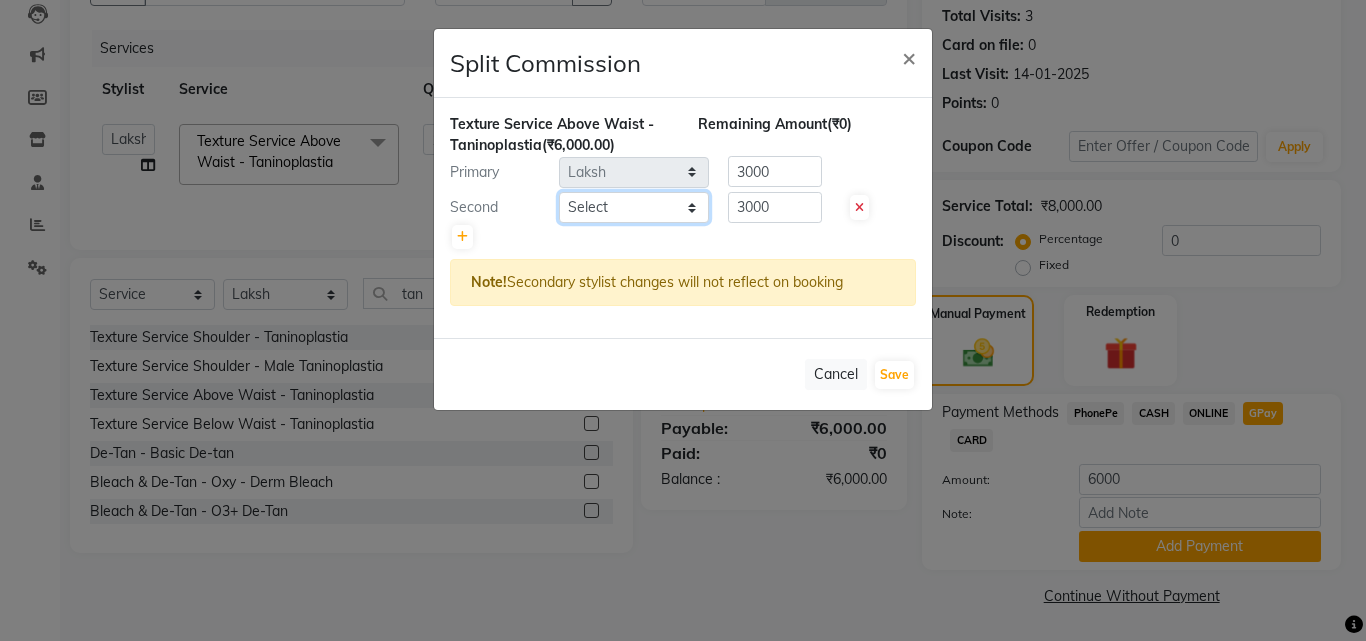 click on "Select Anjali Dilip Hair Affair Laksh Pranali Rashi Sakshi Saniya Sayali Shweta Sushmita Umesh" 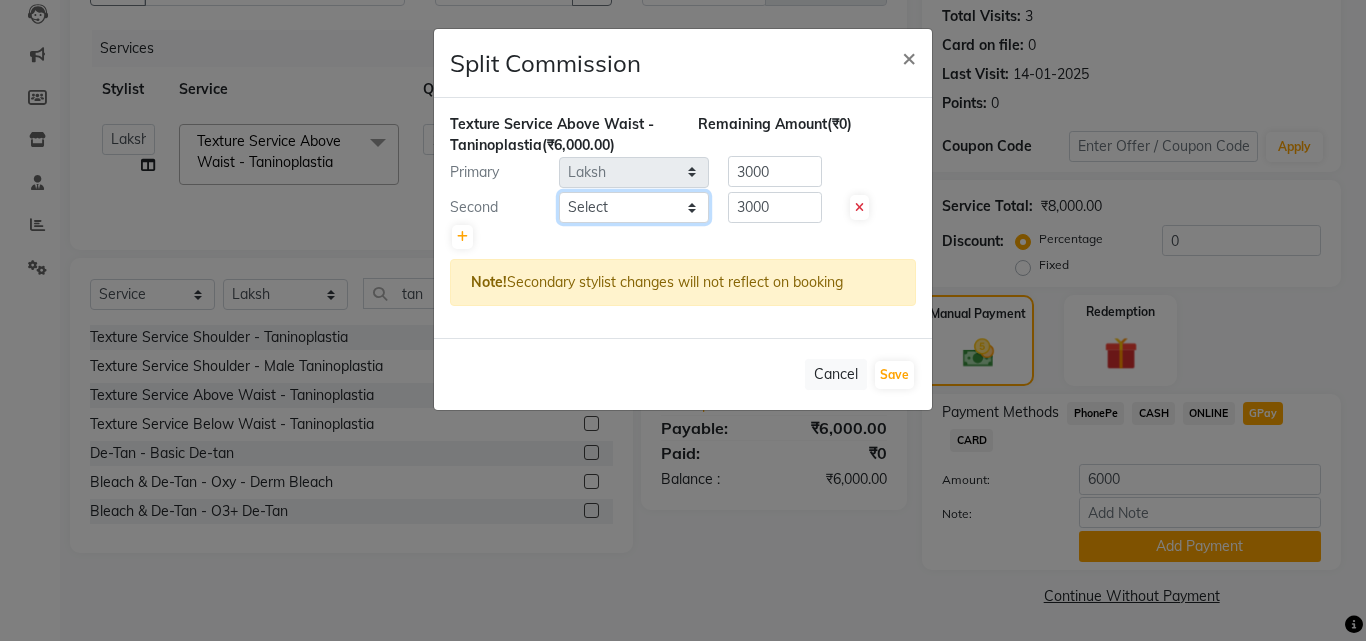 select on "86268" 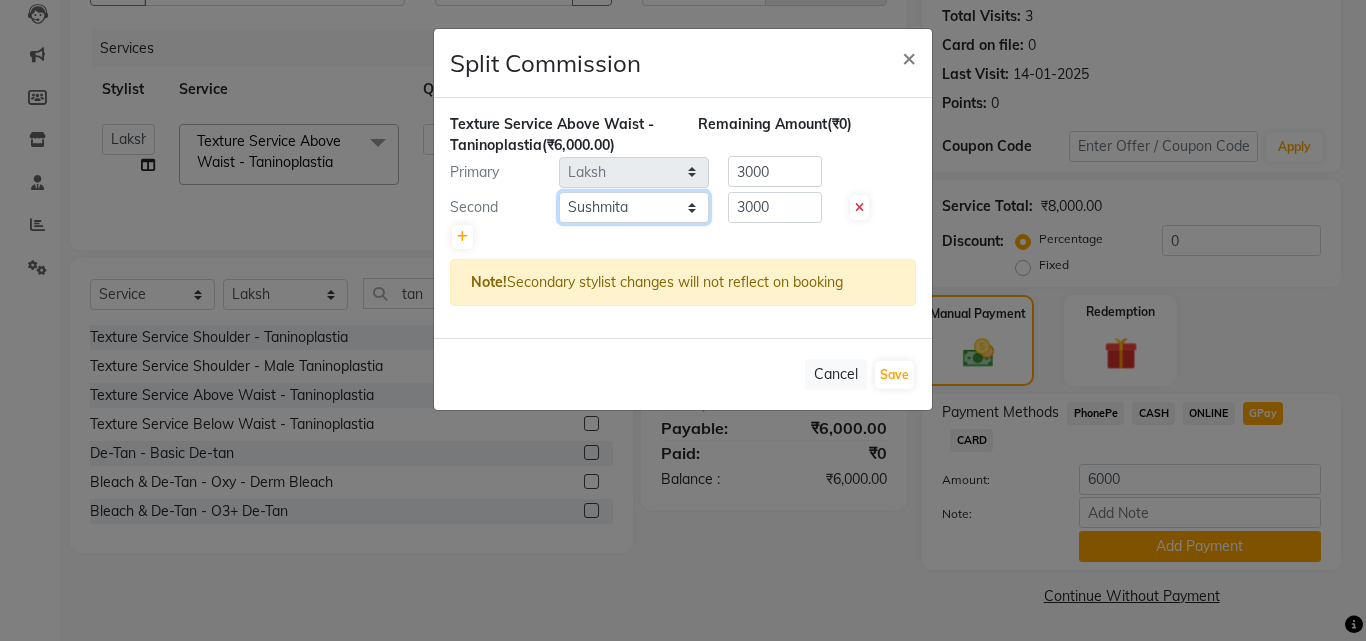 click on "Select Anjali Dilip Hair Affair Laksh Pranali Rashi Sakshi Saniya Sayali Shweta Sushmita Umesh" 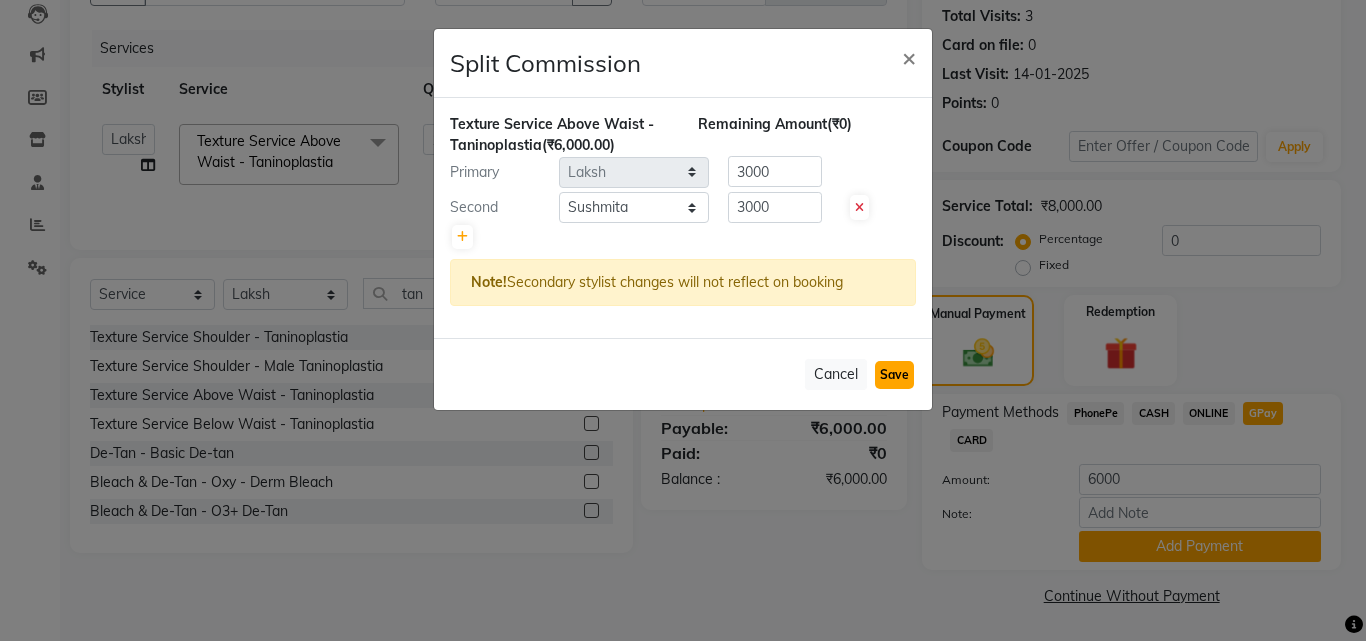 click on "Save" 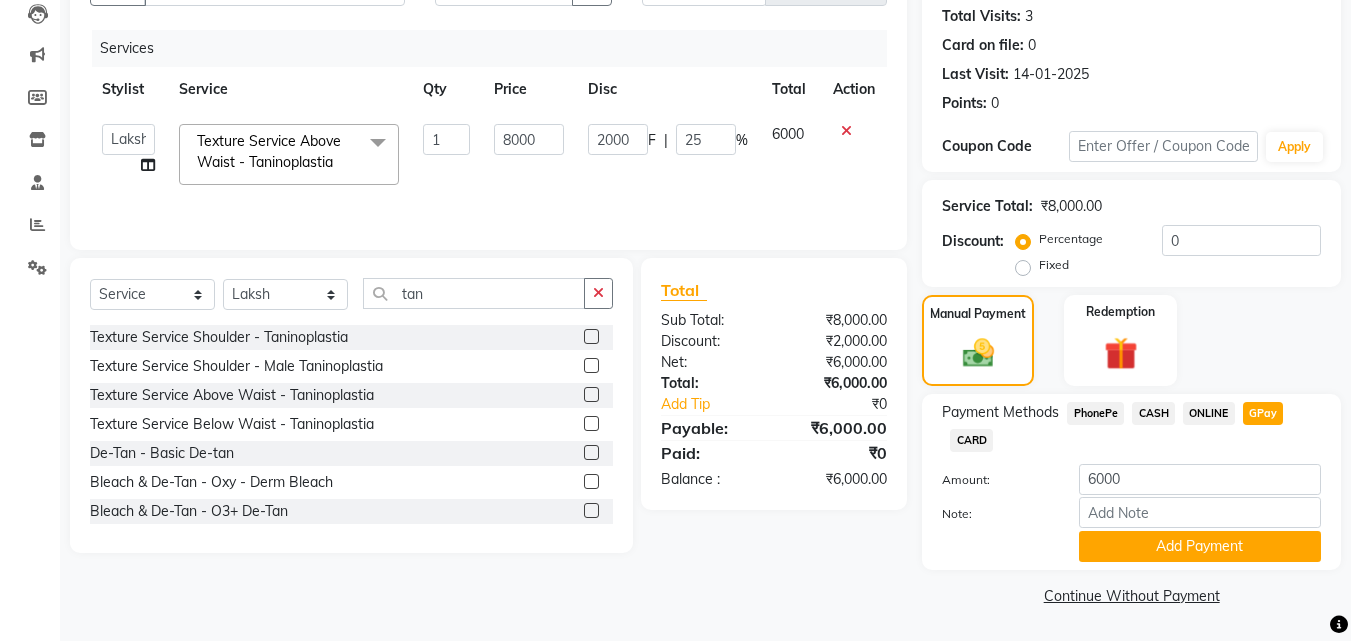 drag, startPoint x: 1206, startPoint y: 411, endPoint x: 1208, endPoint y: 444, distance: 33.06055 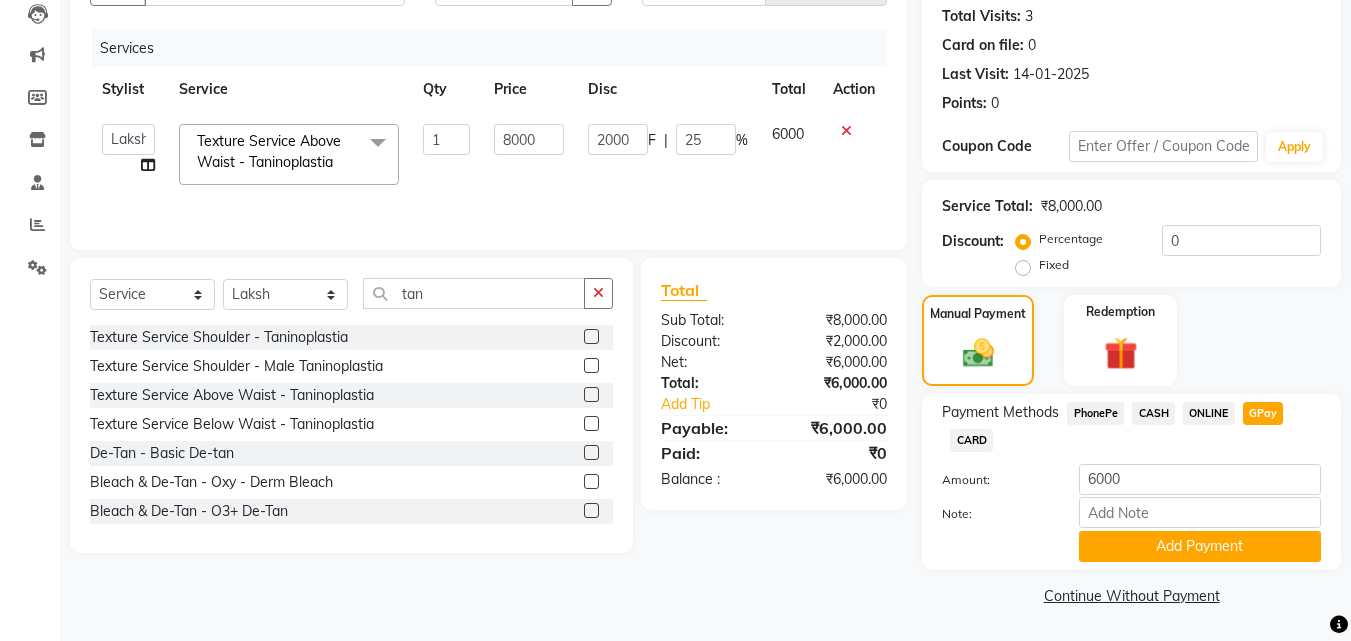 click on "ONLINE" 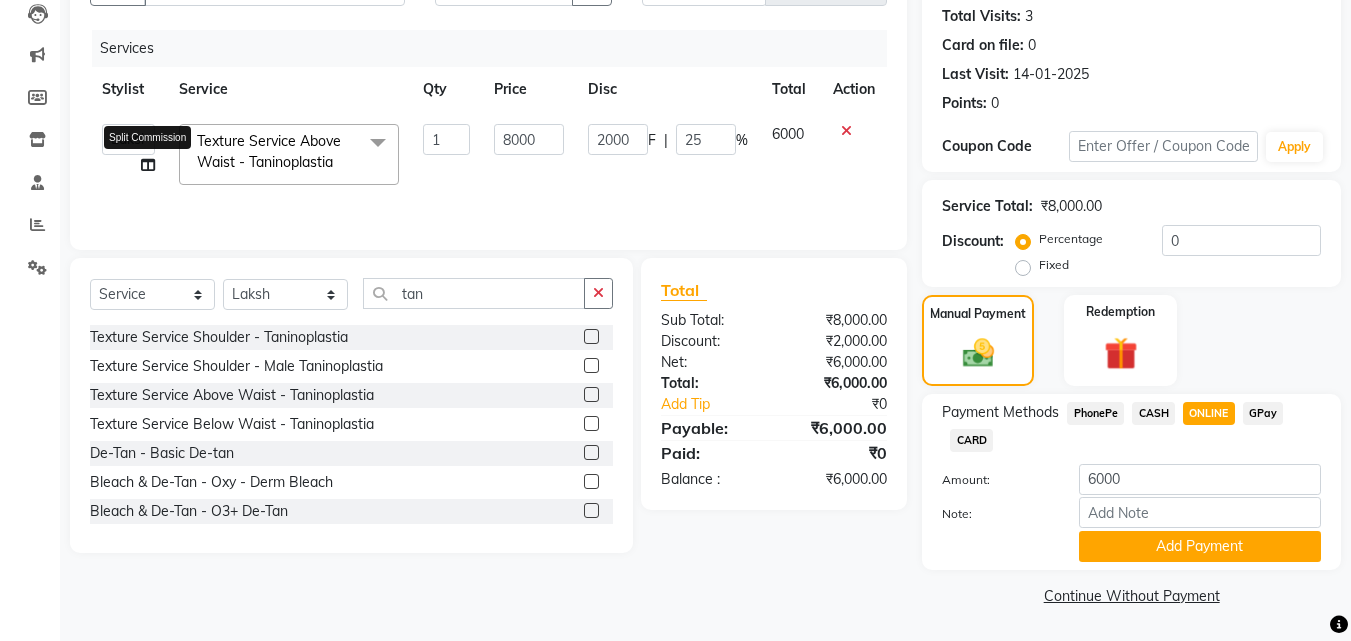 click 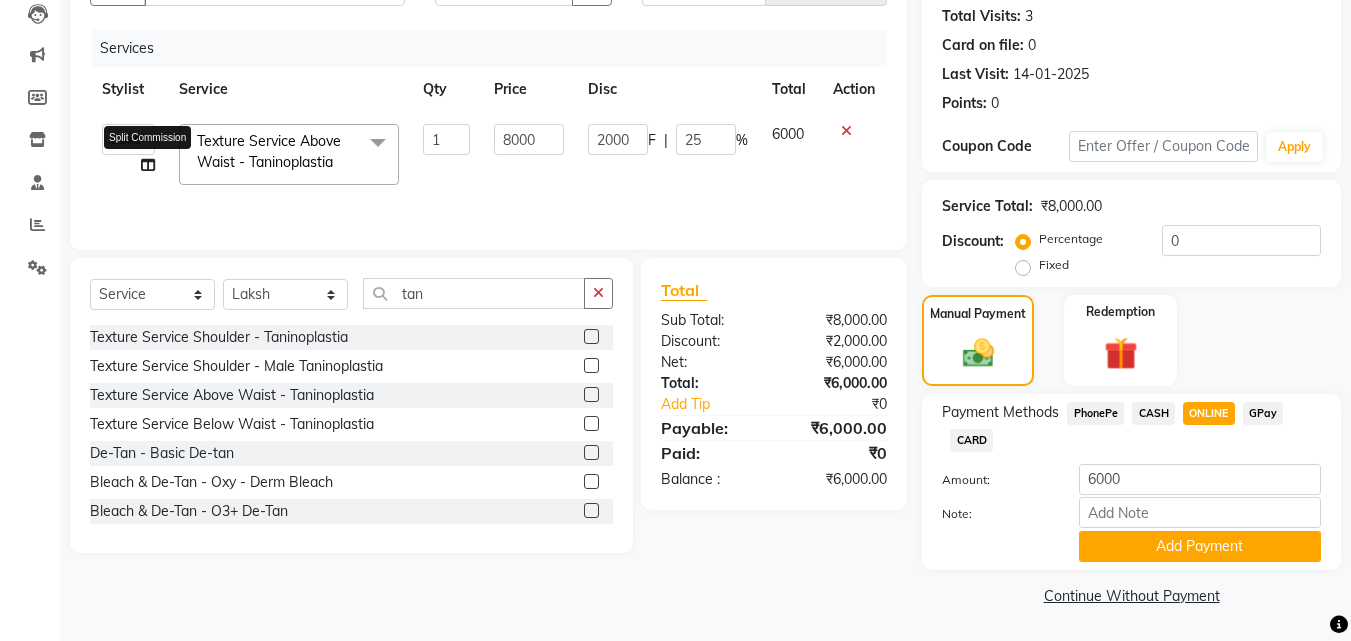 select on "86313" 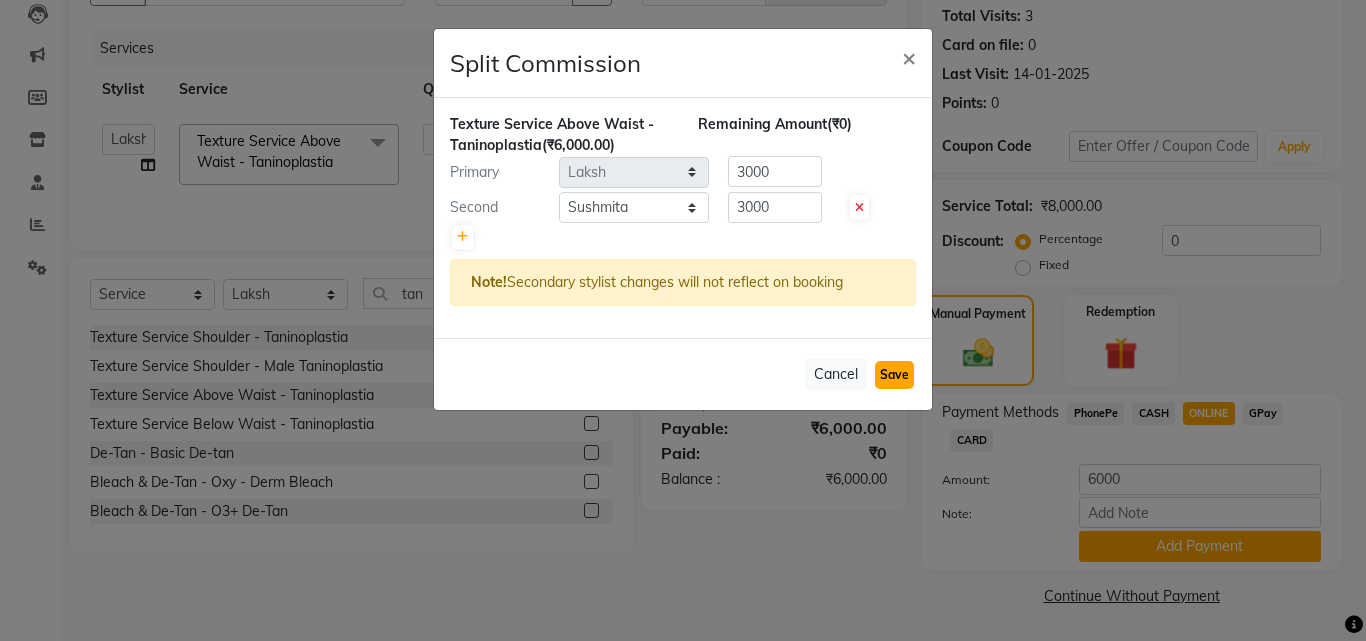 click on "Save" 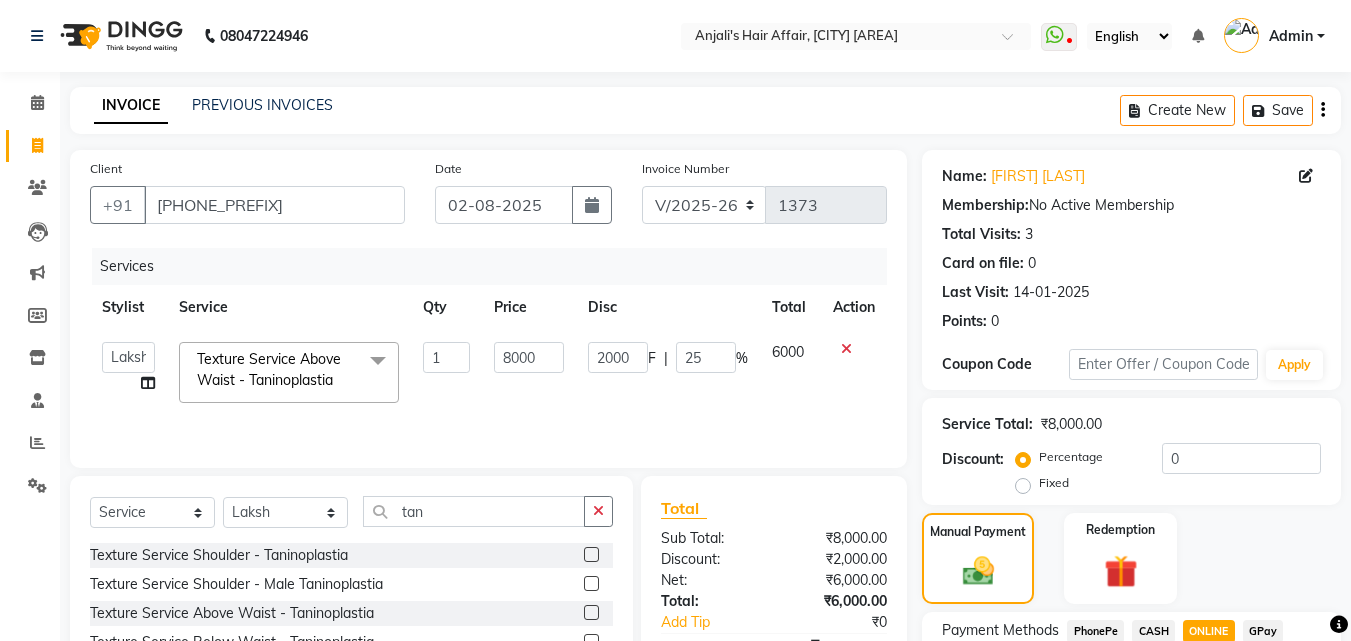 scroll, scrollTop: 218, scrollLeft: 0, axis: vertical 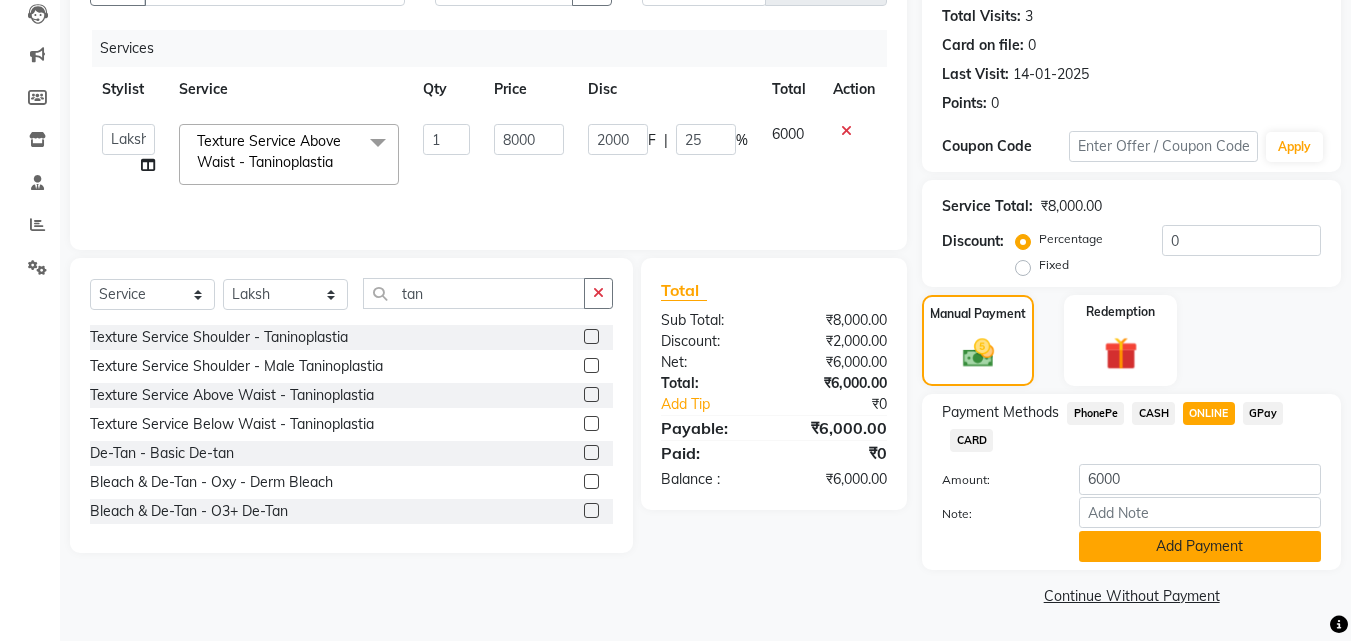 click on "Add Payment" 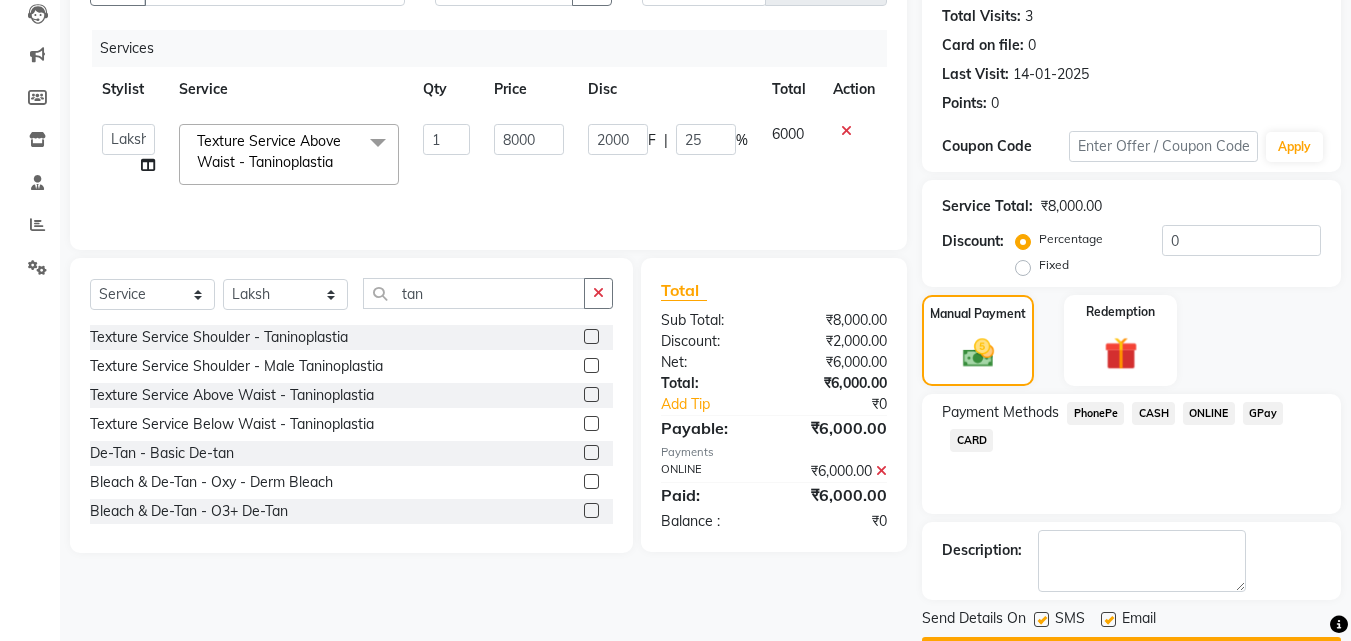 scroll, scrollTop: 275, scrollLeft: 0, axis: vertical 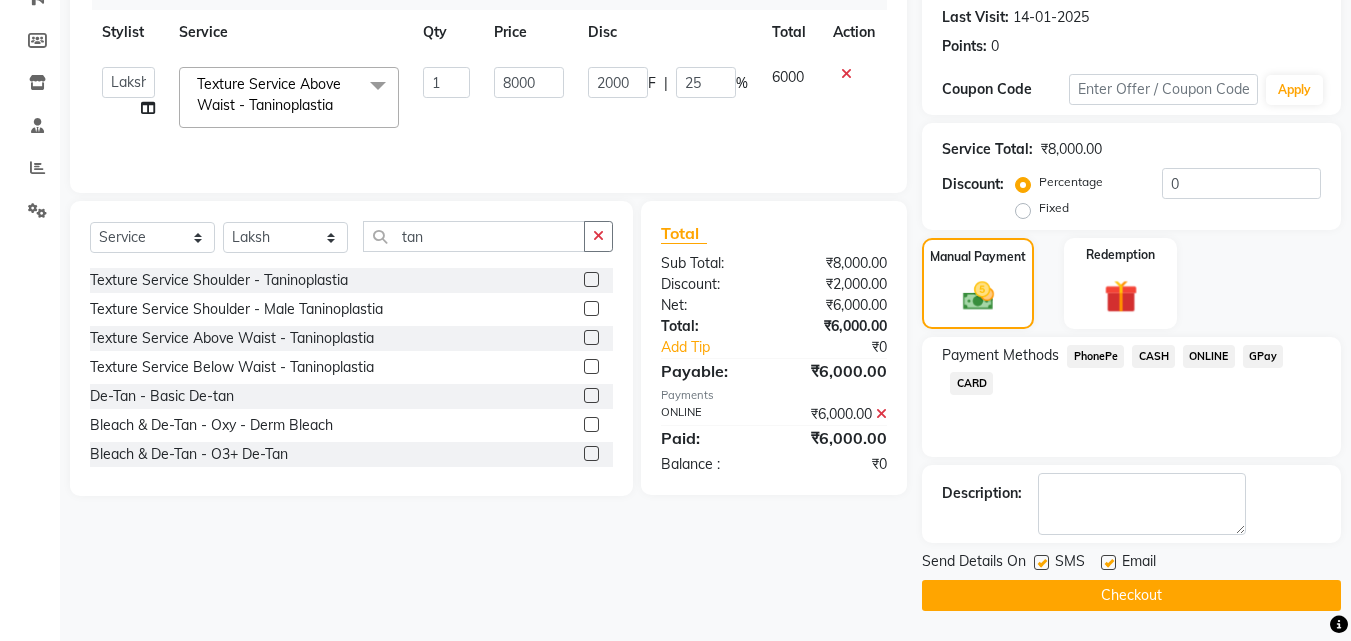 click on "Checkout" 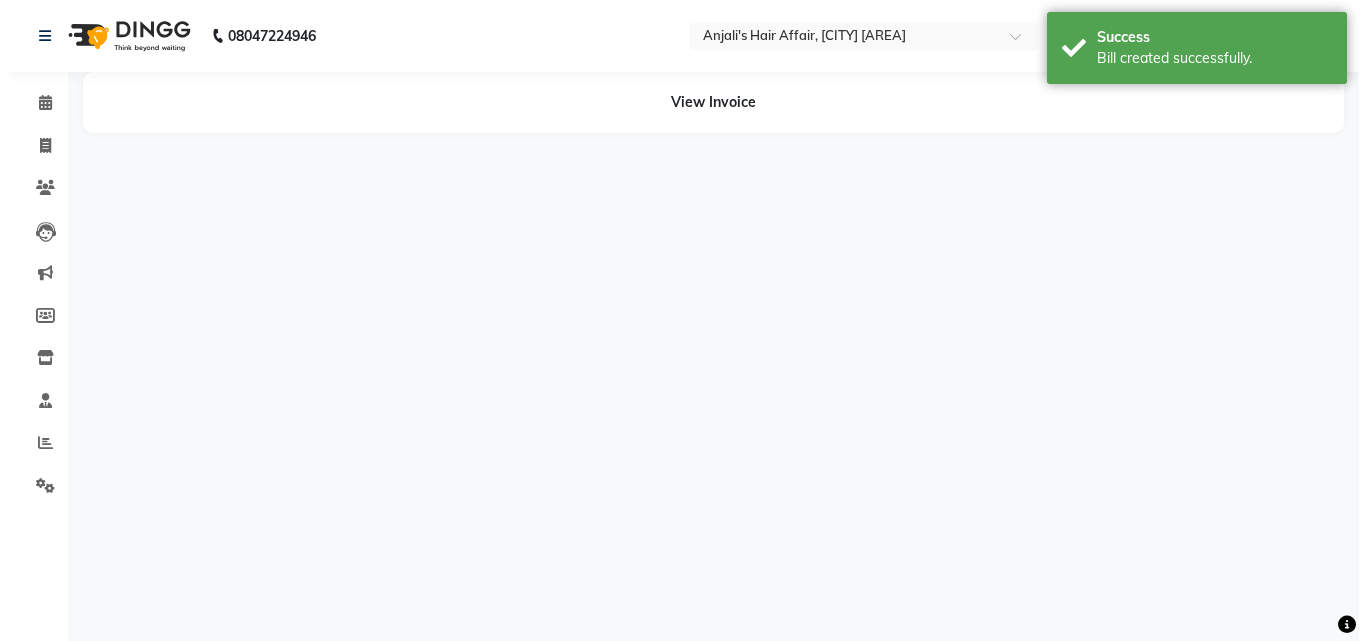 scroll, scrollTop: 0, scrollLeft: 0, axis: both 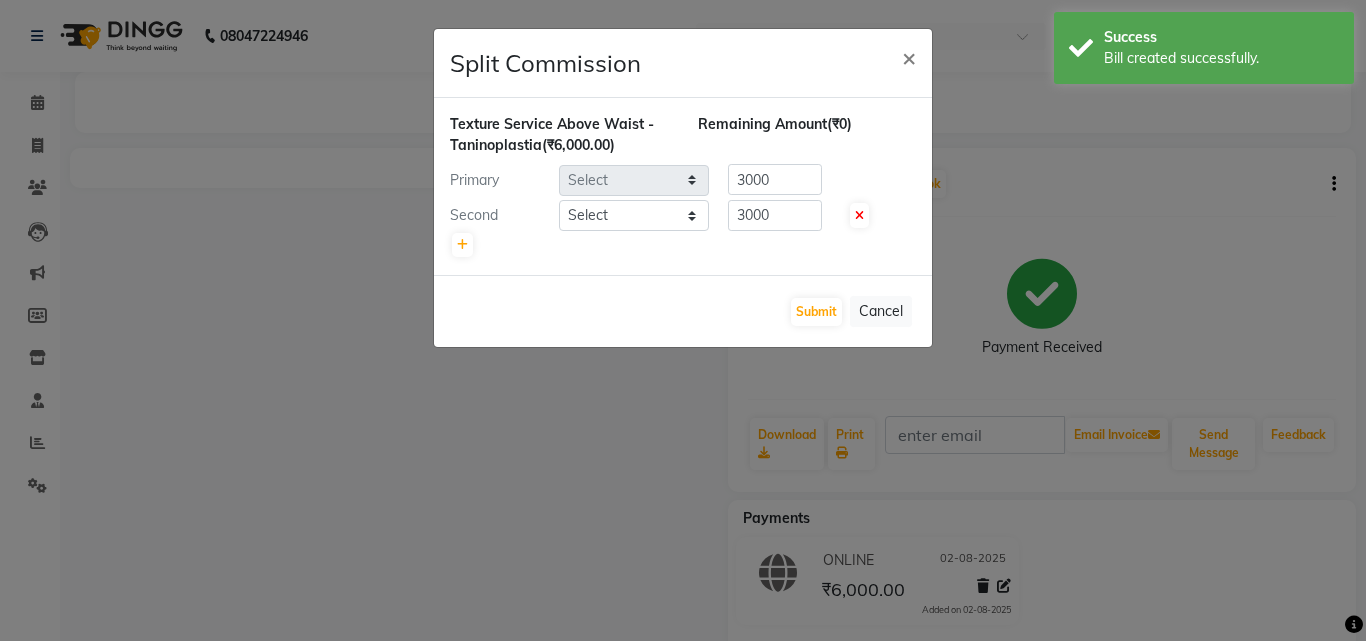 select on "86313" 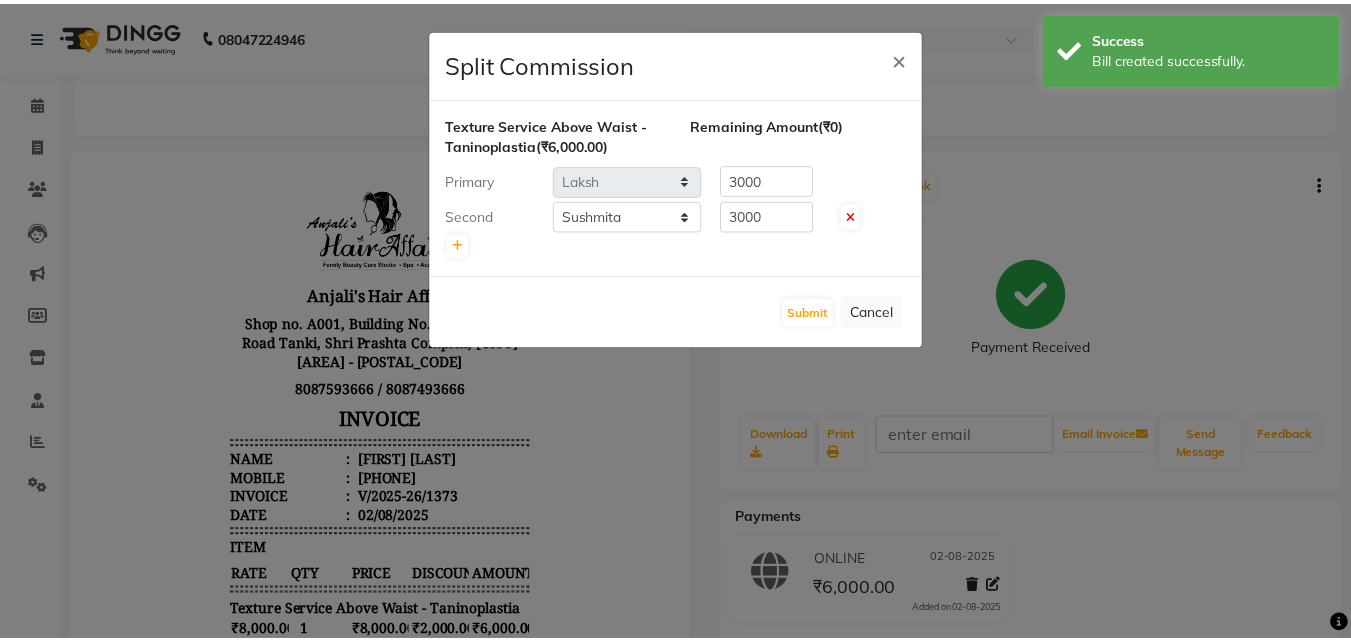 scroll, scrollTop: 0, scrollLeft: 0, axis: both 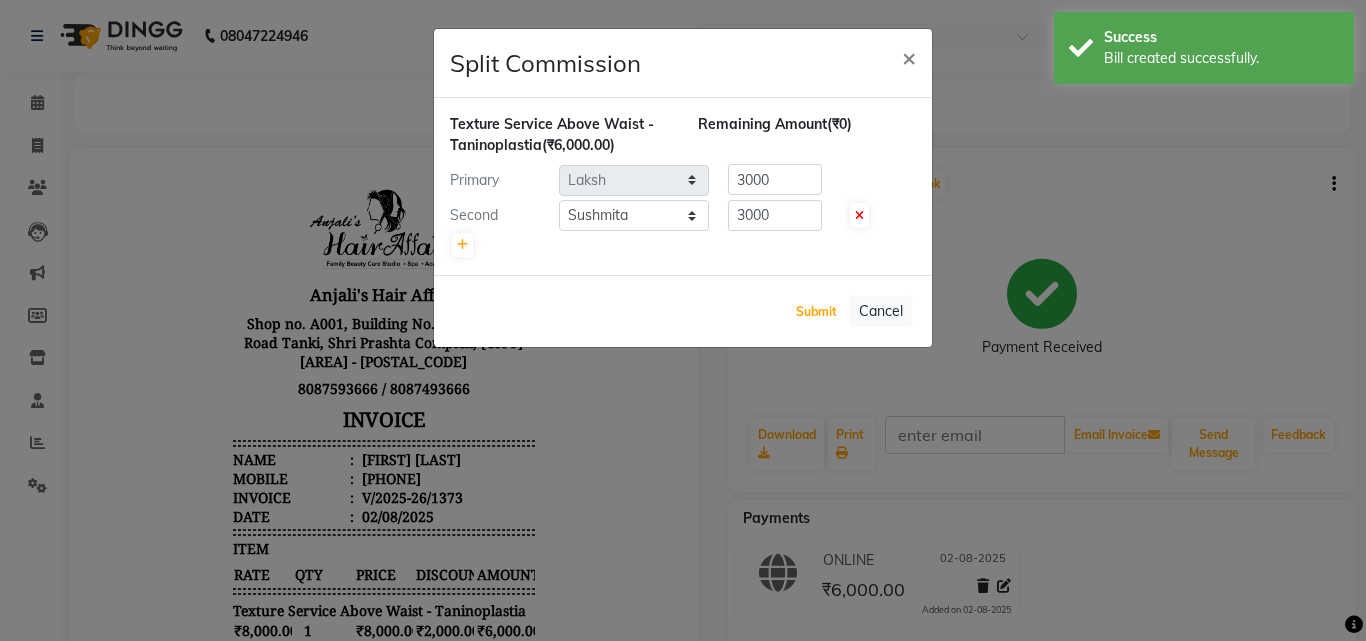 click on "Submit" 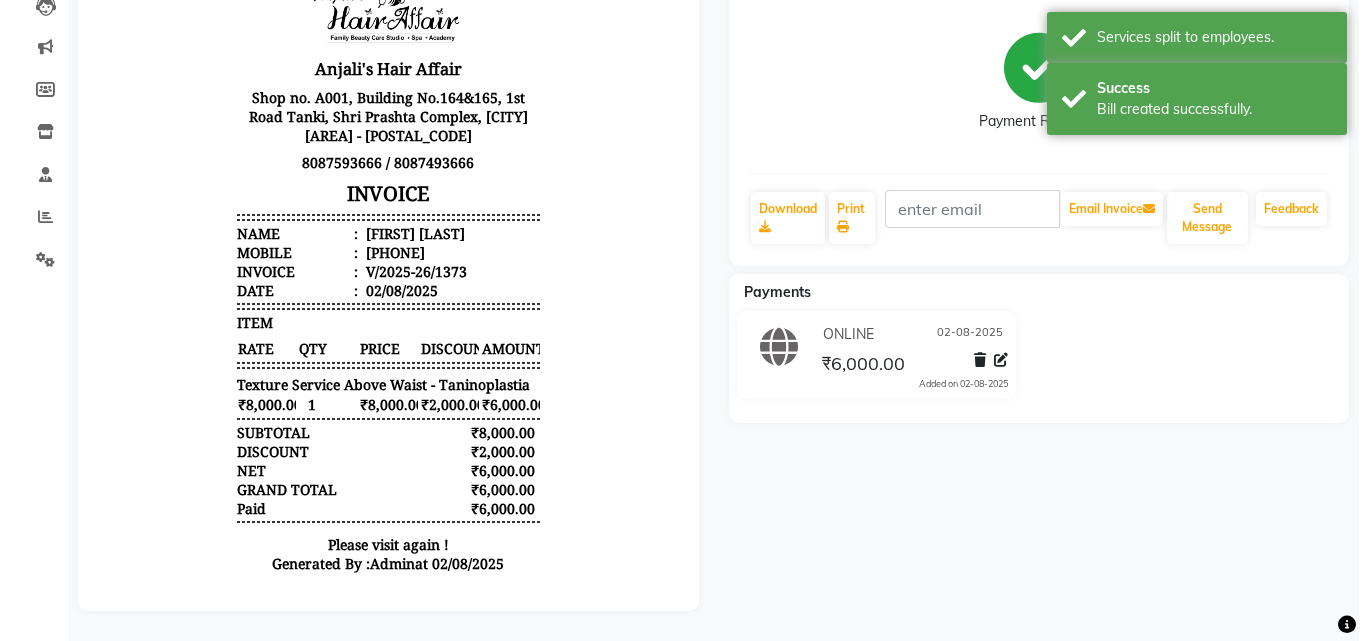 scroll, scrollTop: 0, scrollLeft: 0, axis: both 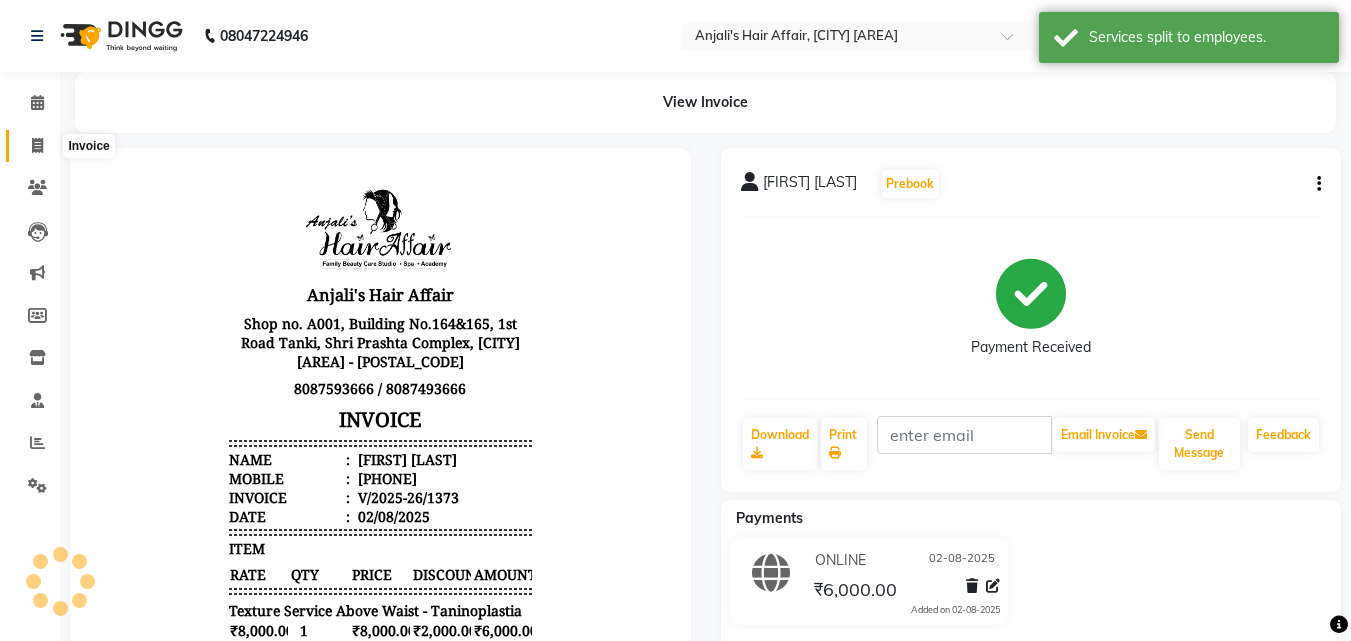 click 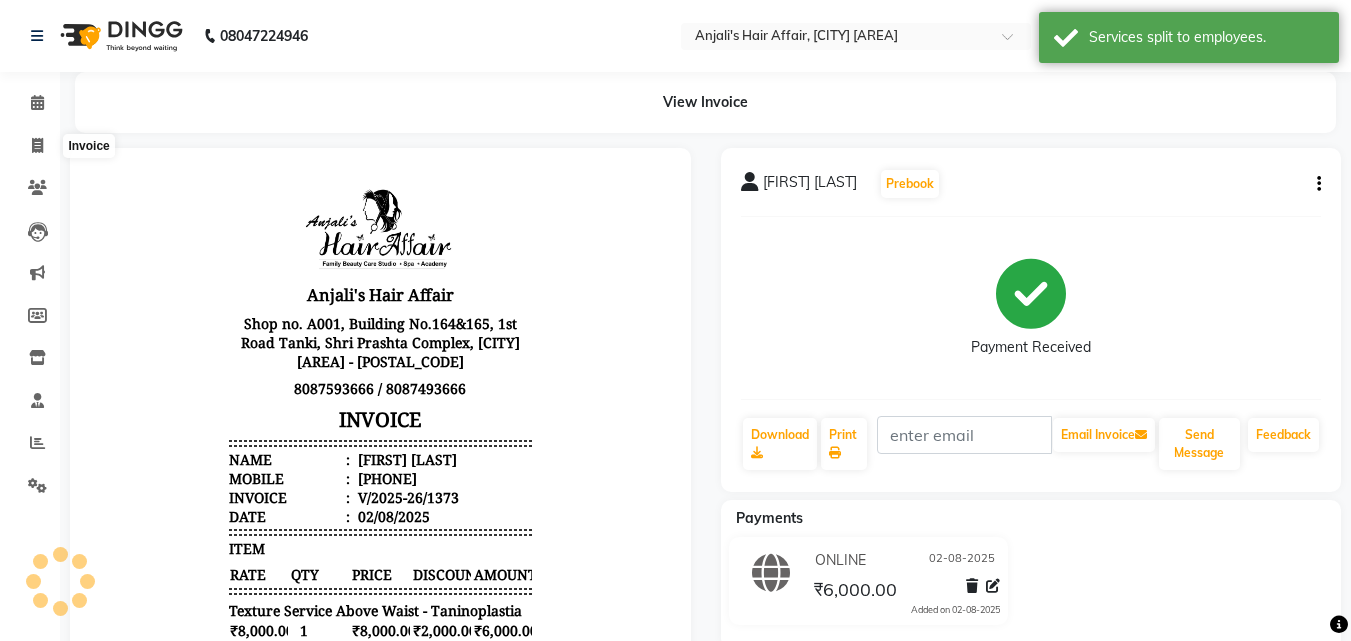 select on "service" 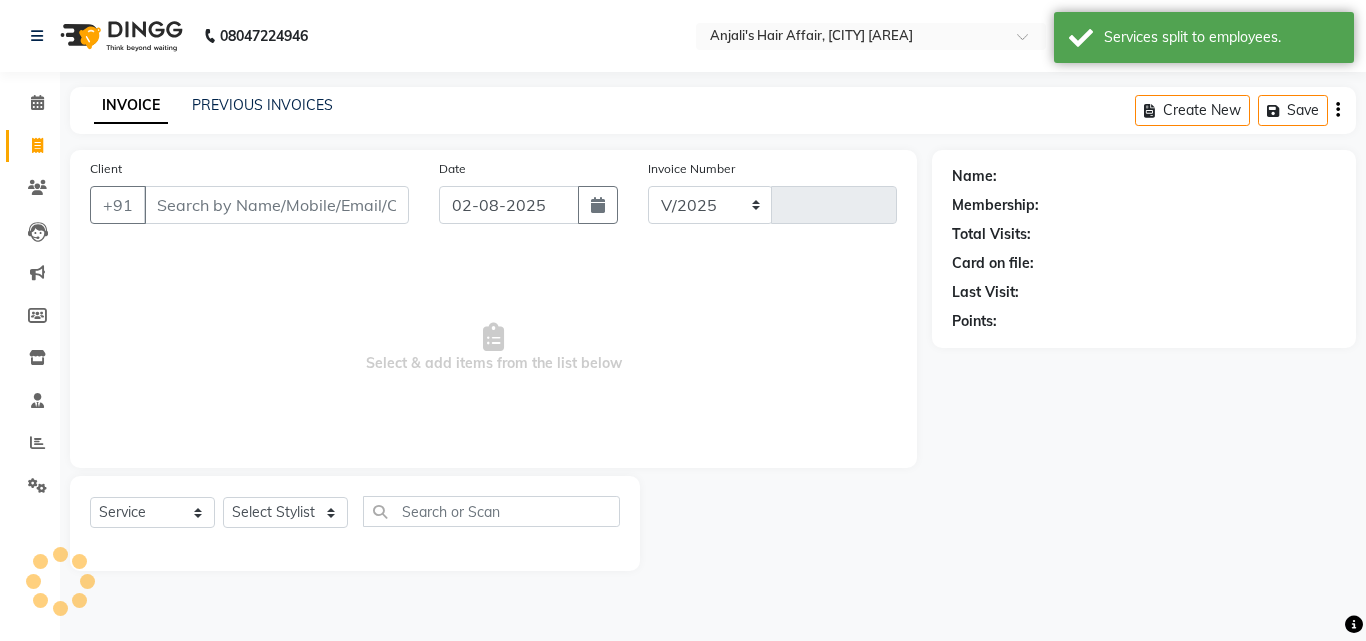 select on "6172" 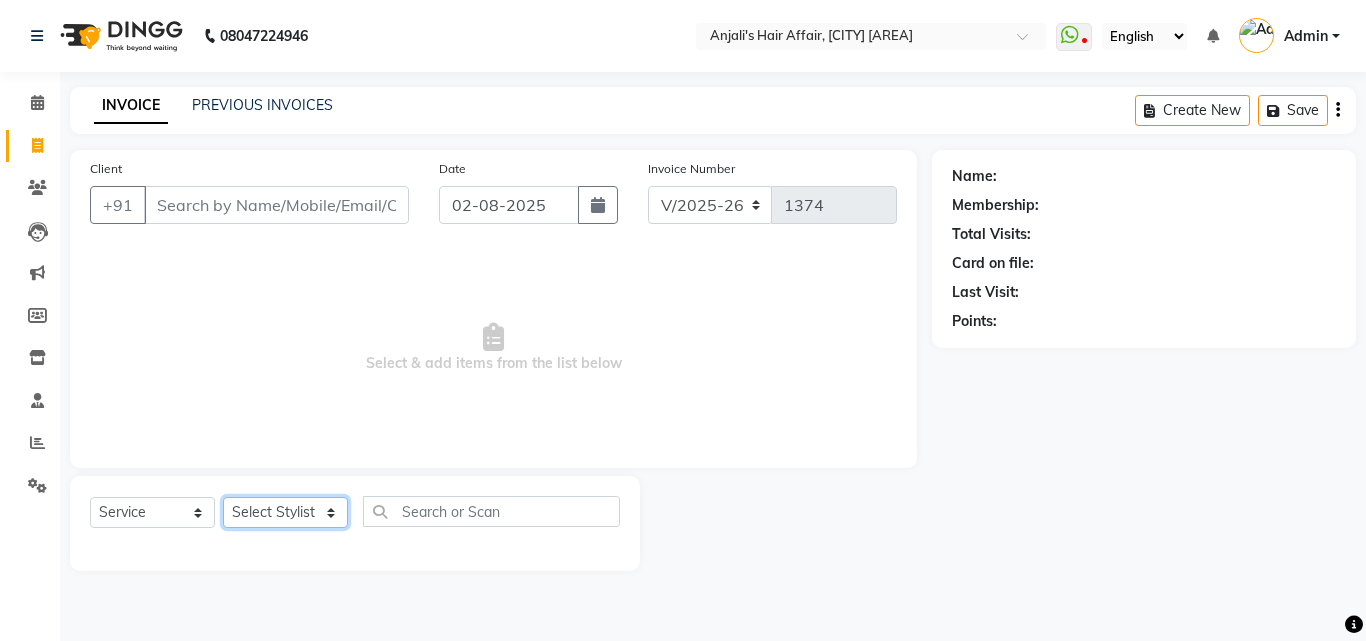 click on "Select Stylist Anjali Dilip Hair Affair Laksh Pranali Rashi Sakshi Saniya Sayali Shweta Sushmita Umesh" 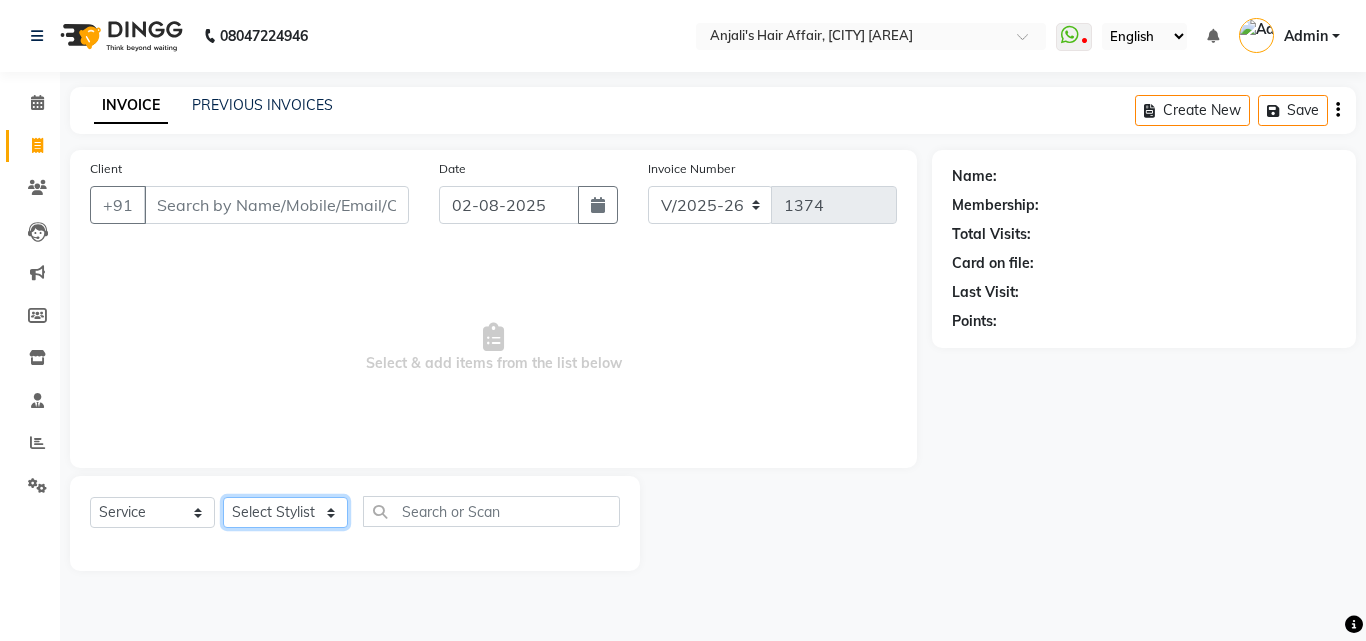 select on "[POSTAL_CODE]" 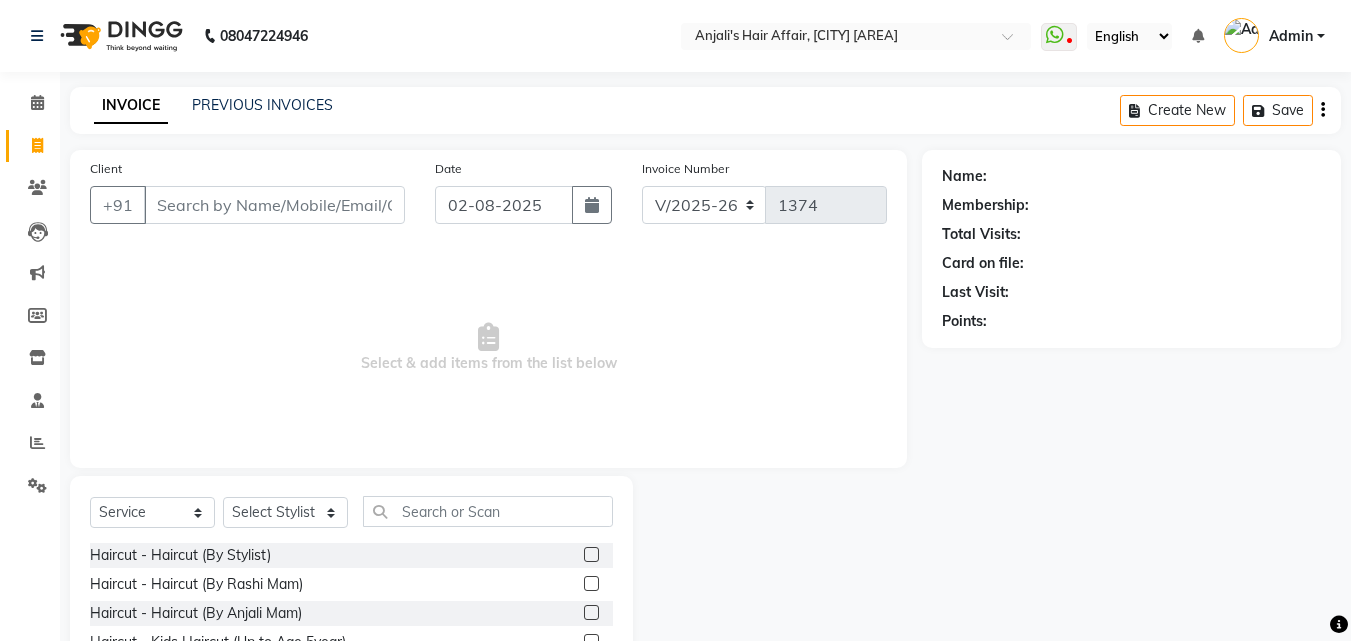 click 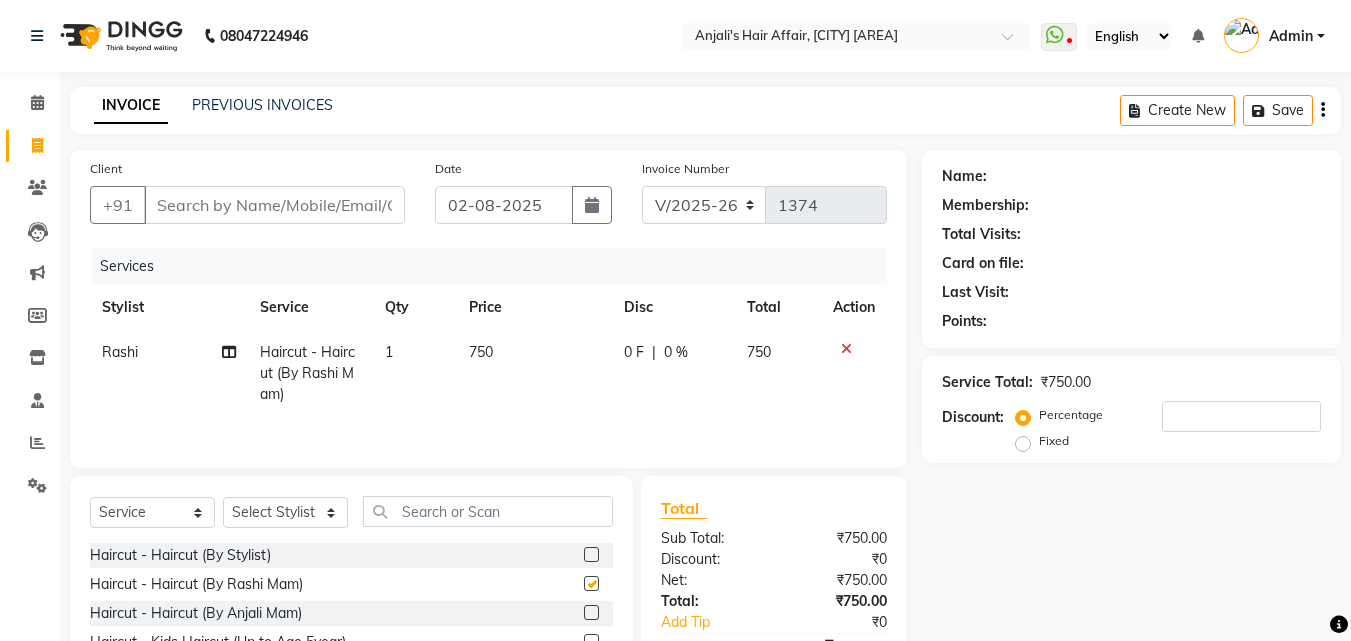 checkbox on "false" 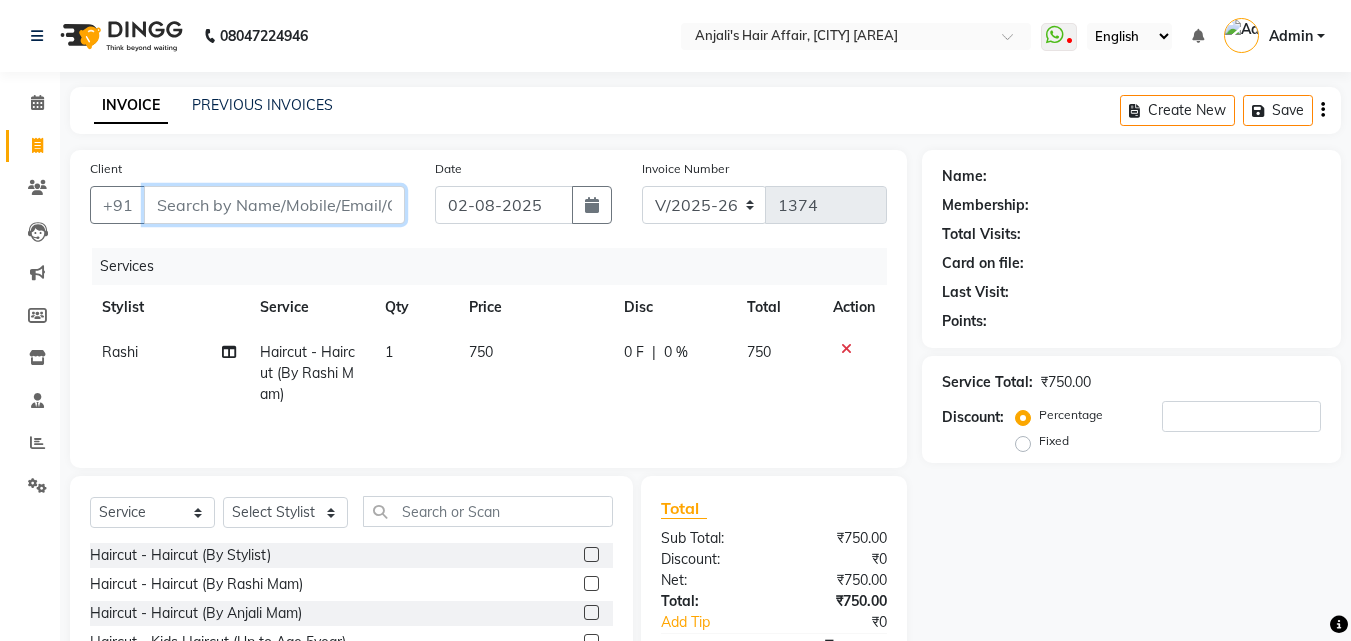 click on "Client" at bounding box center [274, 205] 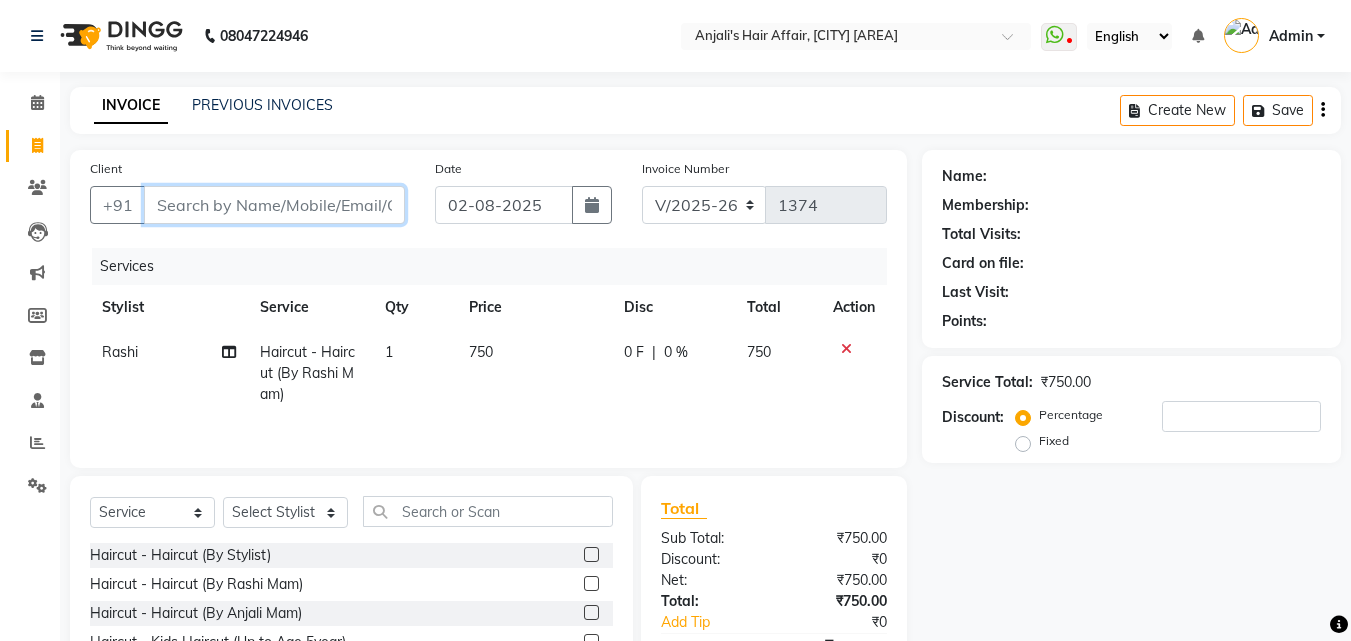 click on "Client" at bounding box center (274, 205) 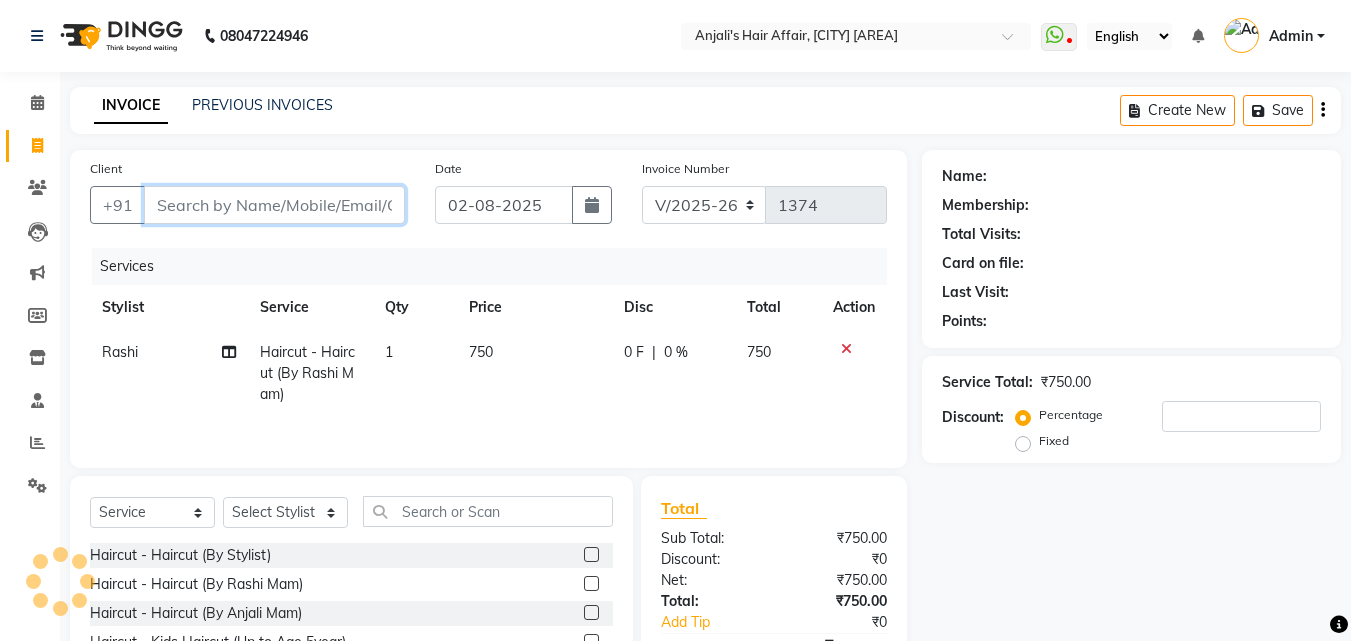 type on "7" 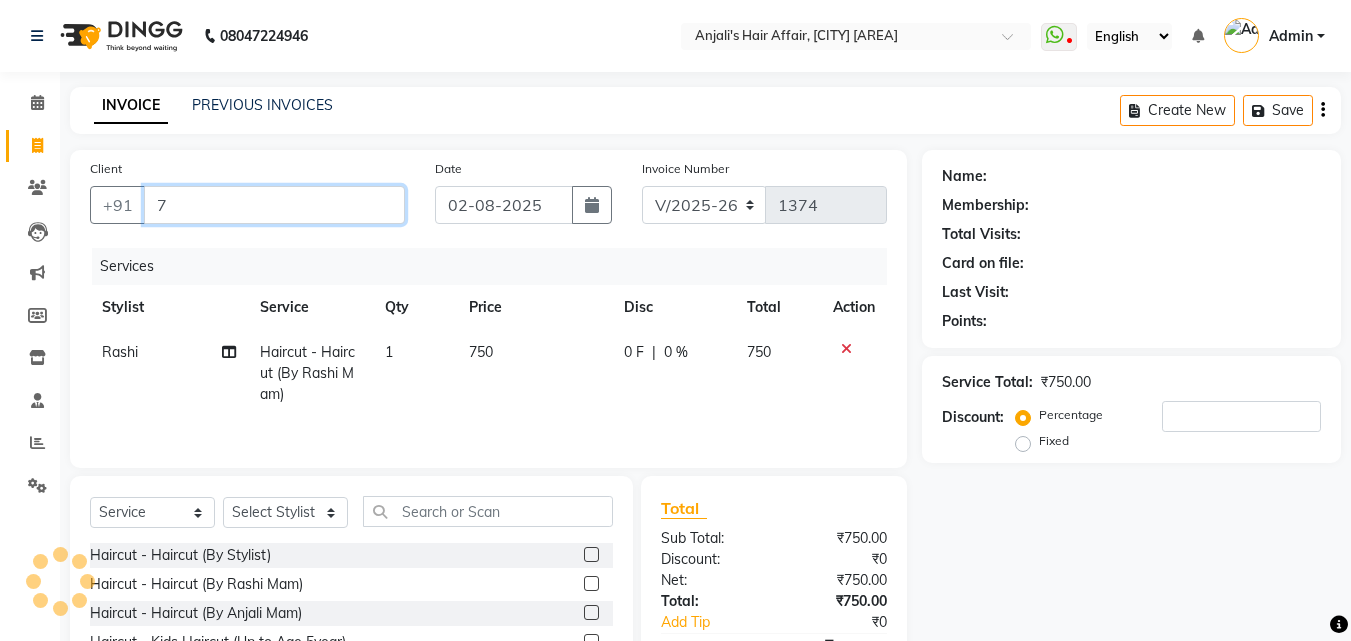 type on "0" 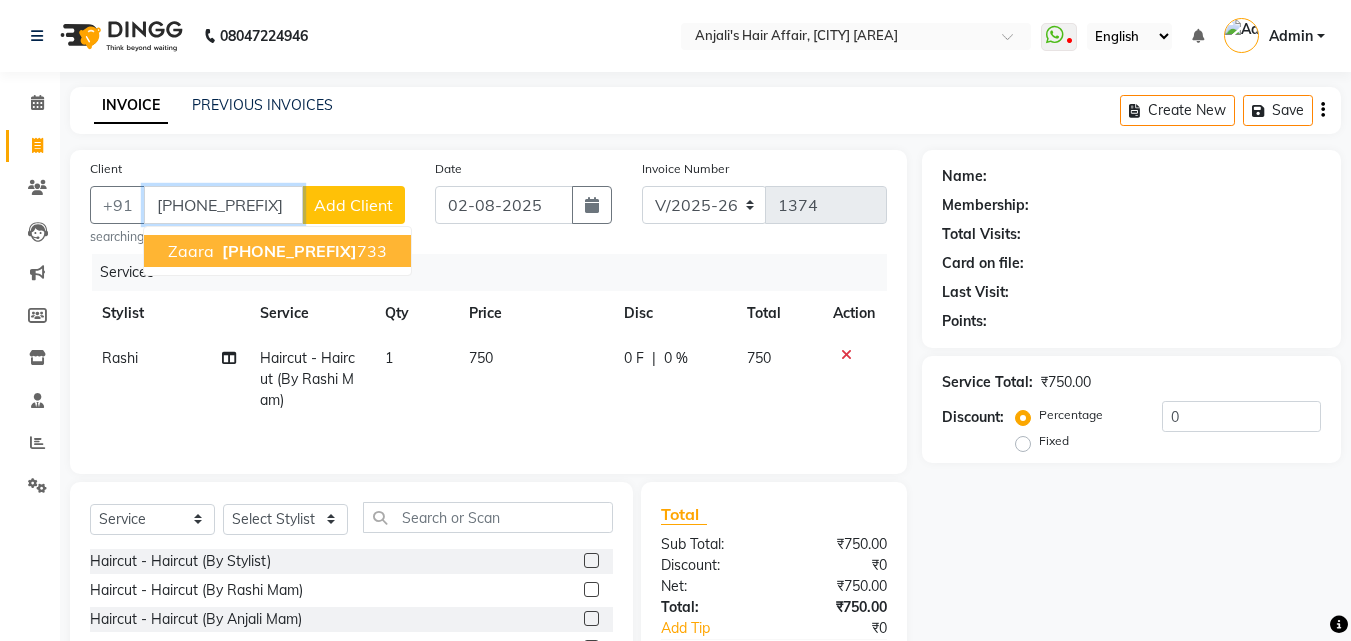 click on "[PHONE_PREFIX]" at bounding box center [223, 205] 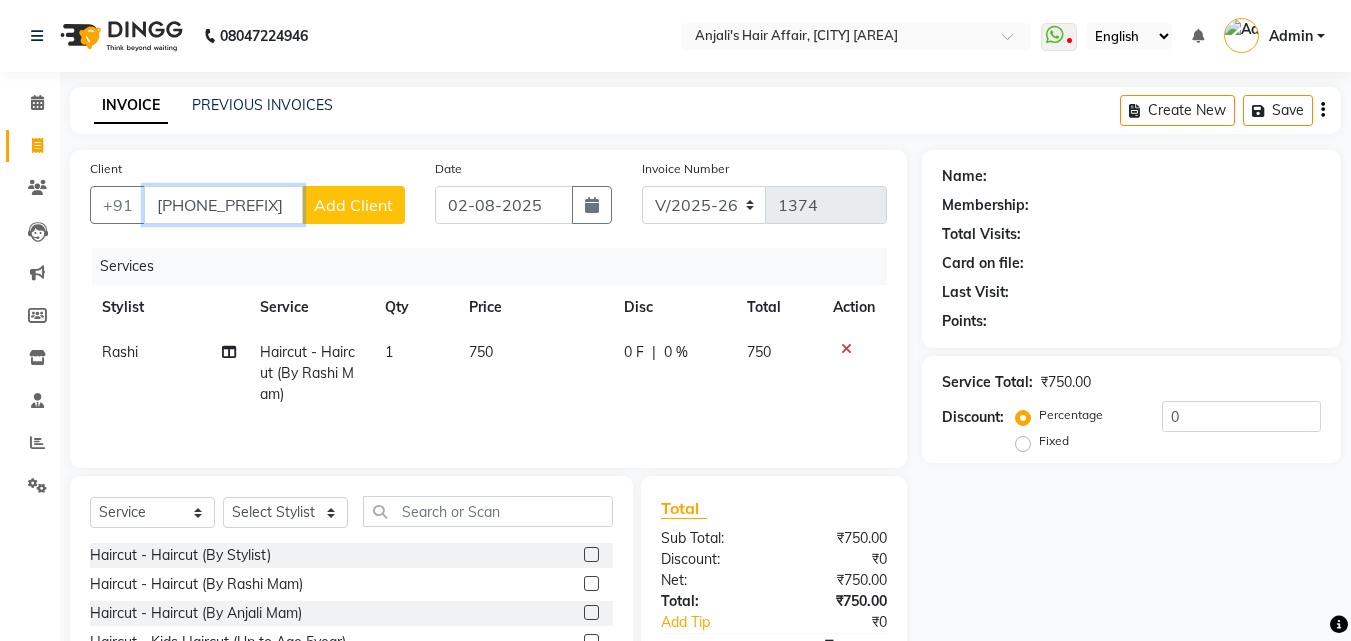 type on "[PHONE_PREFIX]" 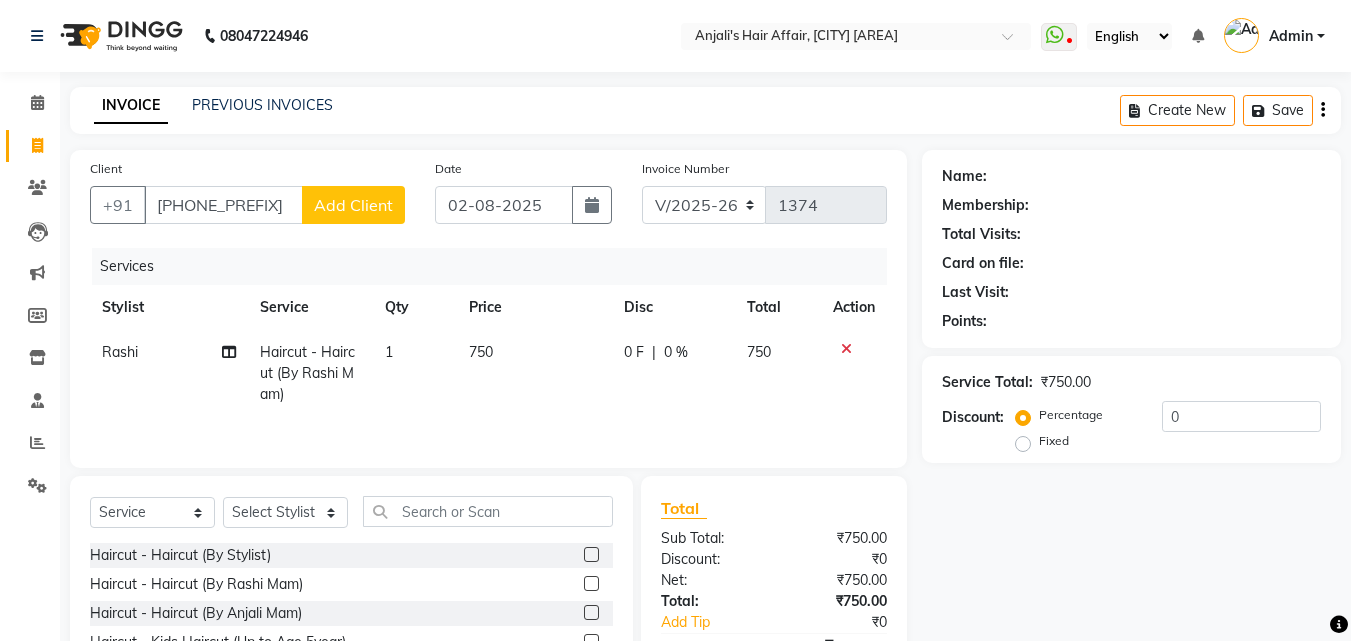 click on "Add Client" 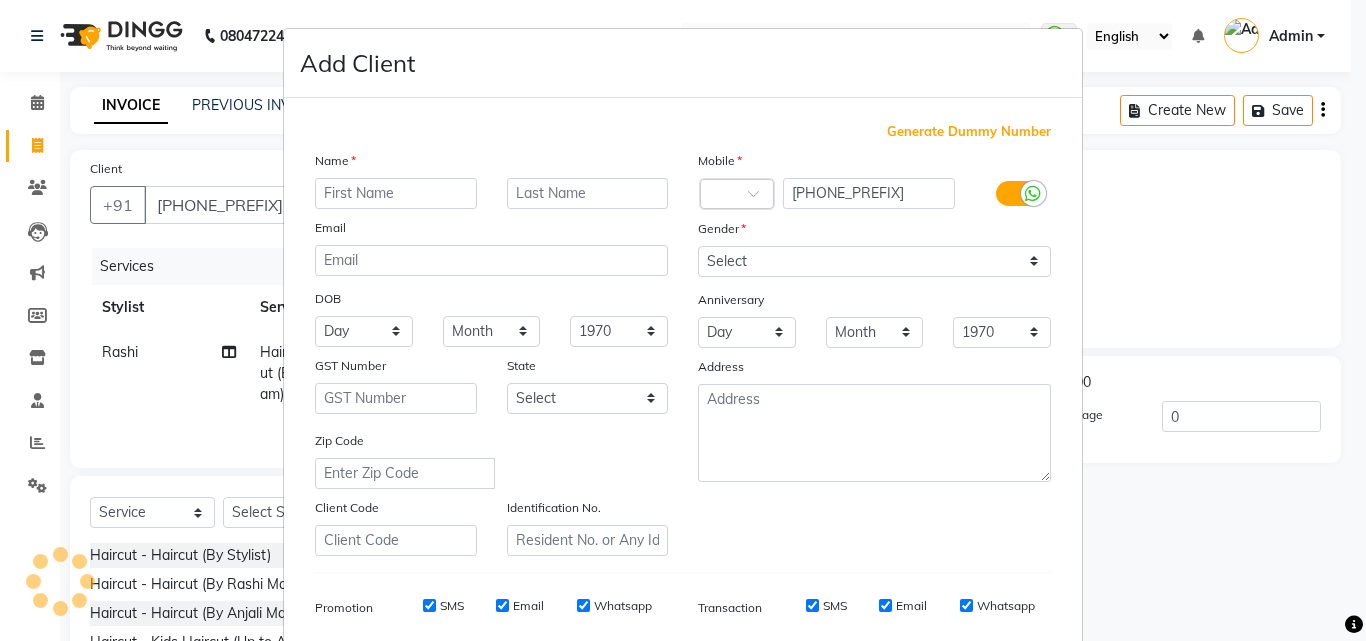 click at bounding box center (396, 193) 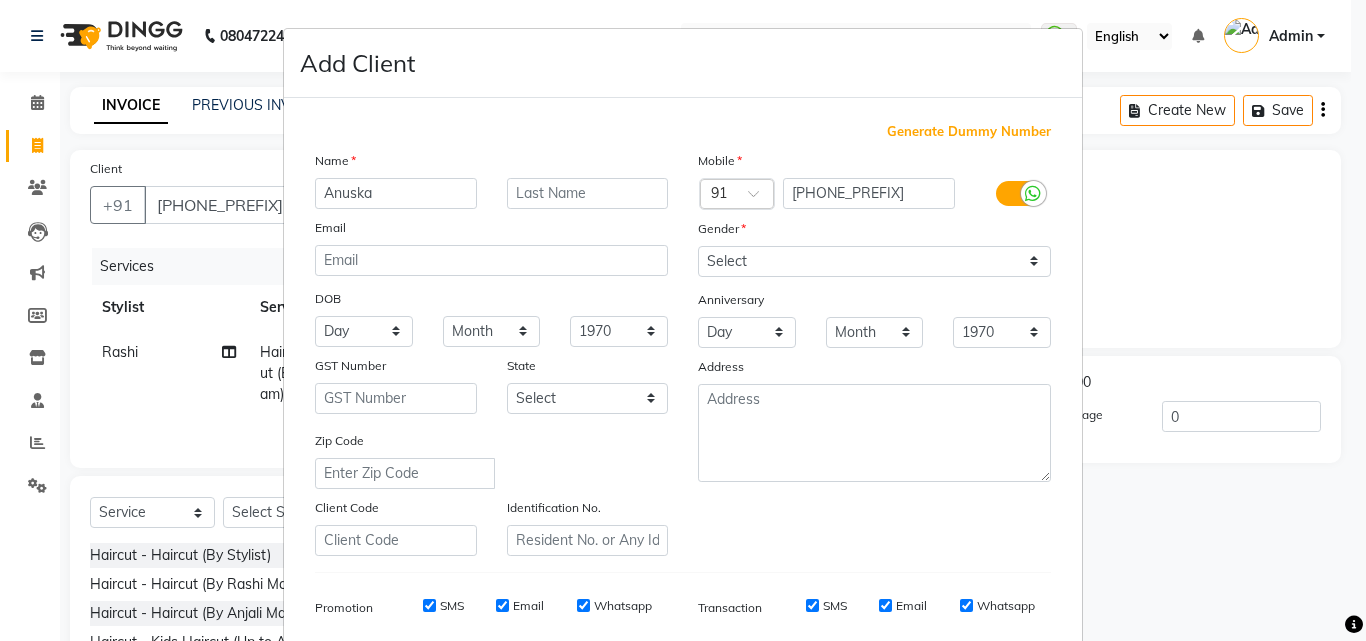 click on "Anuska" at bounding box center (396, 193) 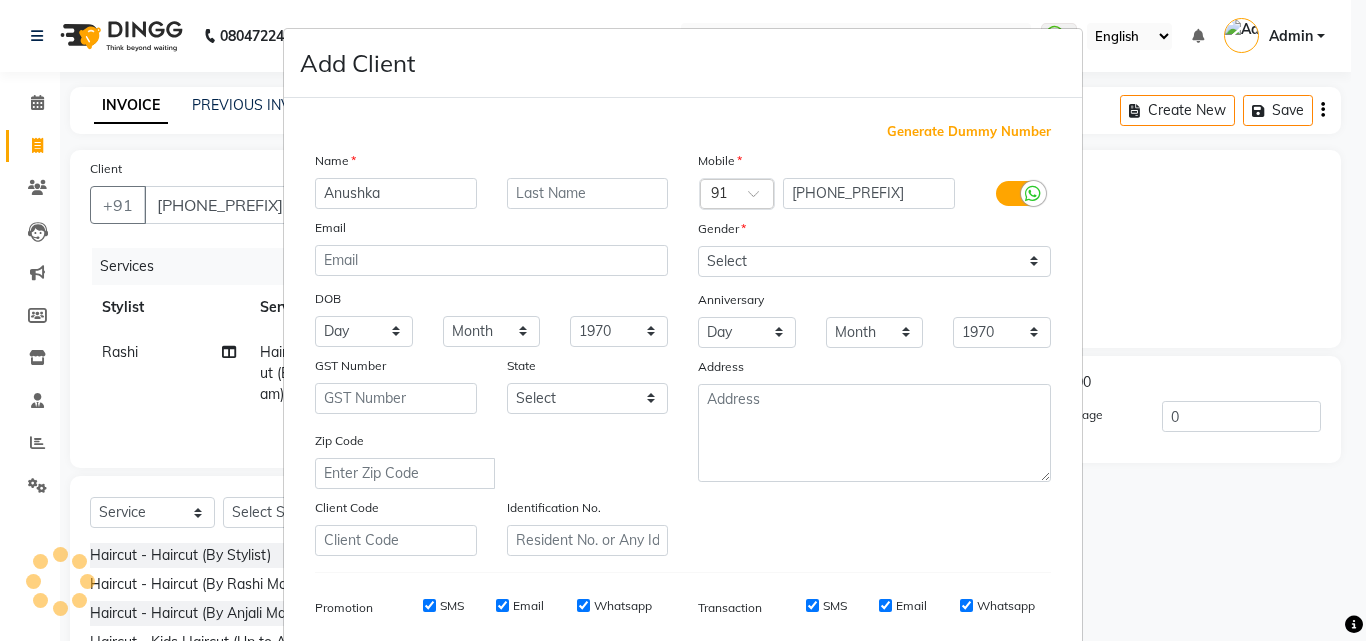 type on "Anushka" 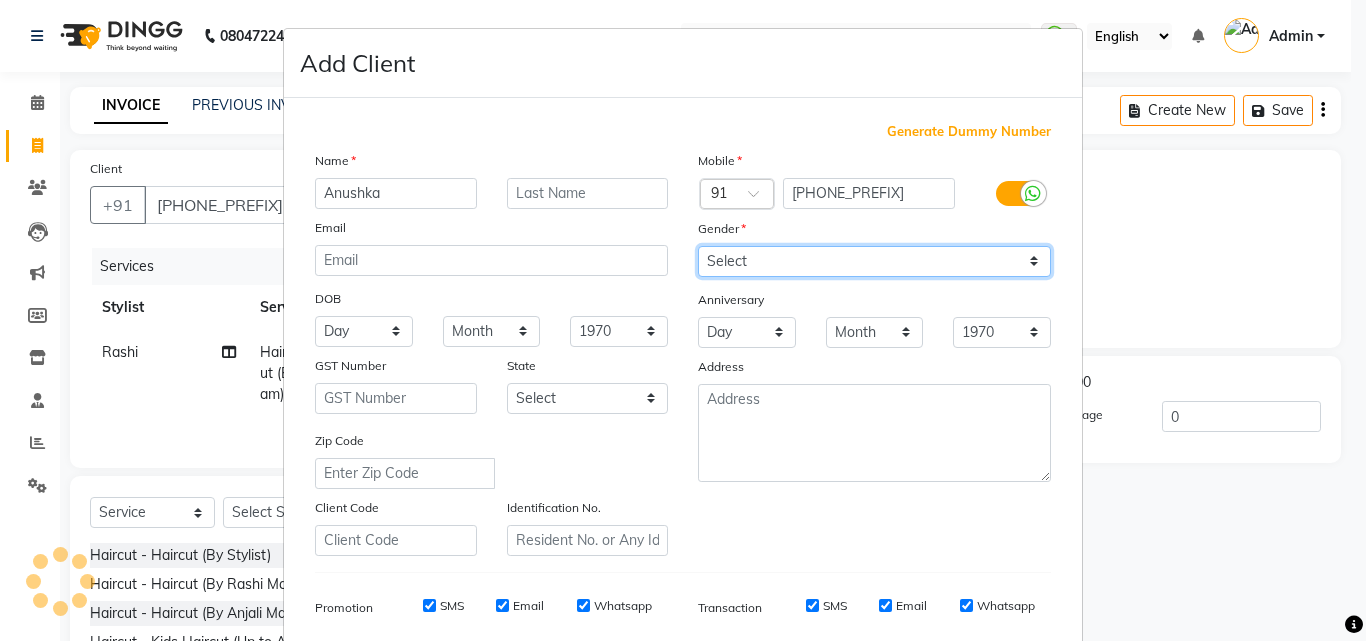 click on "Select Male Female Other Prefer Not To Say" at bounding box center (874, 261) 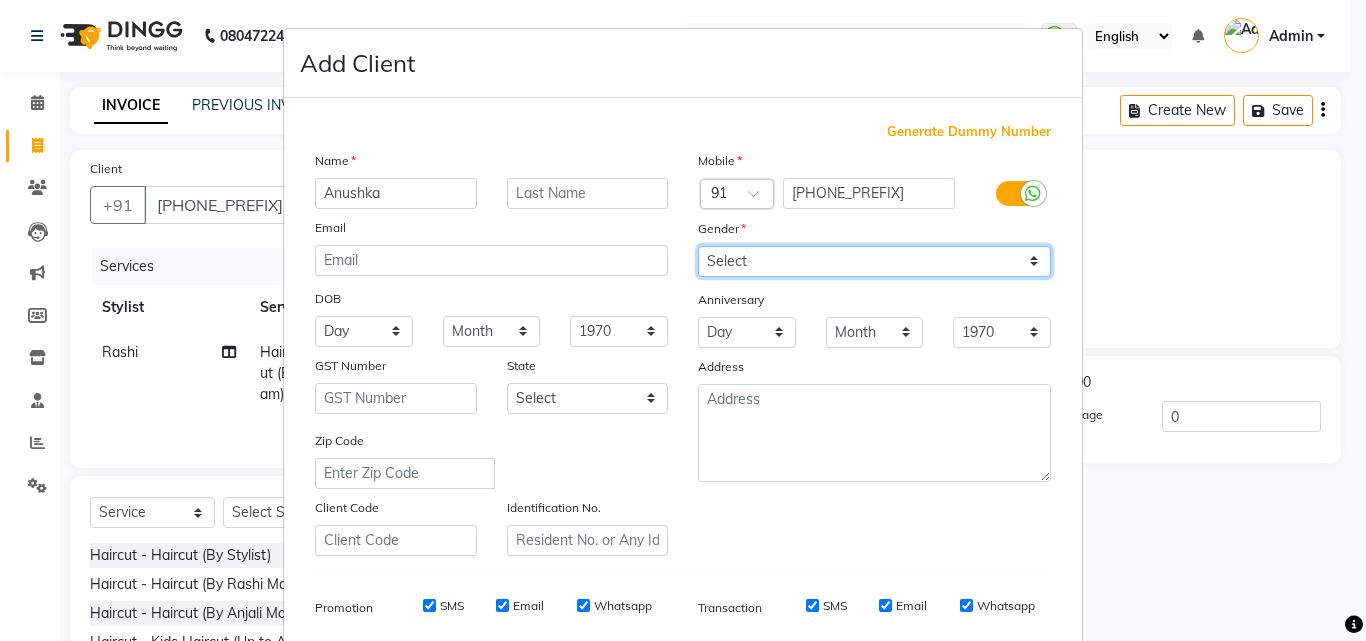 select on "female" 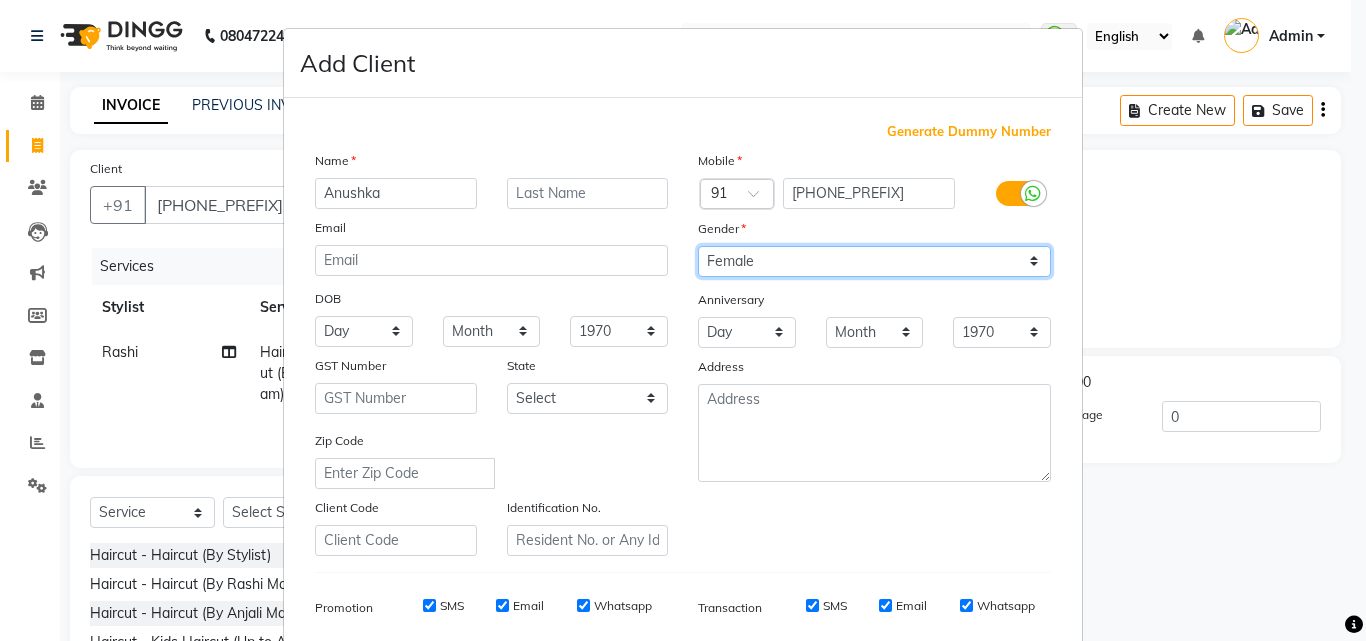 click on "Select Male Female Other Prefer Not To Say" at bounding box center (874, 261) 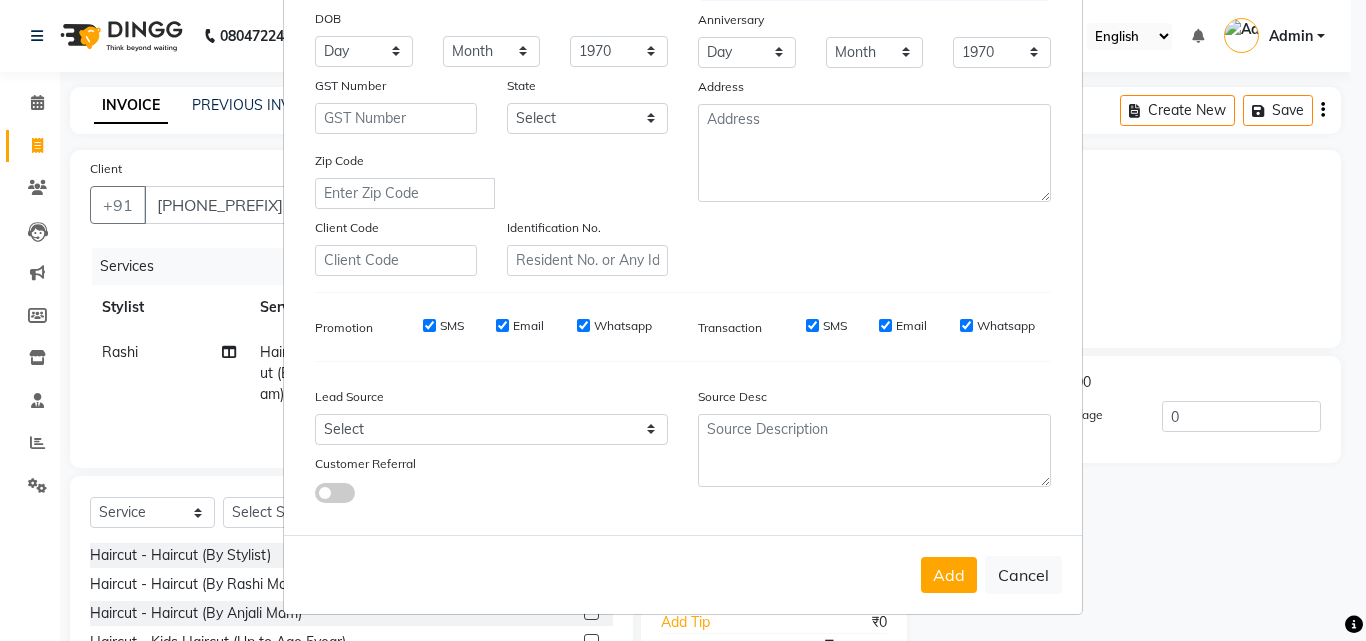 scroll, scrollTop: 282, scrollLeft: 0, axis: vertical 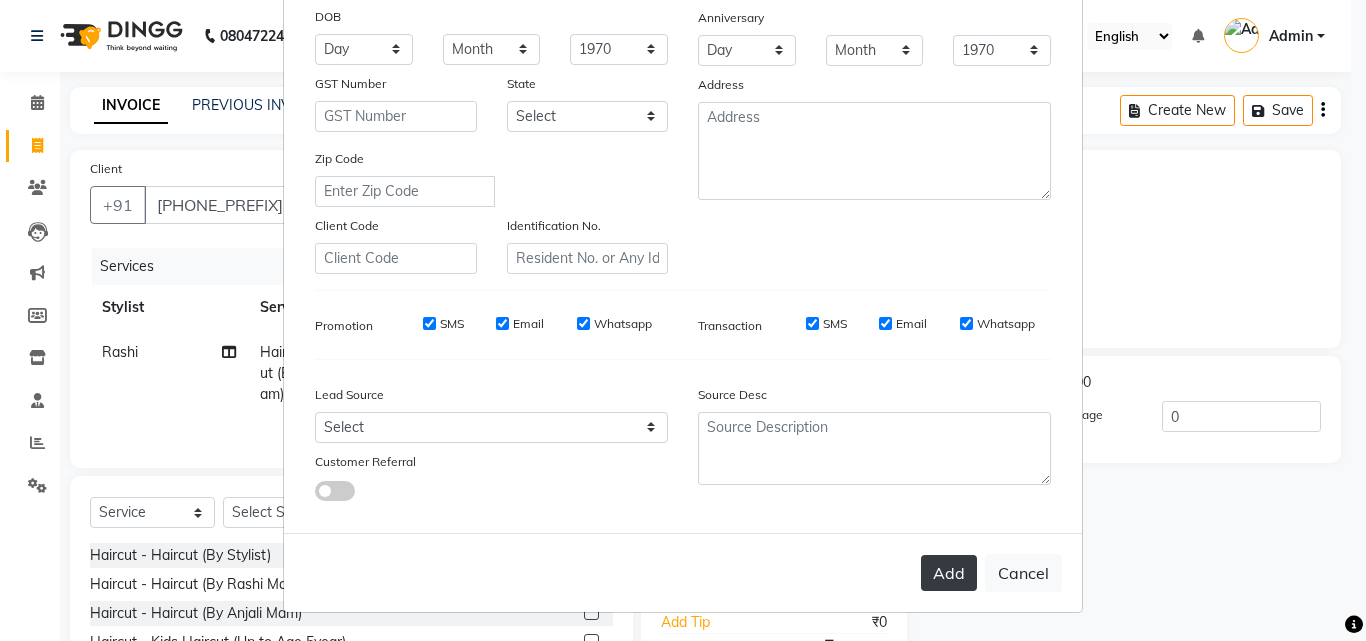 click on "Add" at bounding box center [949, 573] 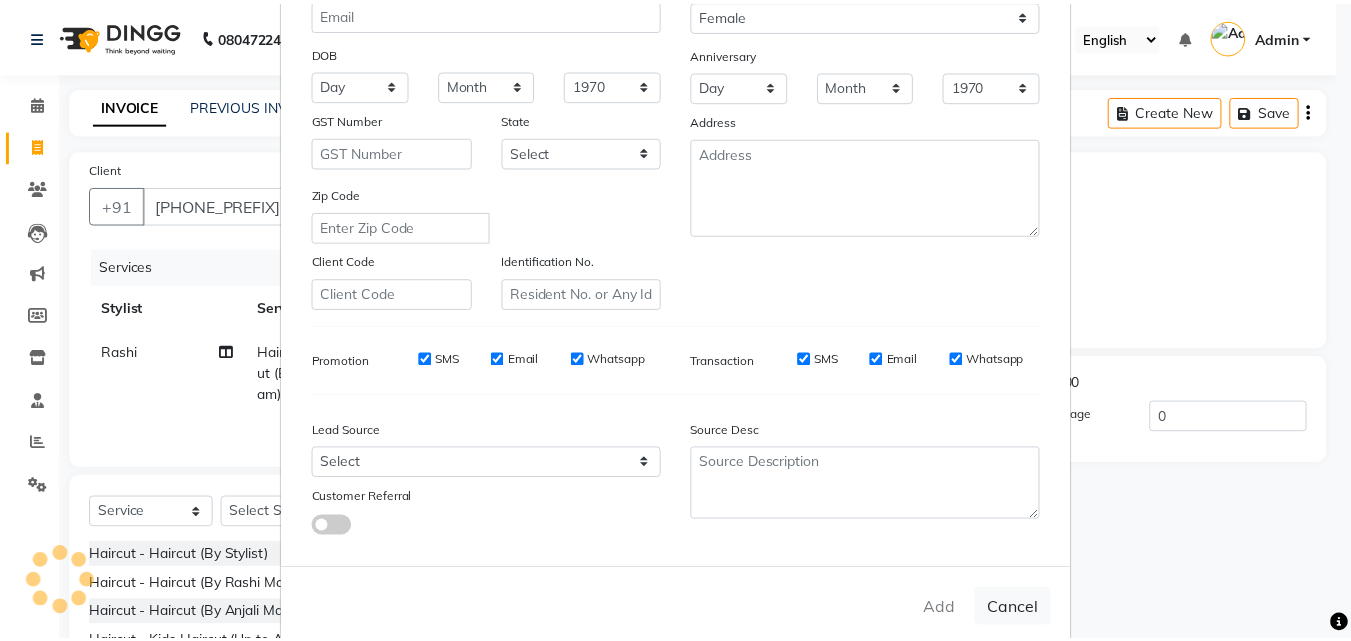 scroll, scrollTop: 282, scrollLeft: 0, axis: vertical 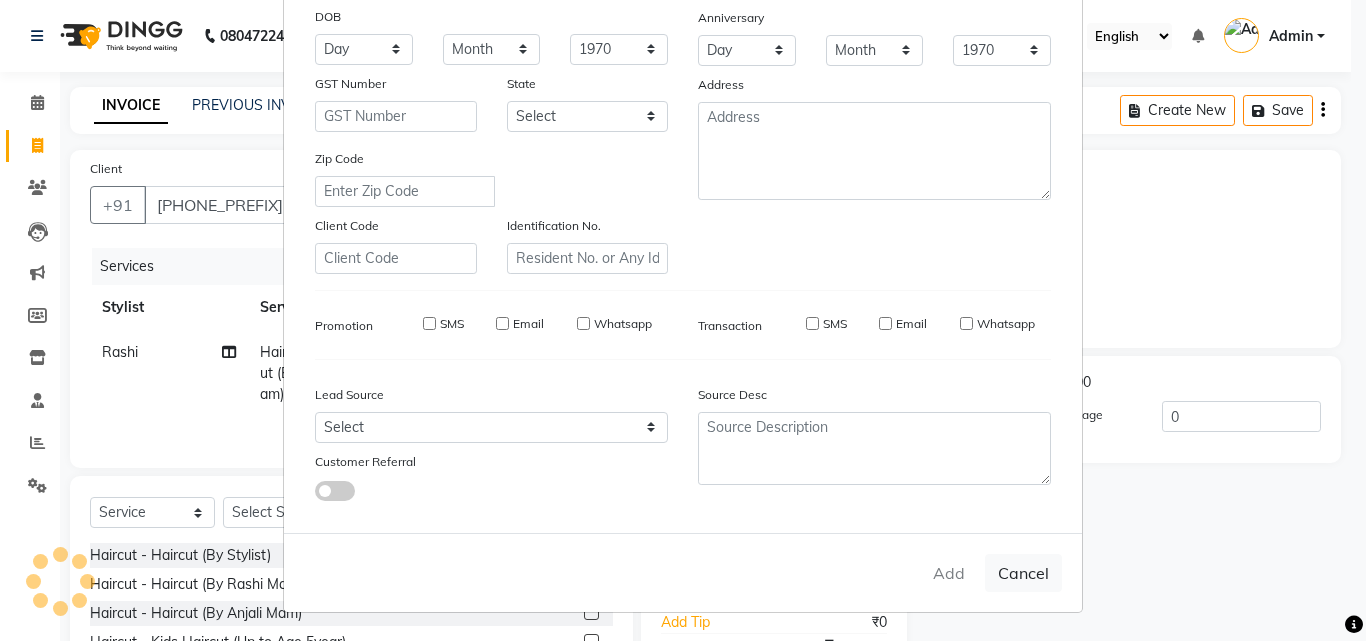 type 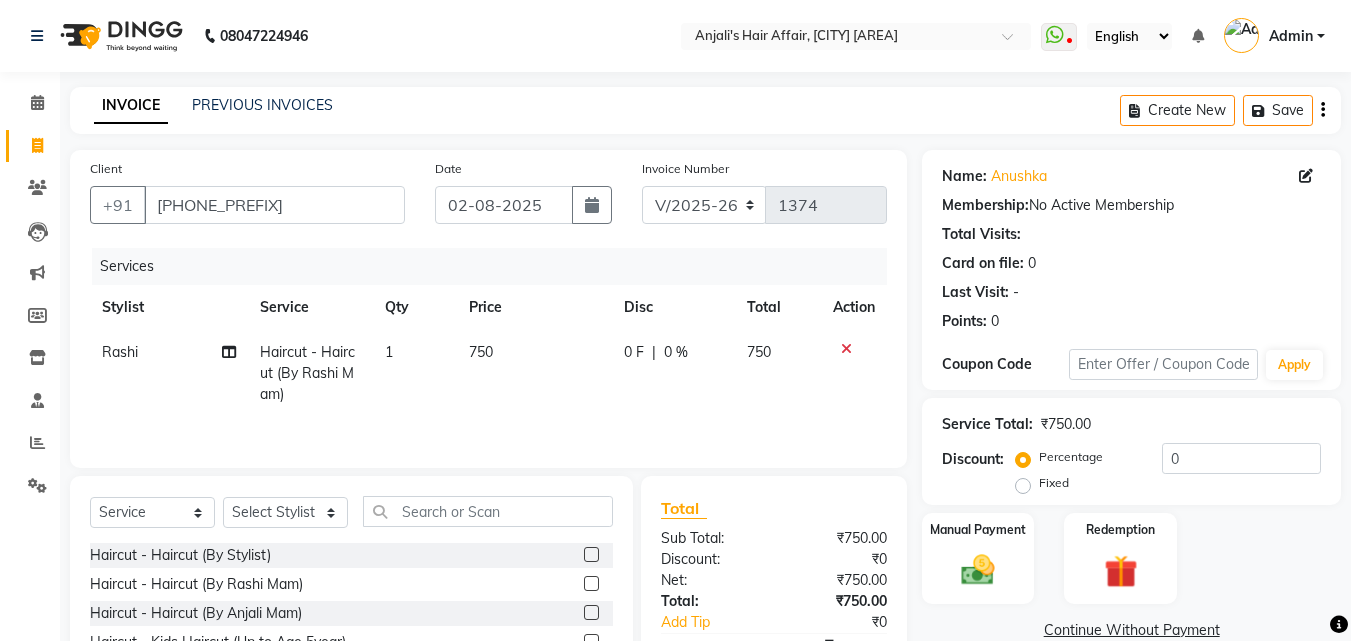 click on "INVOICE PREVIOUS INVOICES Create New   Save" 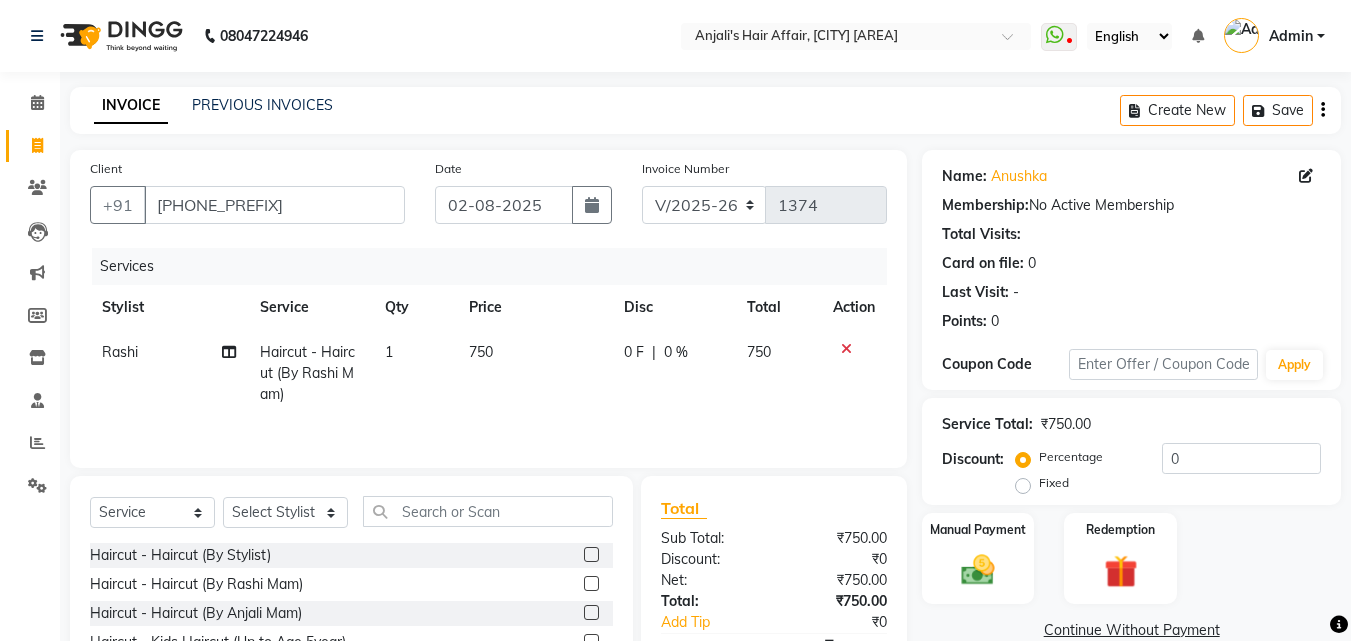 scroll, scrollTop: 160, scrollLeft: 0, axis: vertical 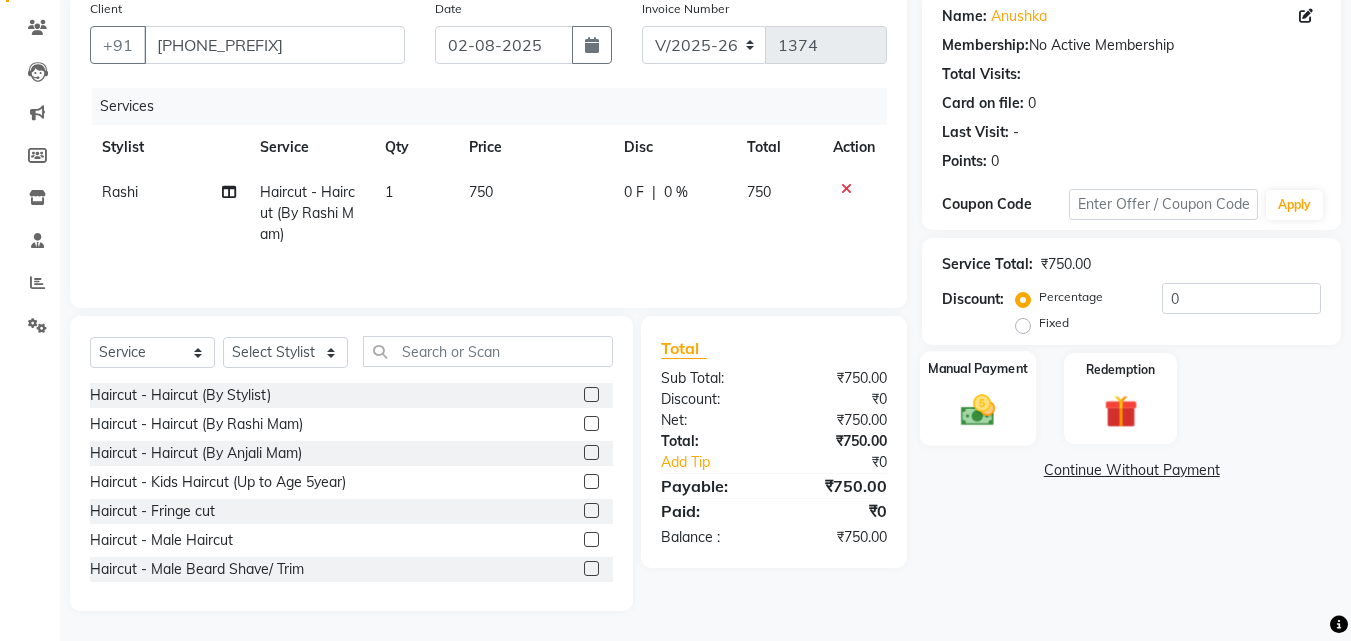 click on "Manual Payment" 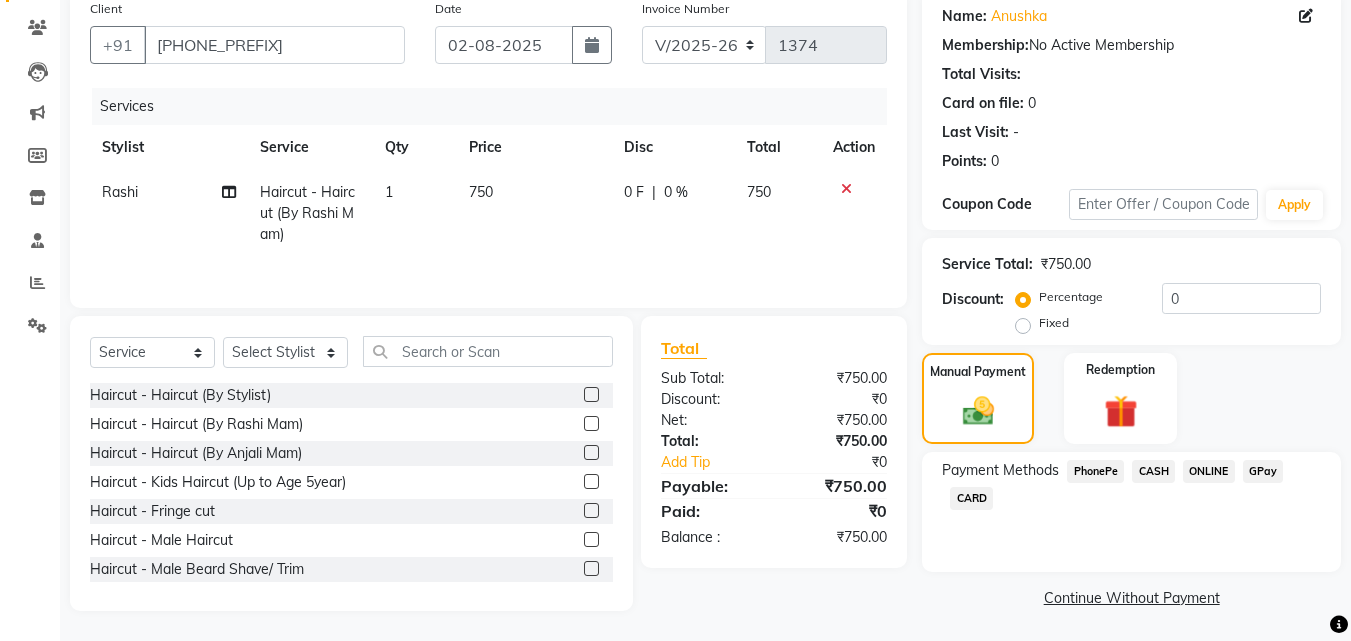 click on "GPay" 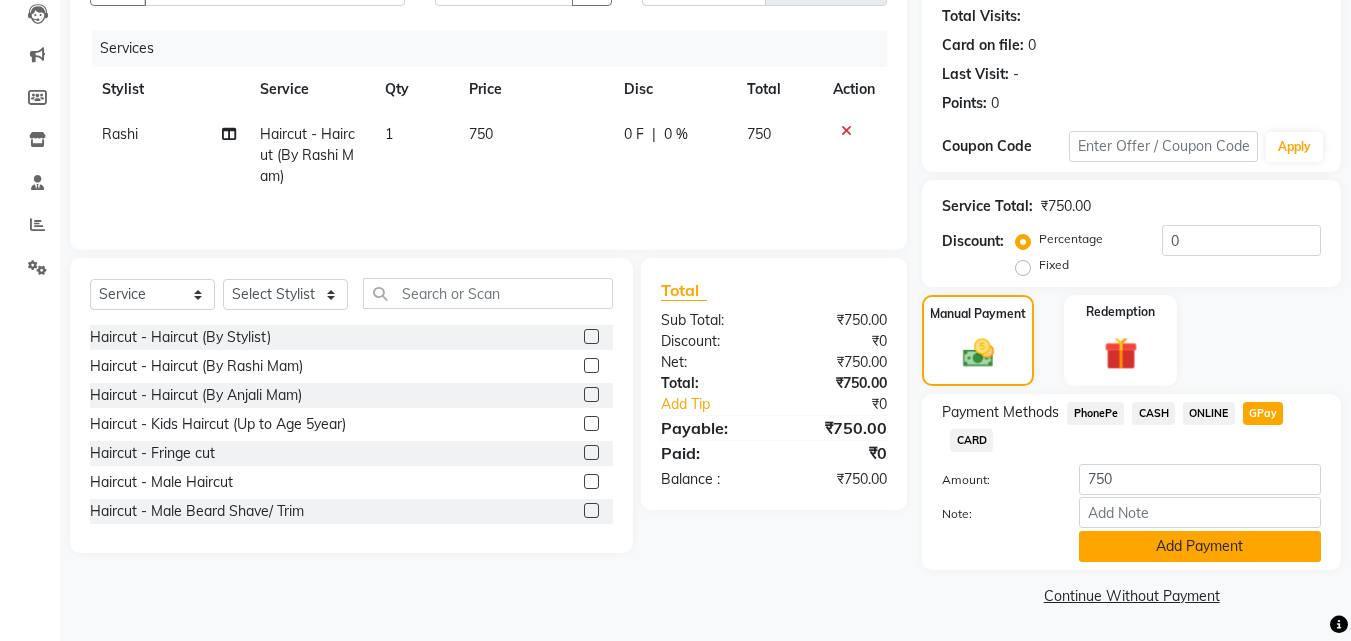 click on "Add Payment" 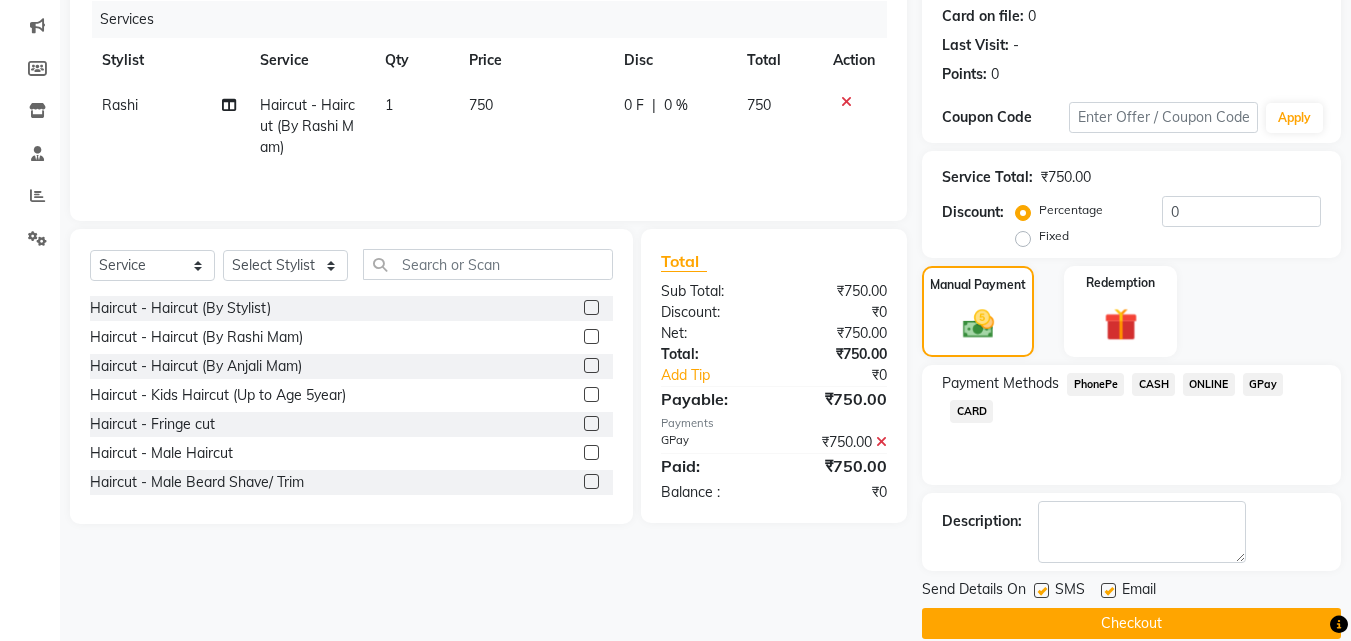 scroll, scrollTop: 275, scrollLeft: 0, axis: vertical 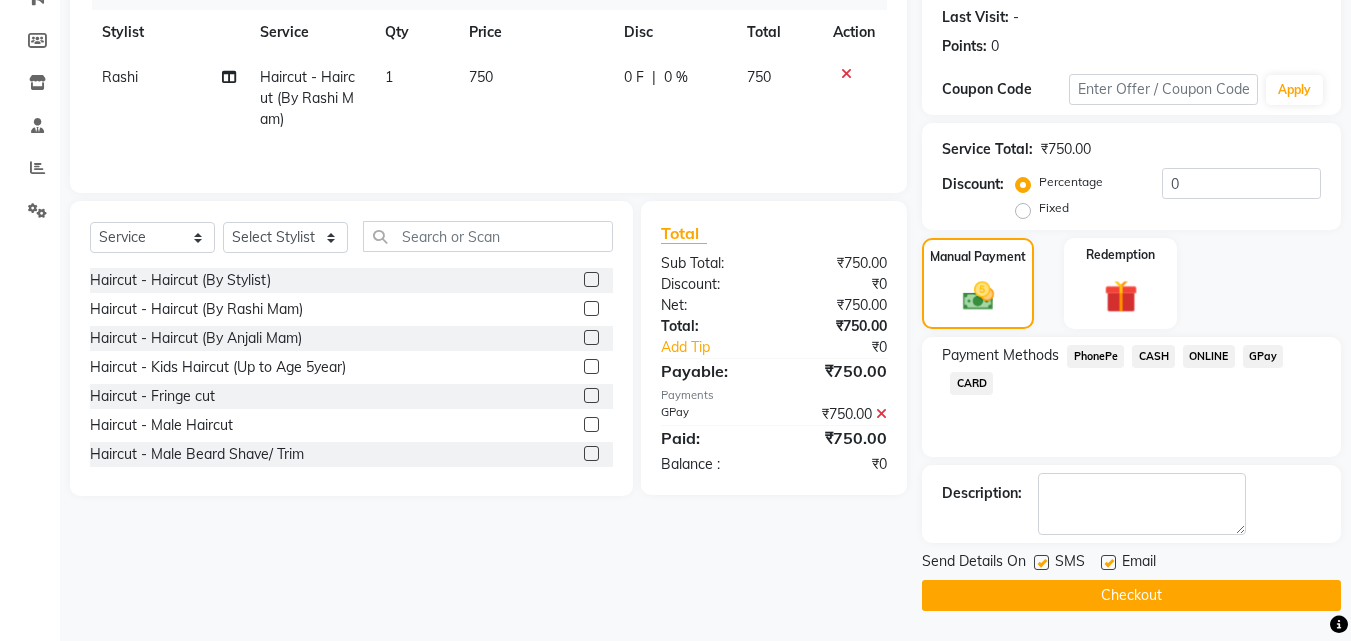 click on "Checkout" 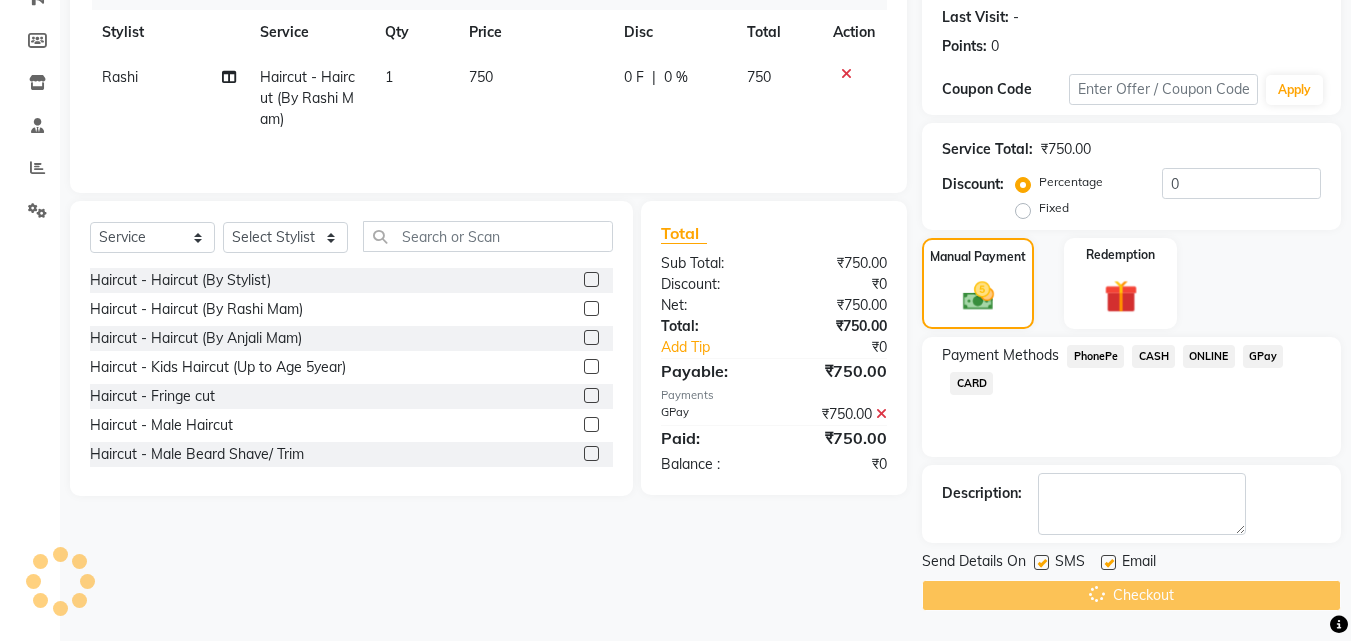 scroll, scrollTop: 0, scrollLeft: 0, axis: both 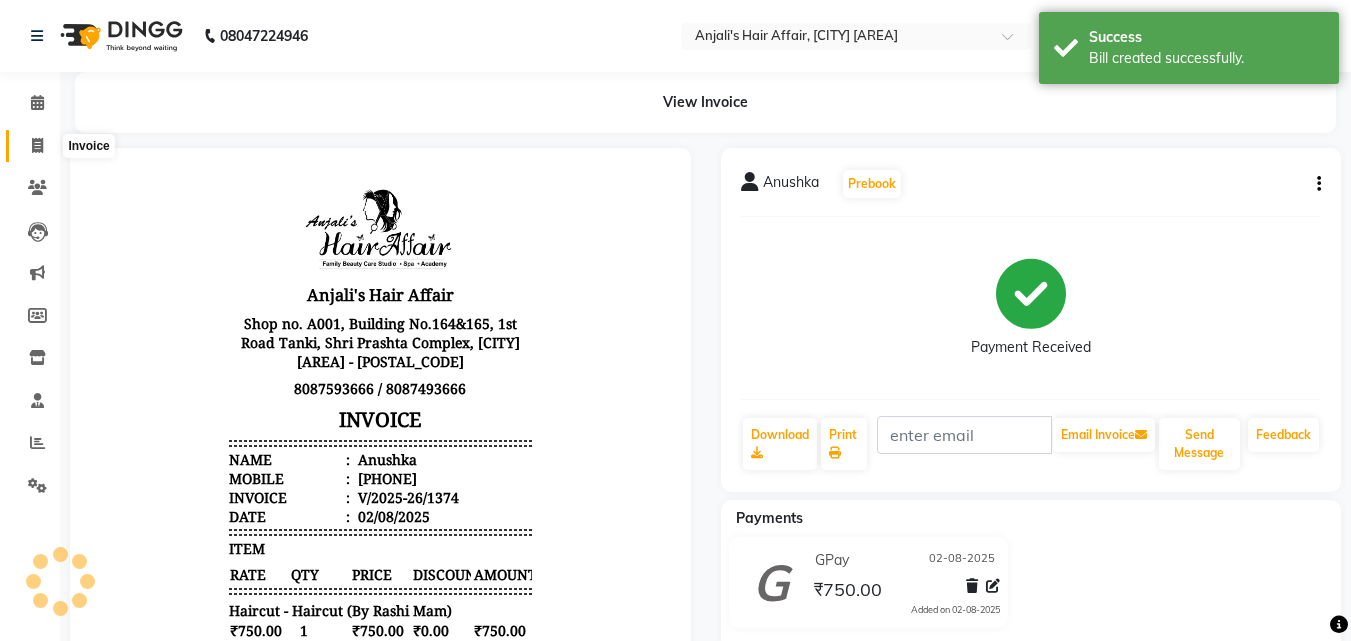 click 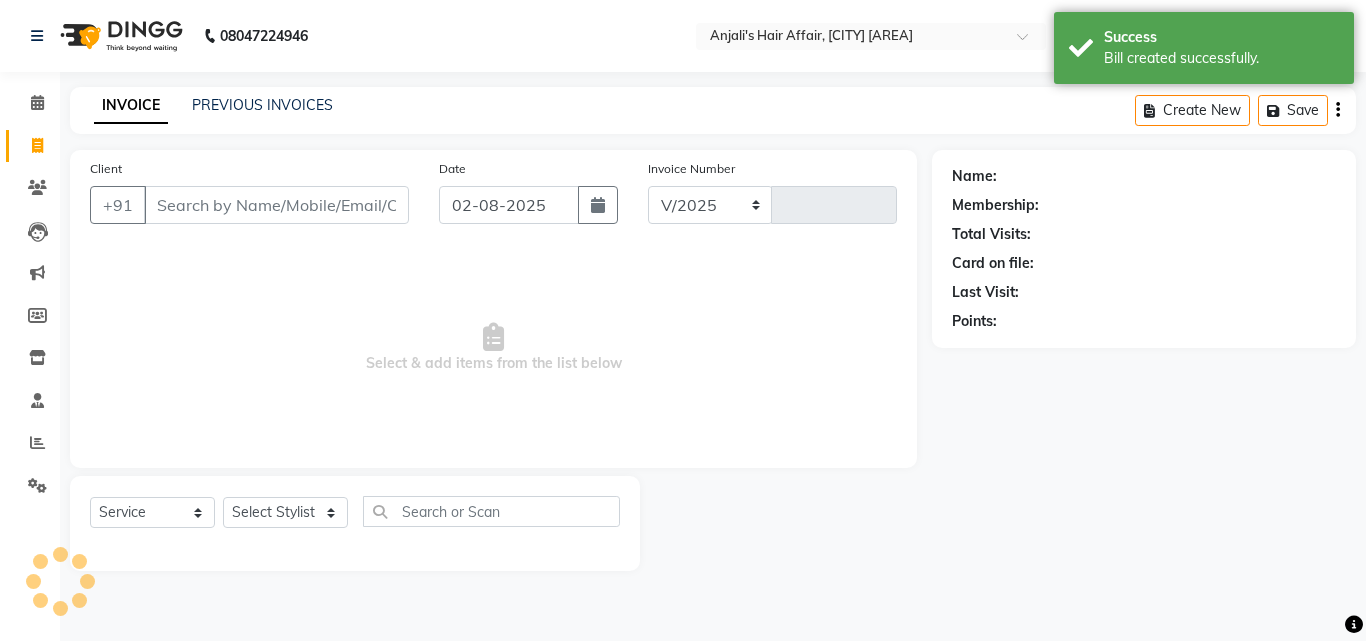select on "6172" 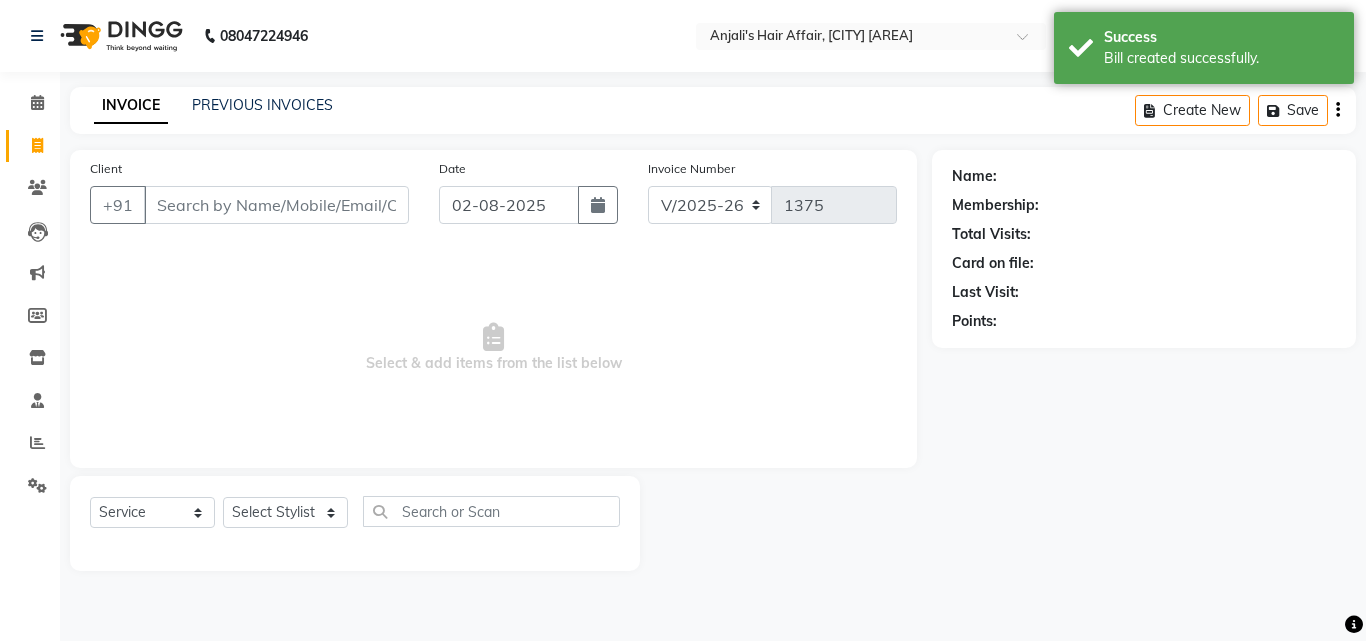 click on "Client" at bounding box center (276, 205) 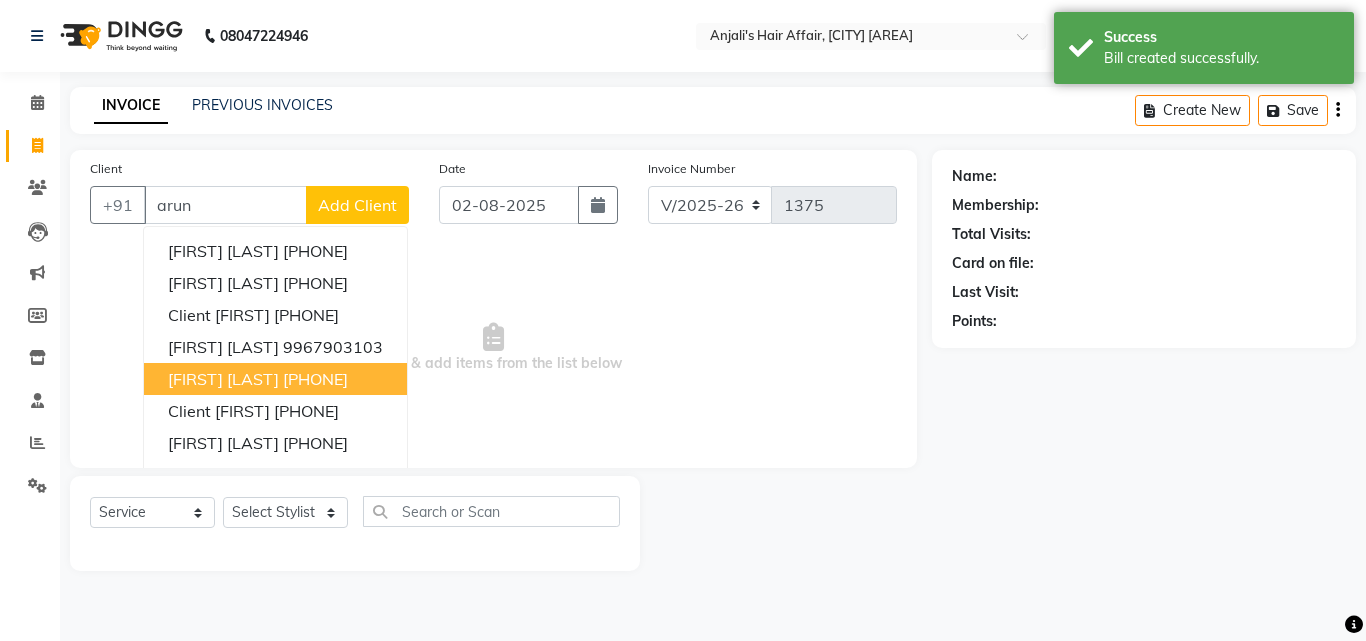 click on "[PHONE]" at bounding box center (315, 379) 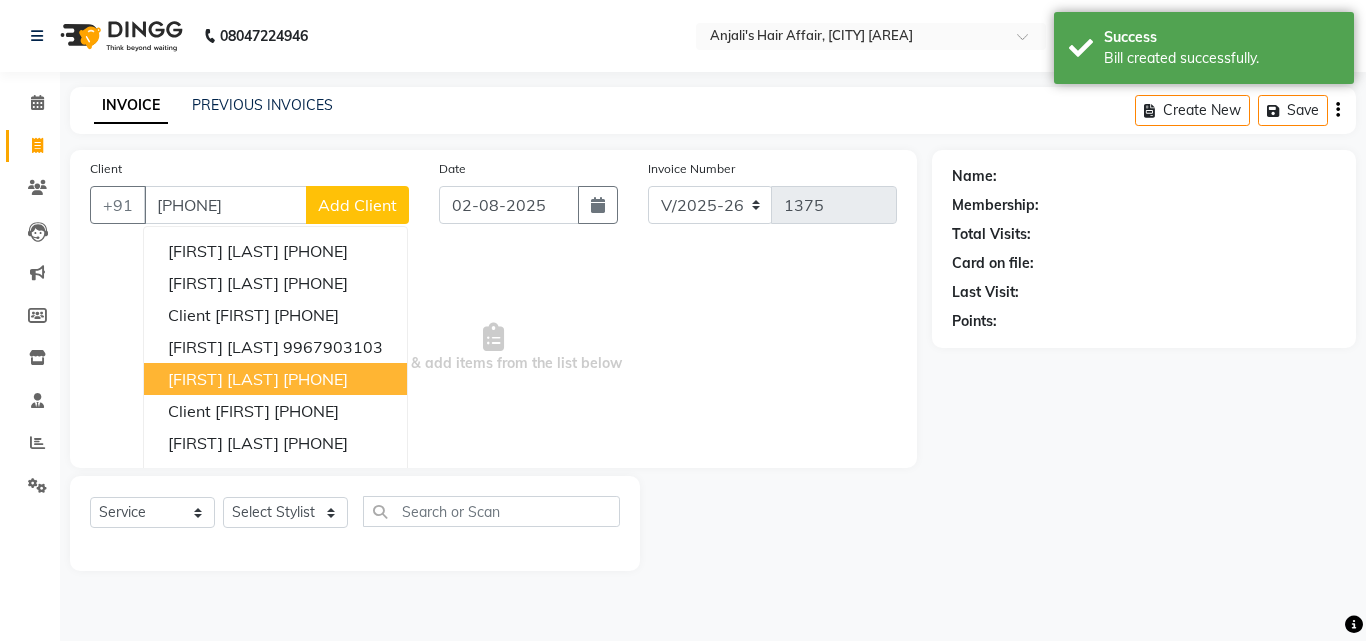 type on "[PHONE]" 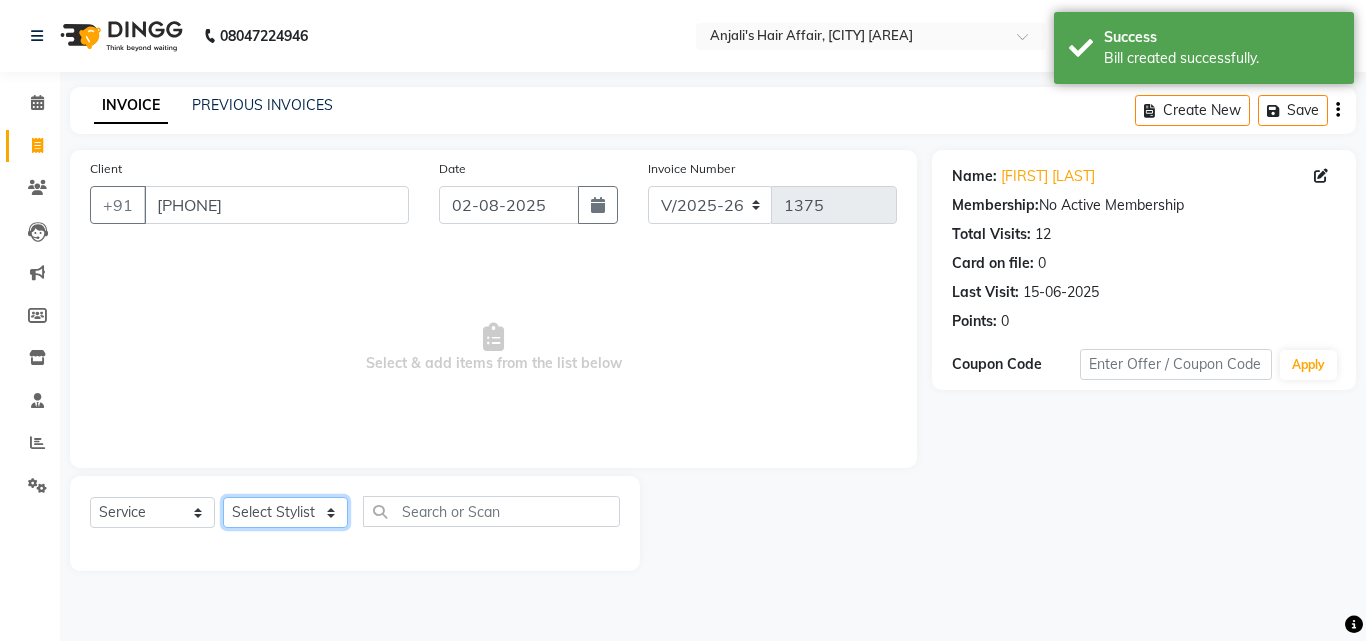 click on "Select Stylist Anjali Dilip Hair Affair Laksh Pranali Rashi Sakshi Saniya Sayali Shweta Sushmita Umesh" 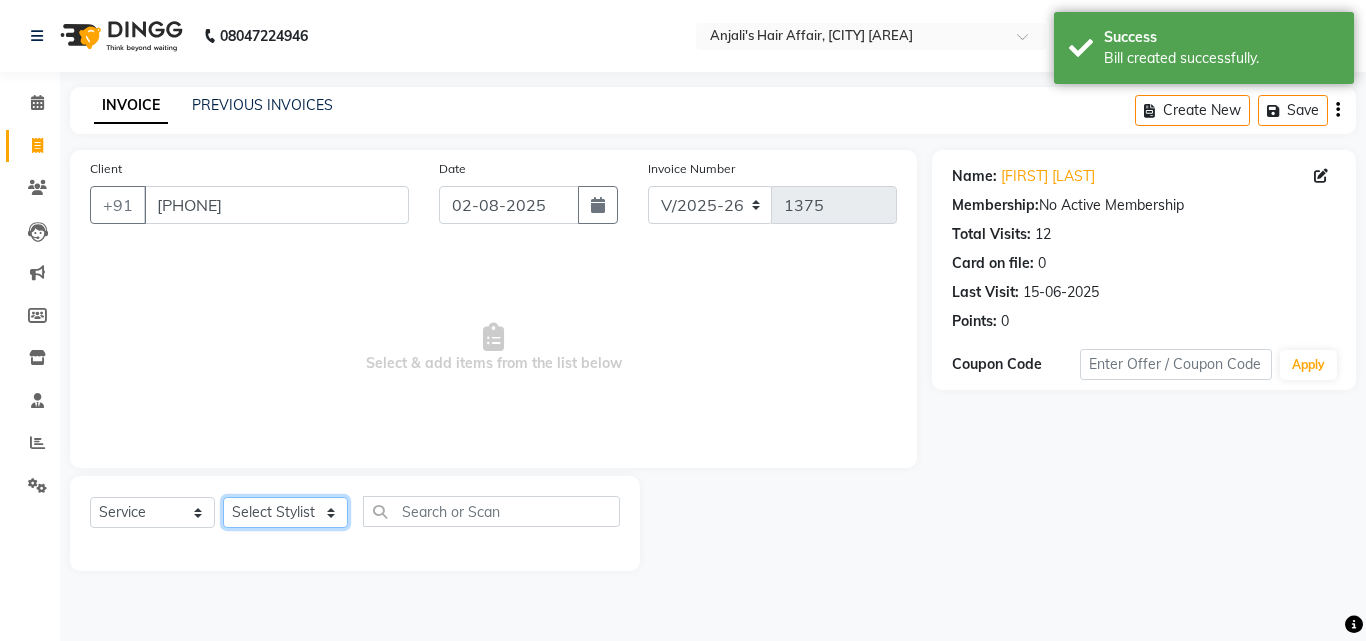 select on "45513" 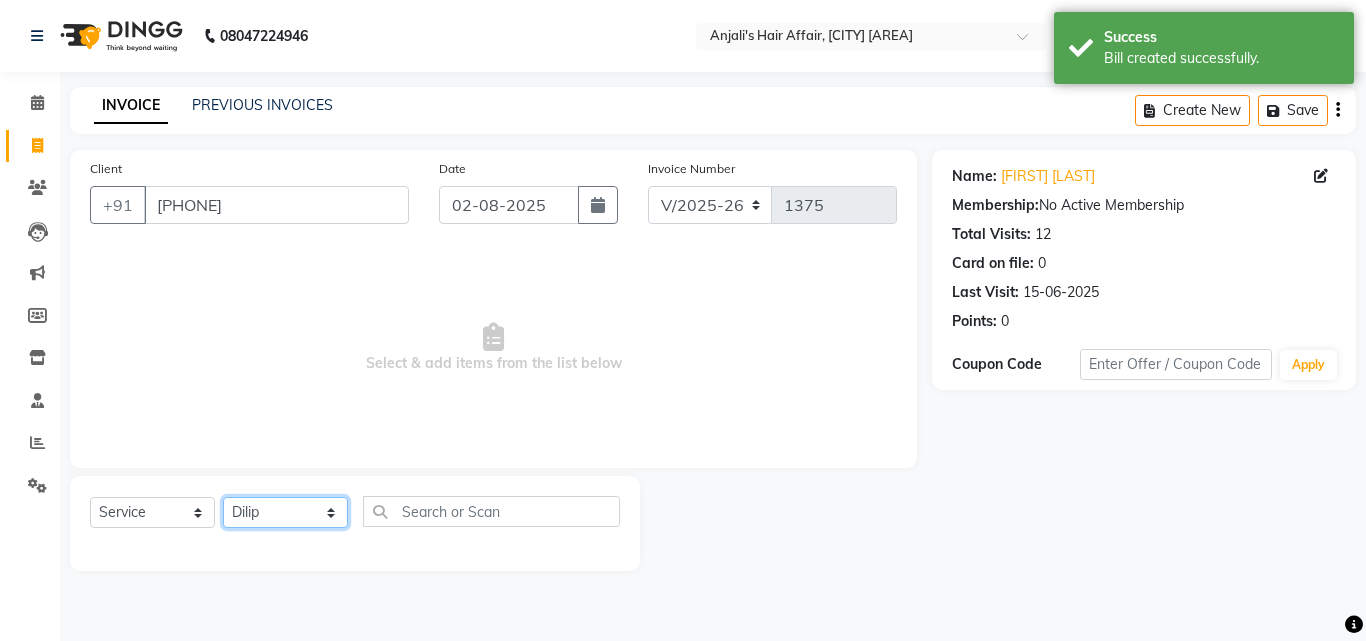 click on "Select Stylist Anjali Dilip Hair Affair Laksh Pranali Rashi Sakshi Saniya Sayali Shweta Sushmita Umesh" 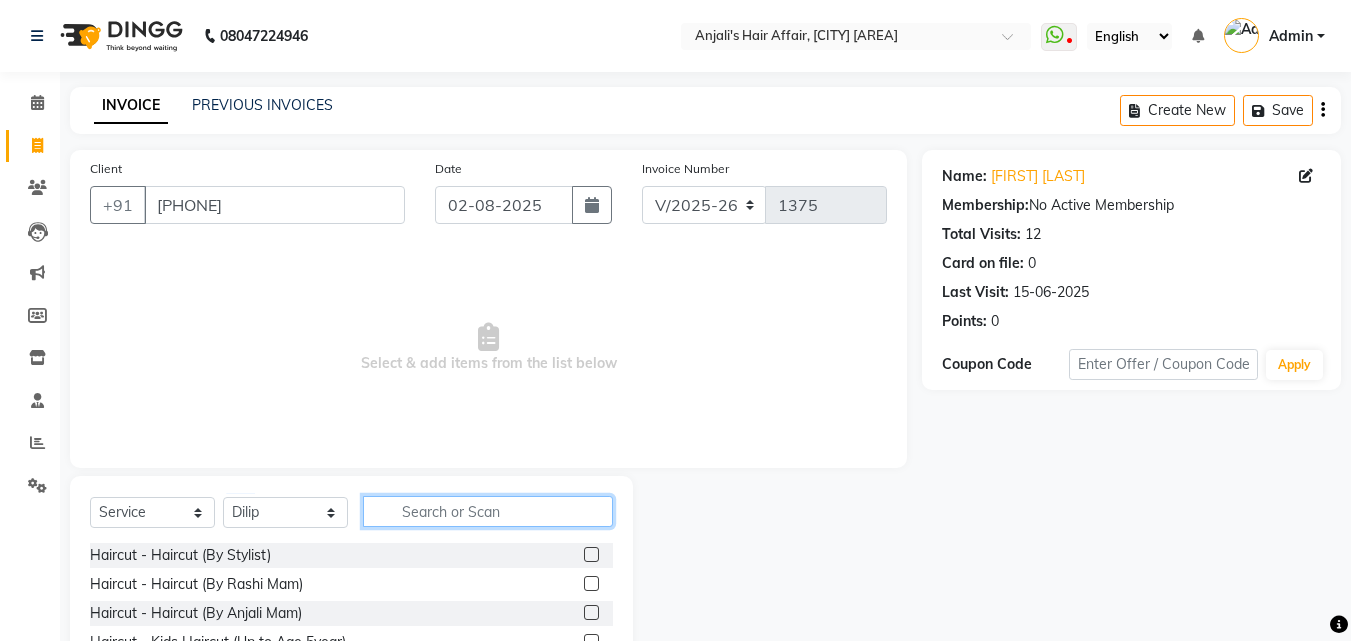 click 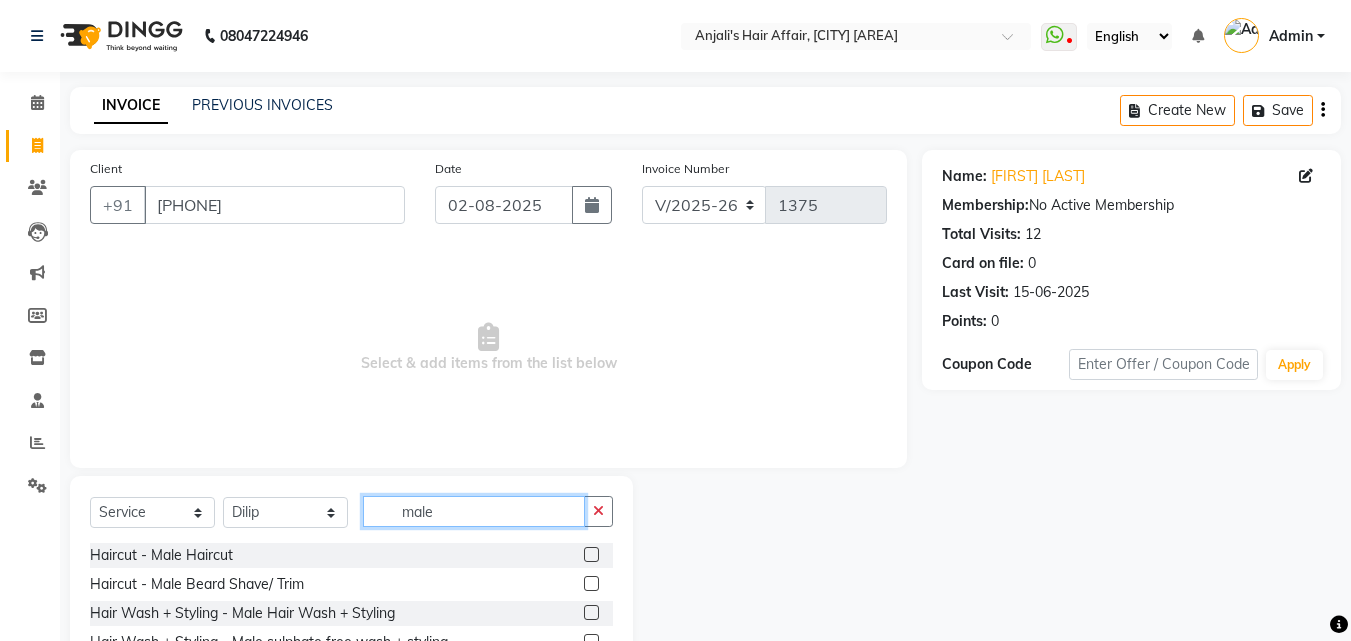 type on "male" 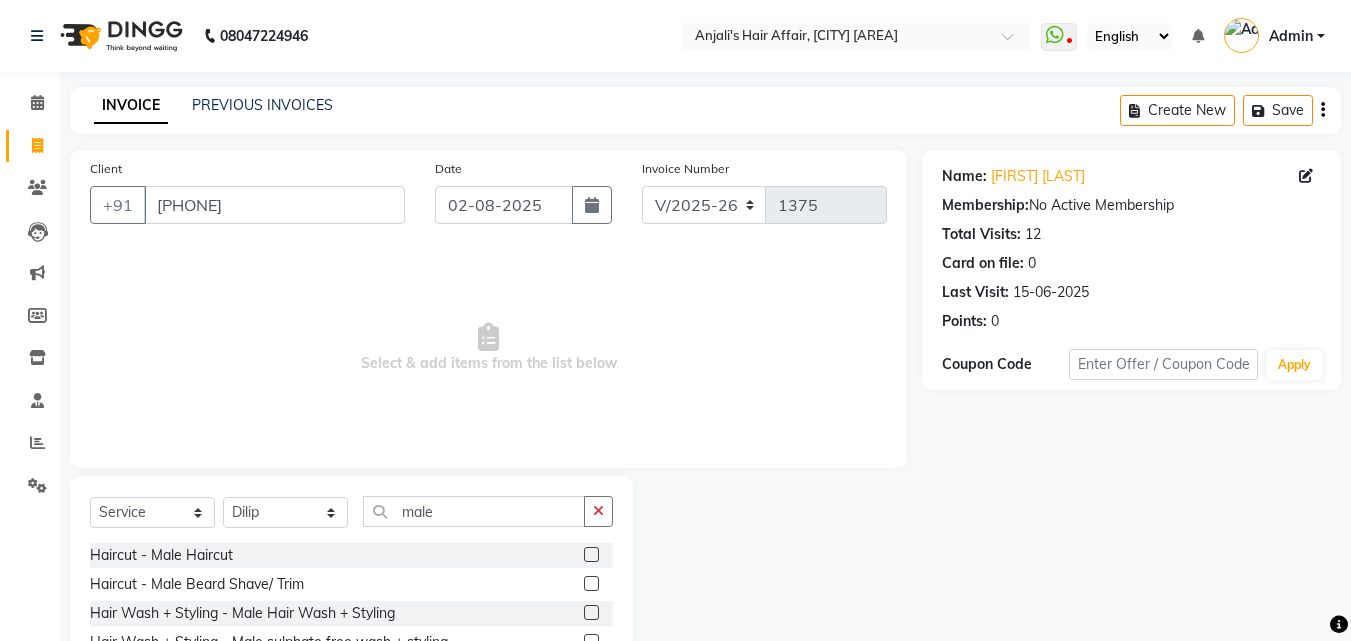click on "Haircut - Male Haircut" 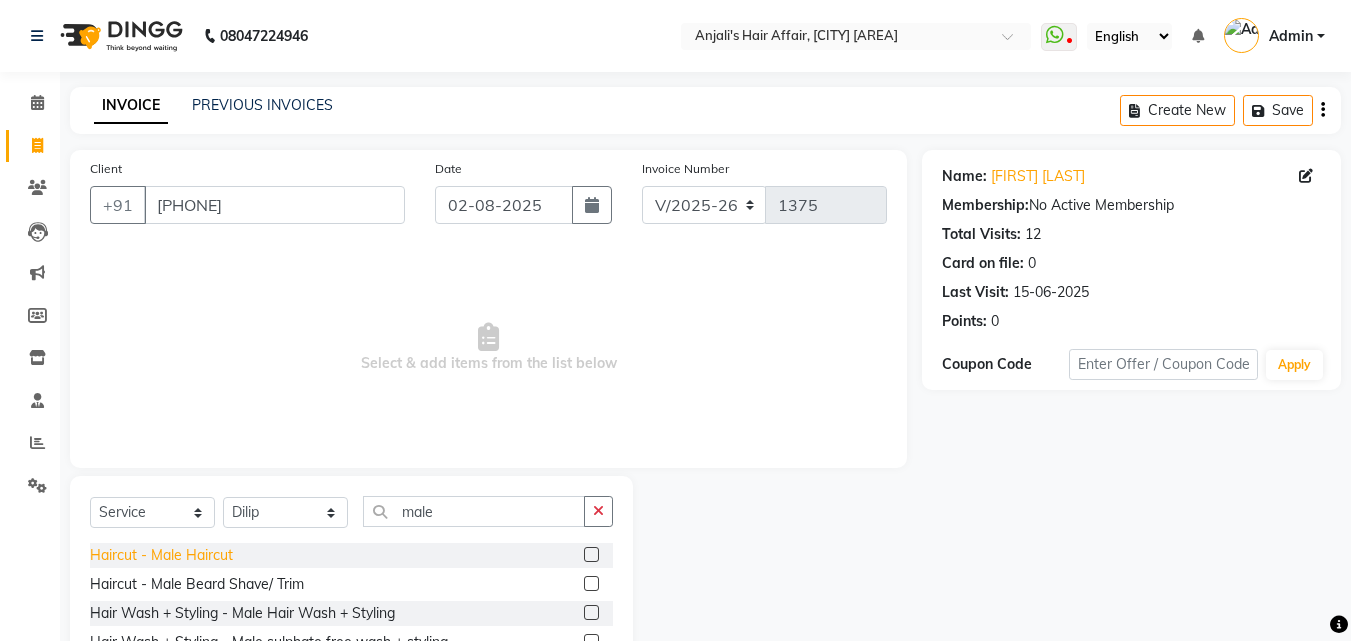 click on "Haircut - Male Haircut" 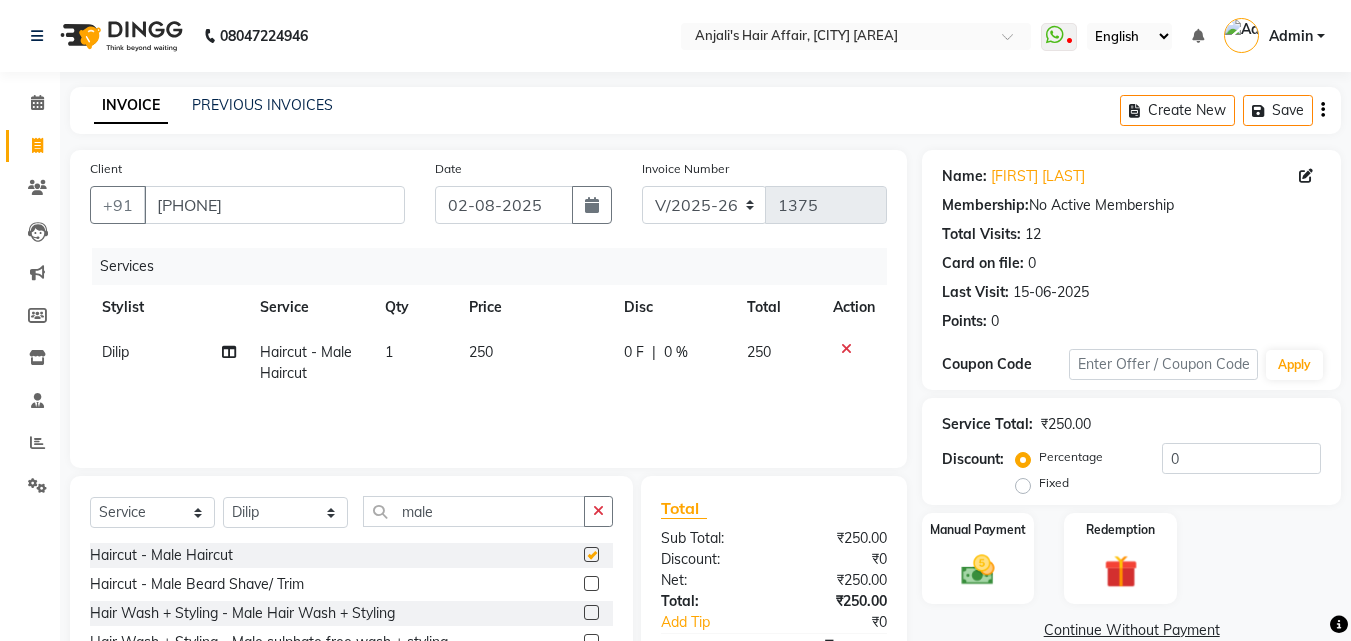 checkbox on "false" 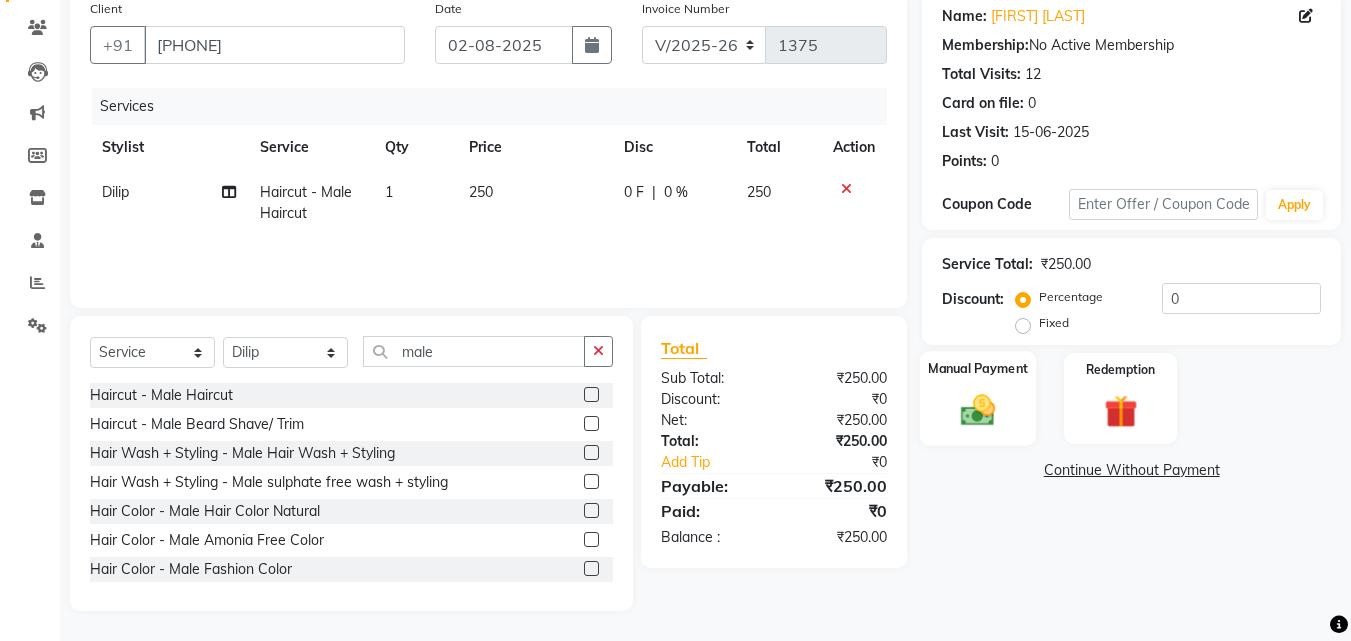 click on "Manual Payment" 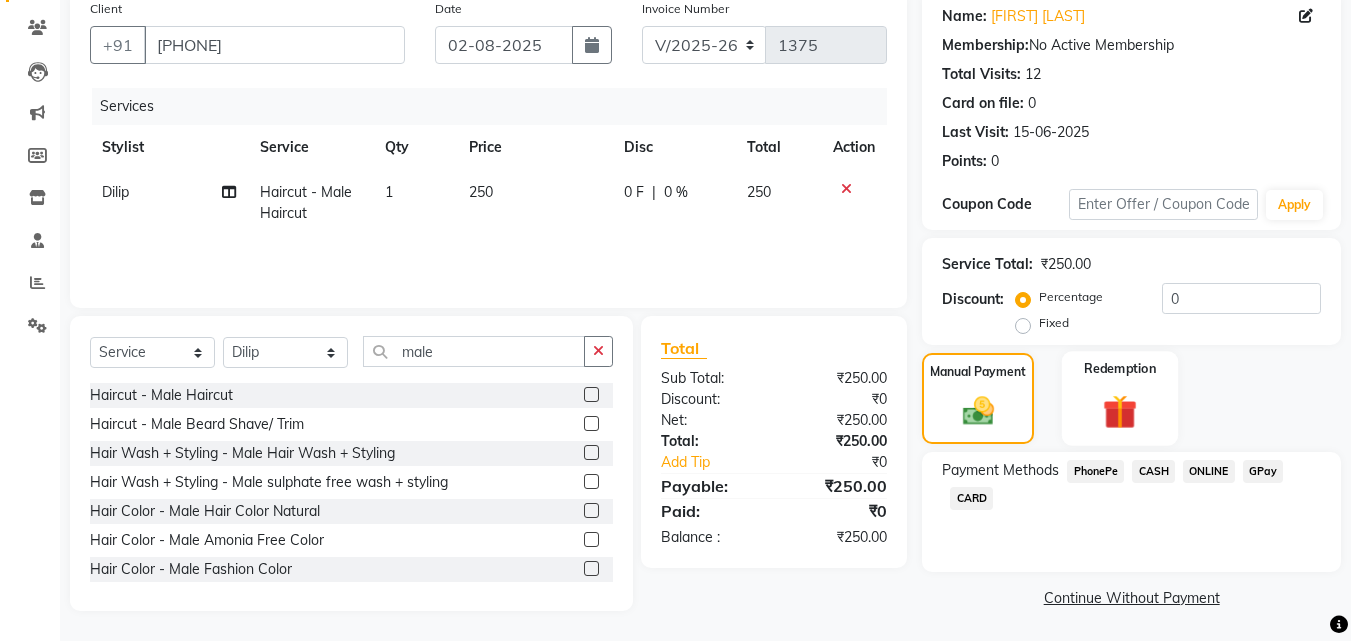 scroll, scrollTop: 162, scrollLeft: 0, axis: vertical 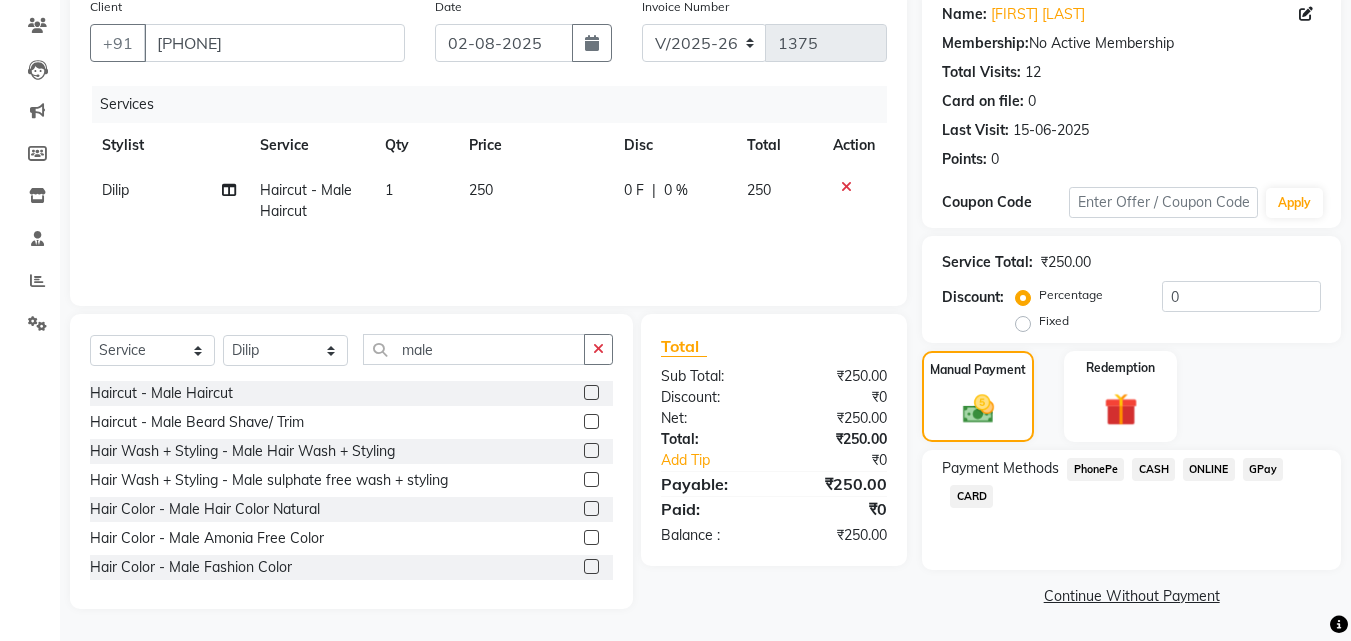 click on "GPay" 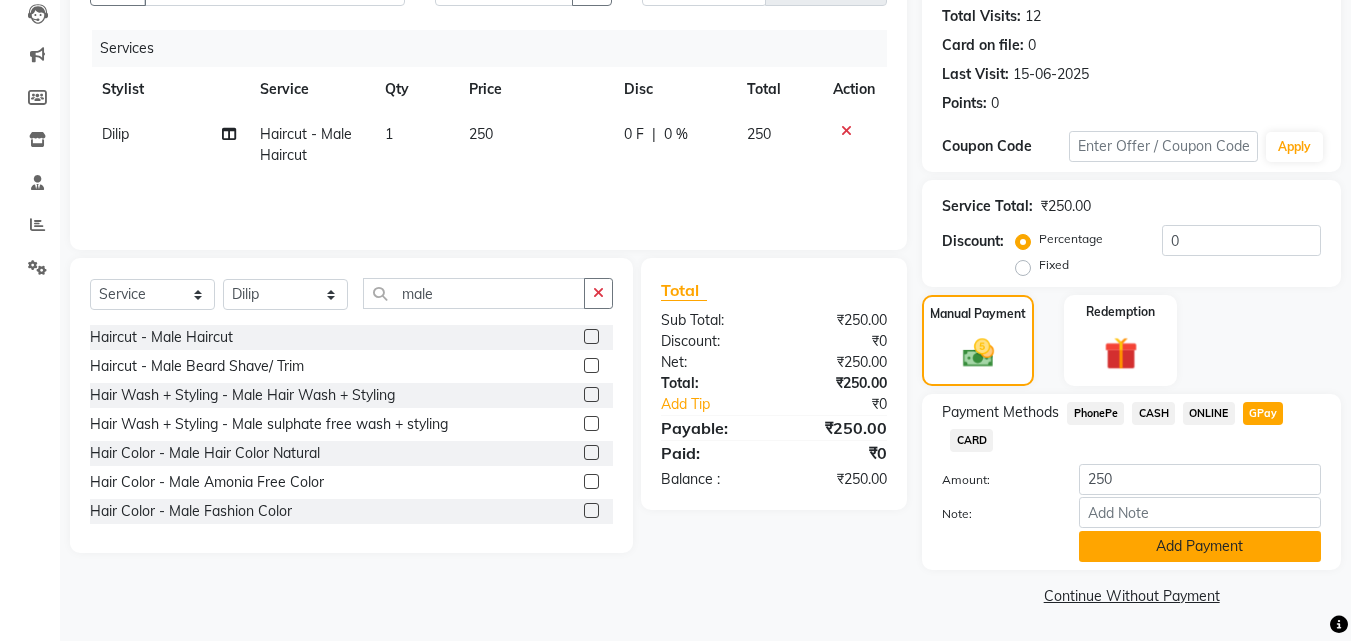 click on "Add Payment" 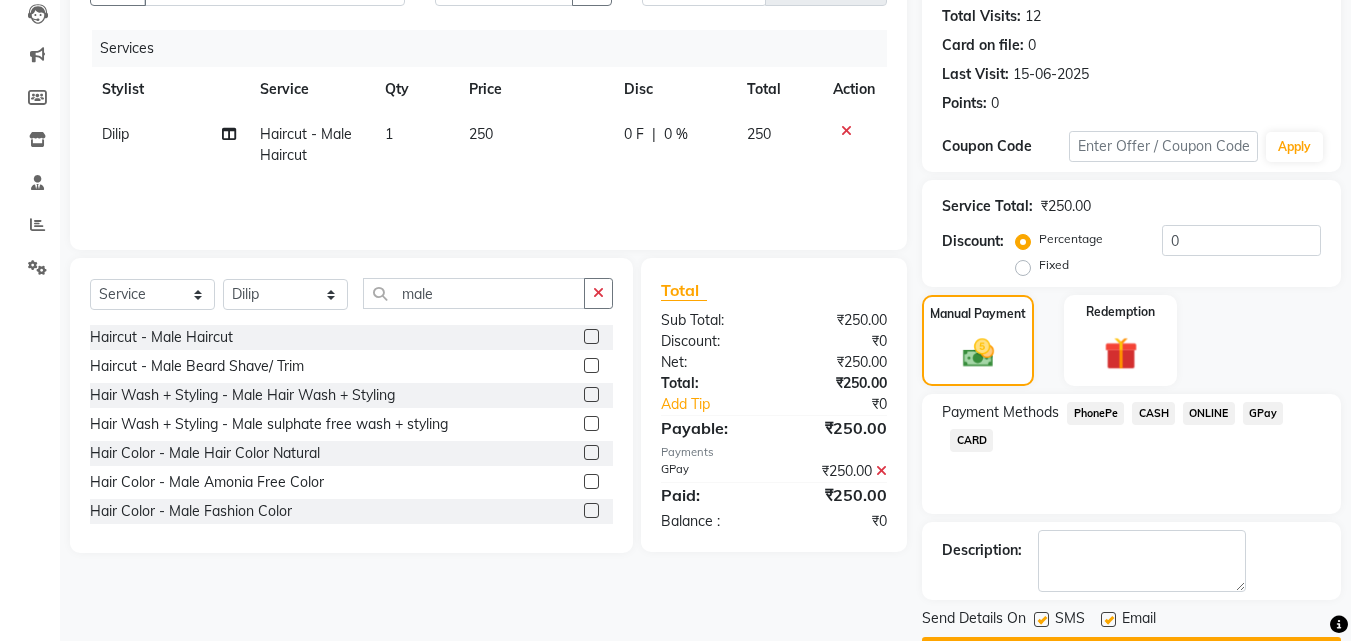 scroll, scrollTop: 275, scrollLeft: 0, axis: vertical 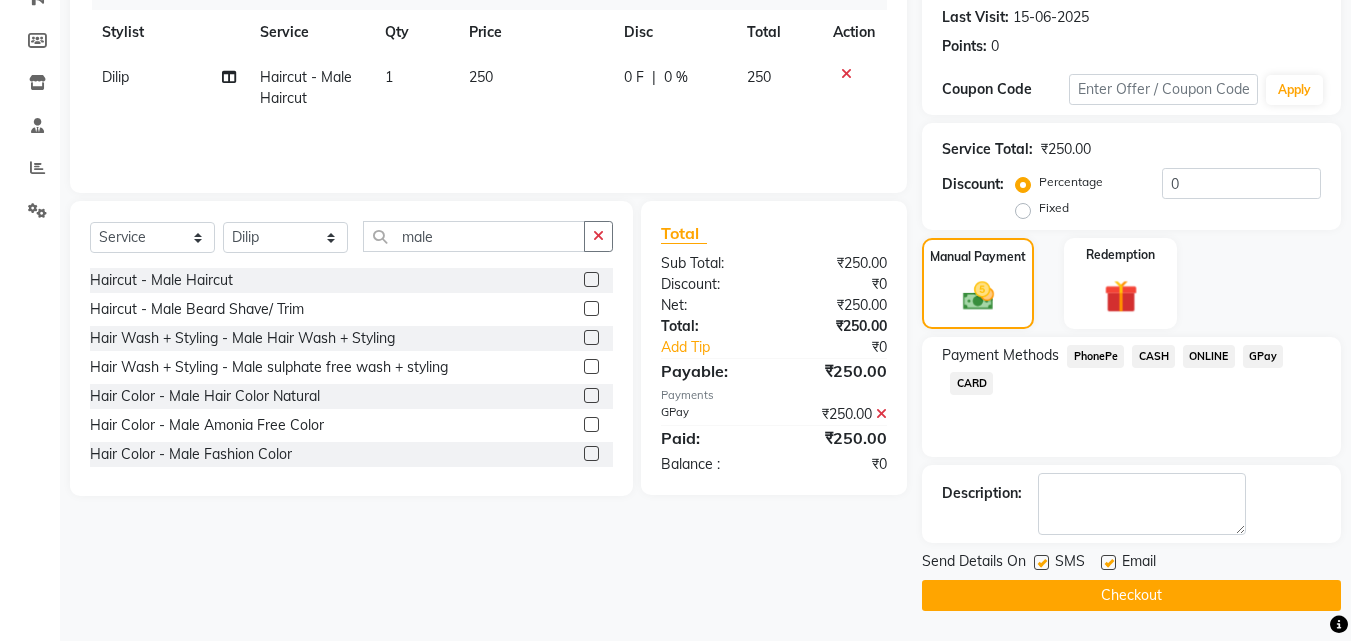 click on "Checkout" 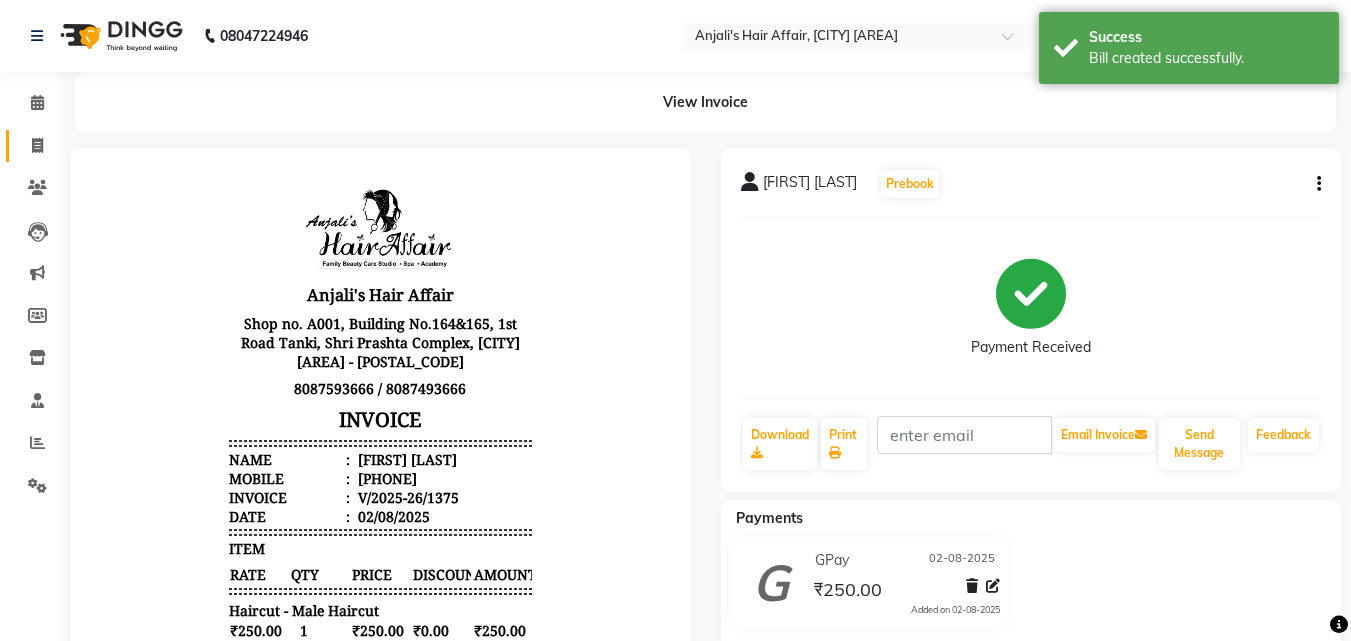 scroll, scrollTop: 0, scrollLeft: 0, axis: both 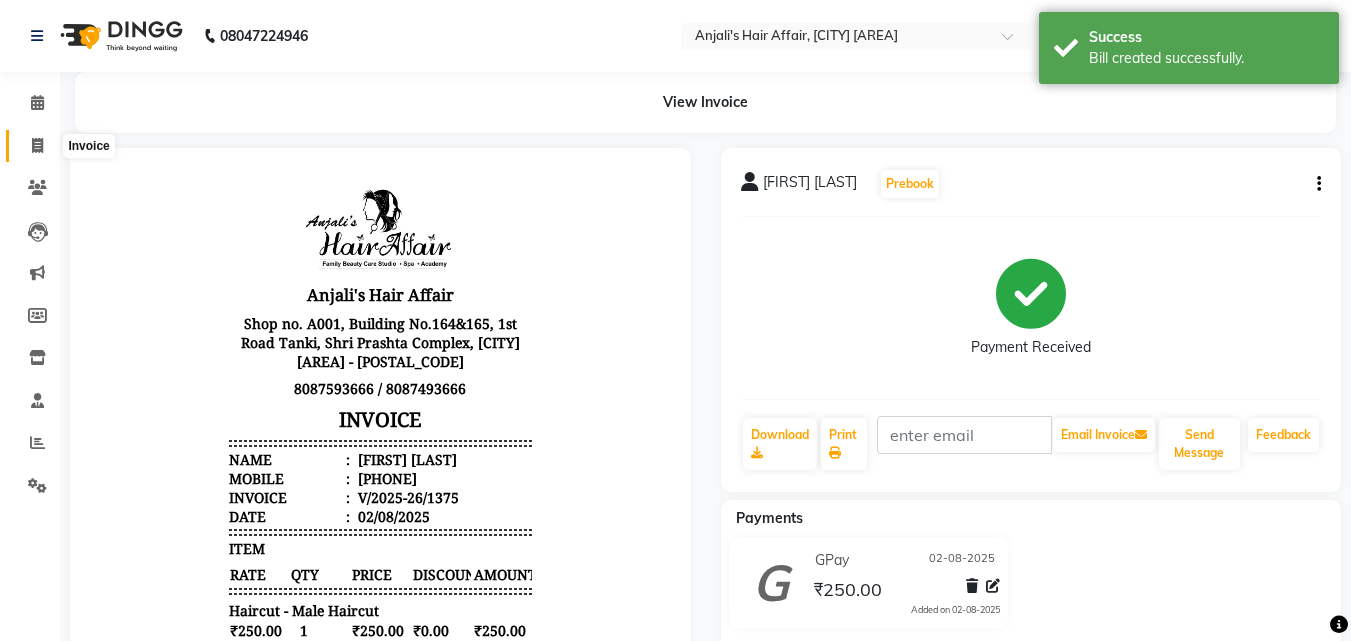 click 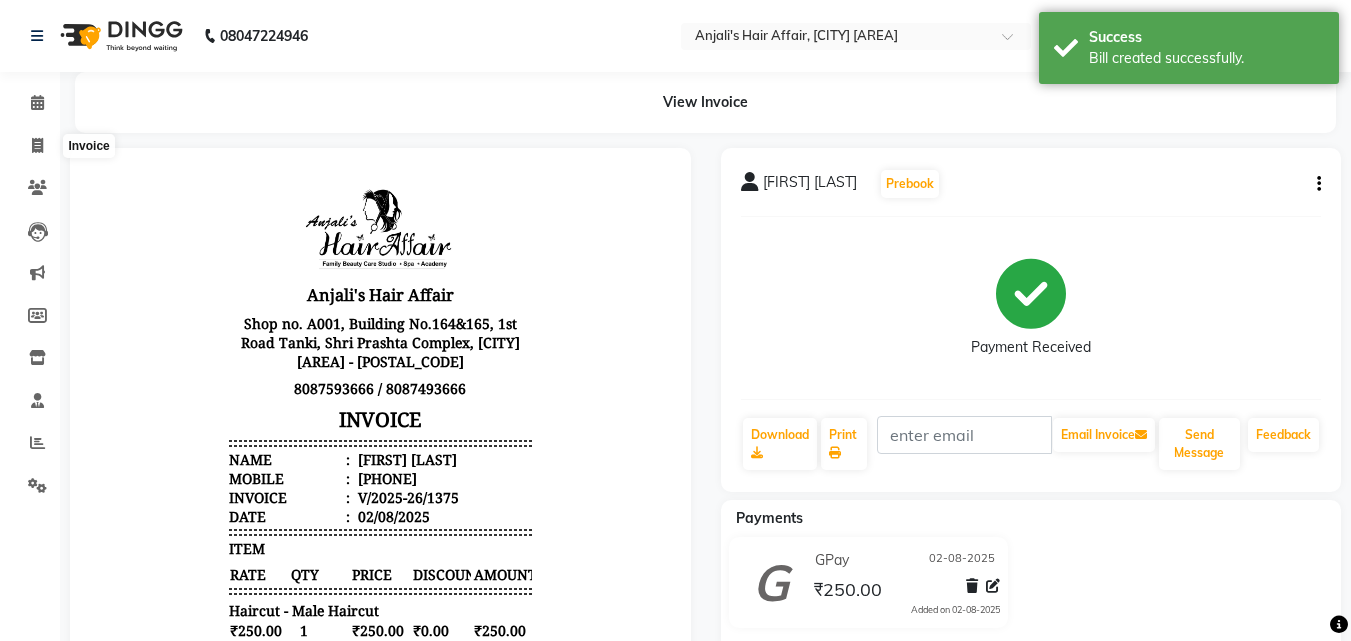 select on "service" 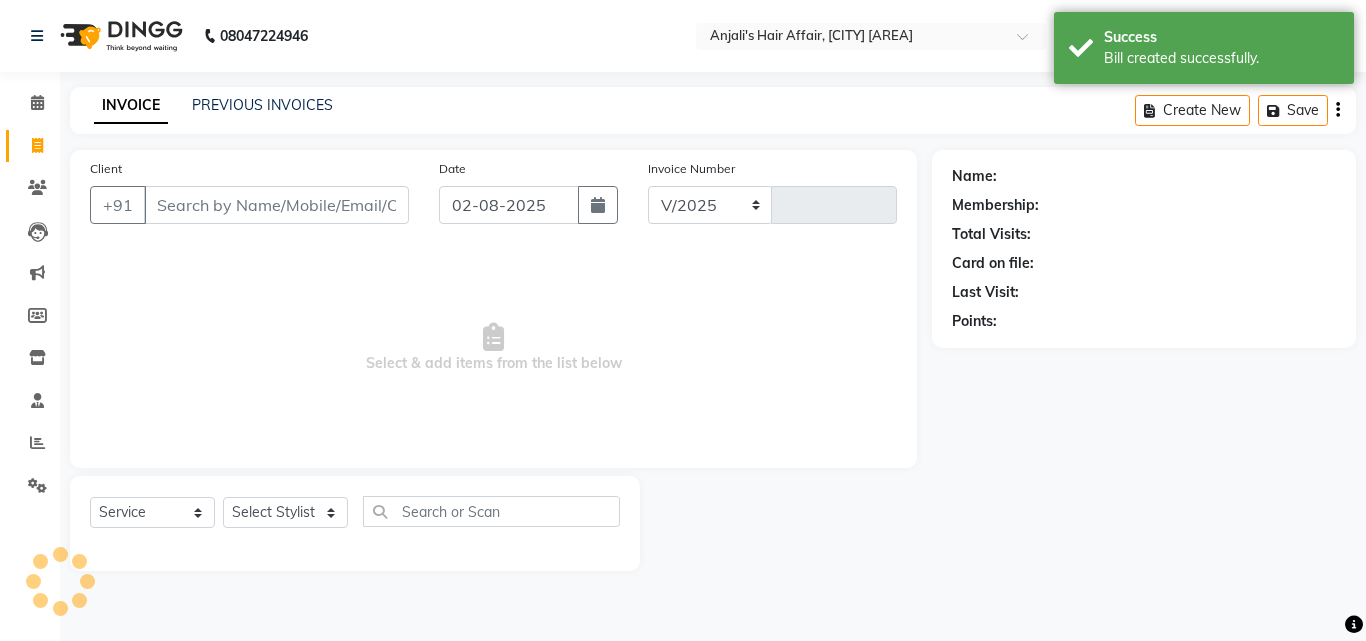 select on "6172" 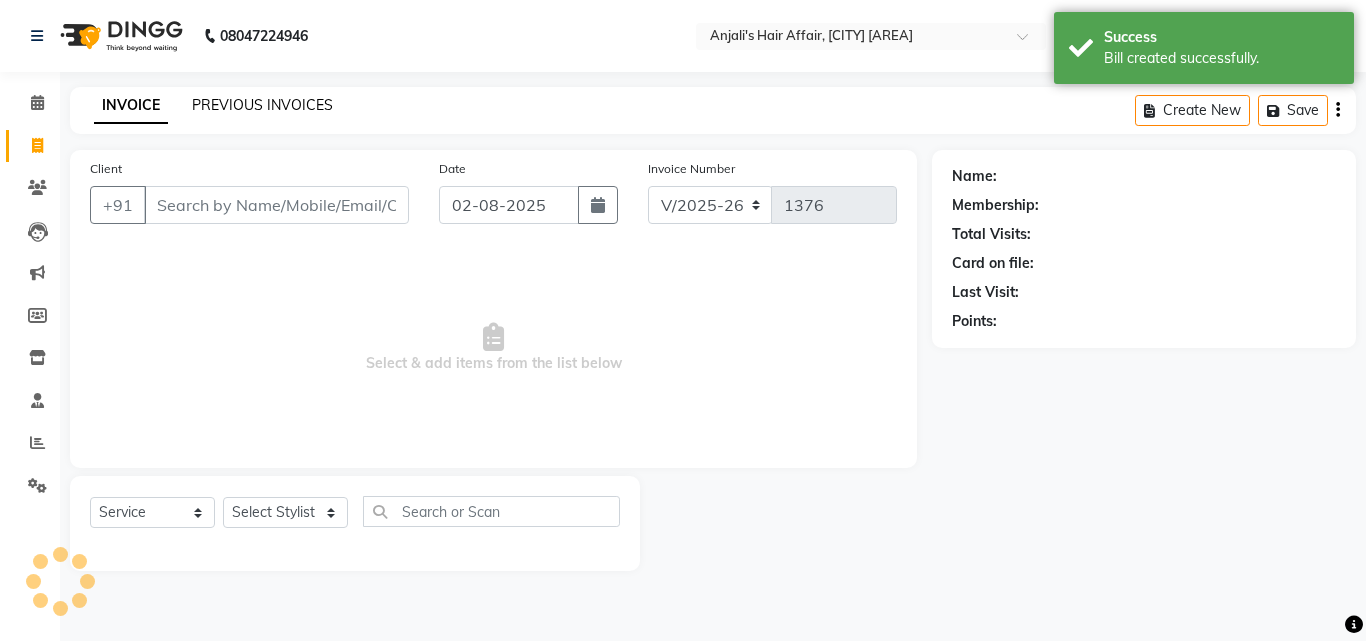 click on "PREVIOUS INVOICES" 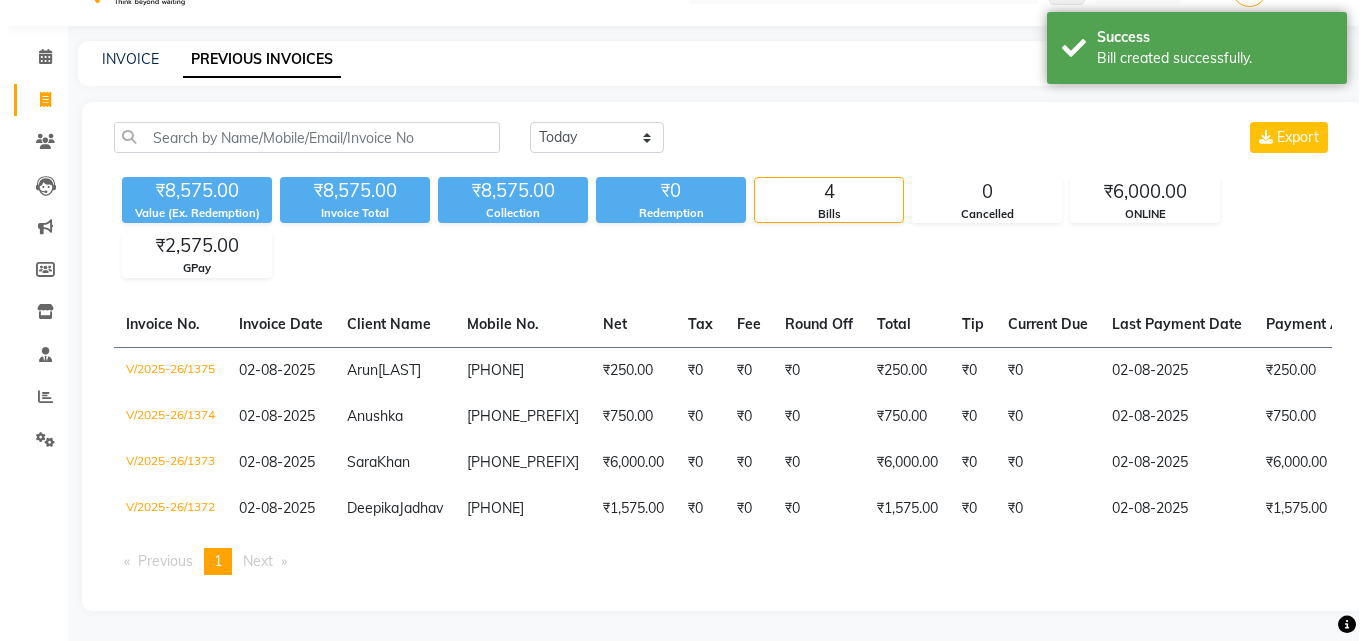 scroll, scrollTop: 0, scrollLeft: 0, axis: both 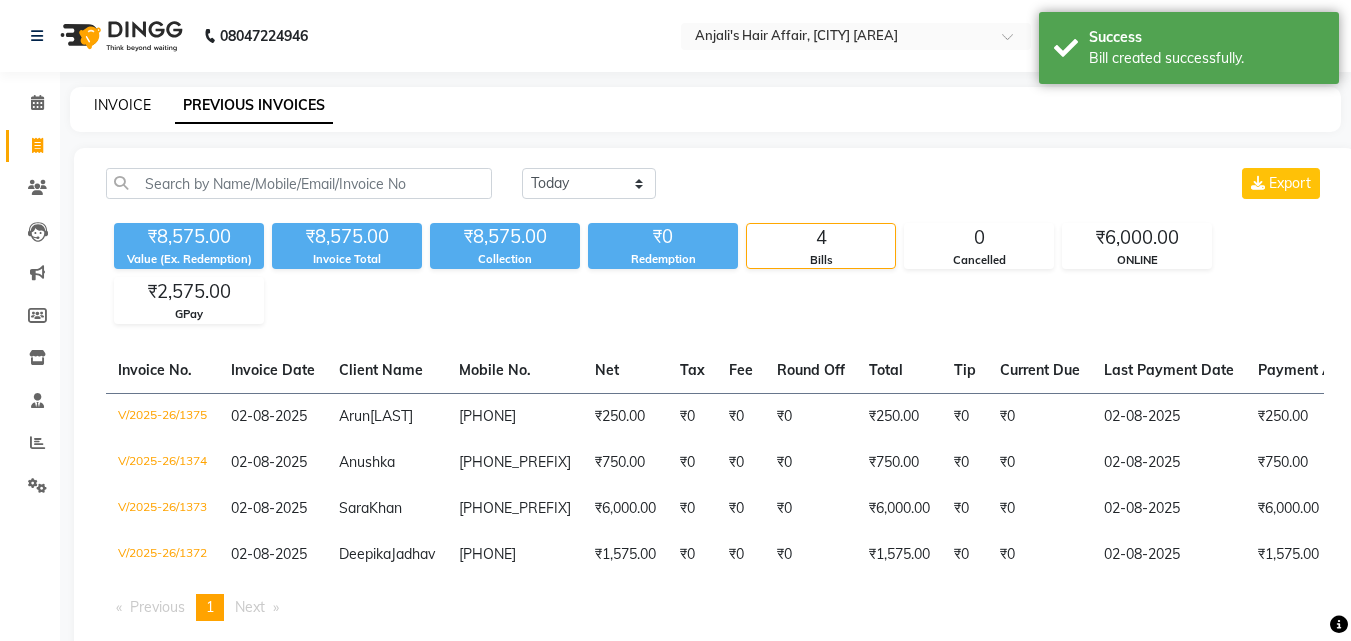 click on "INVOICE" 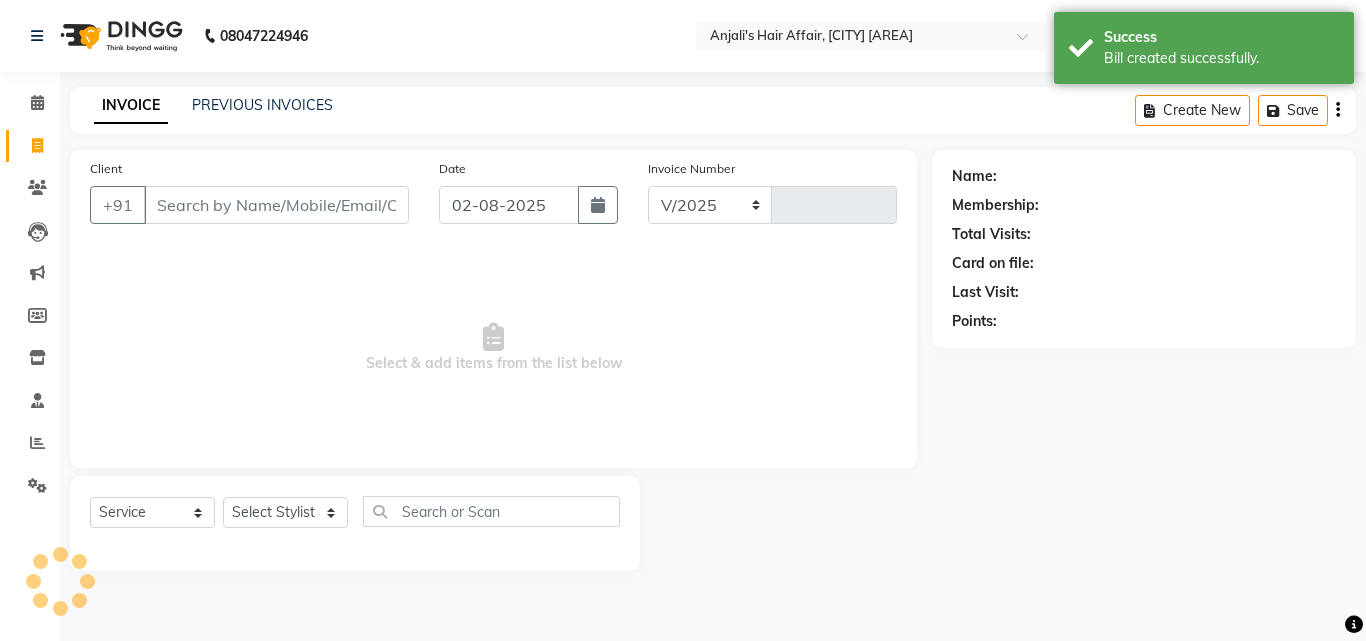 select on "6172" 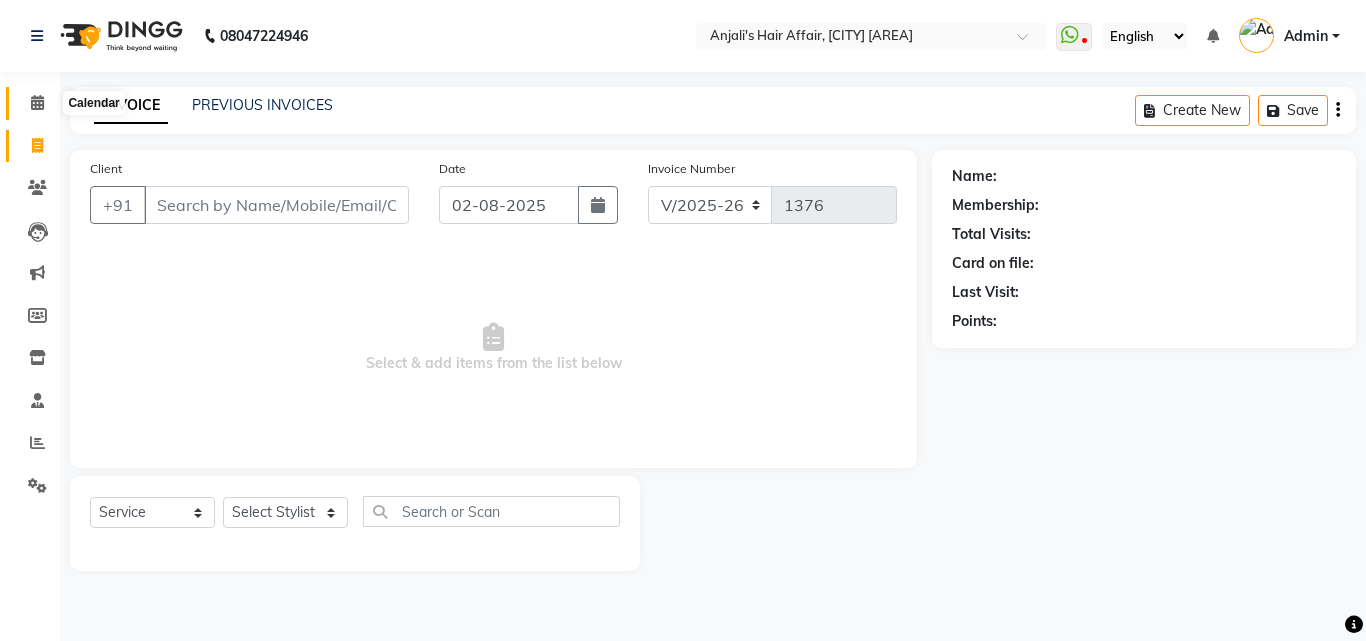 click 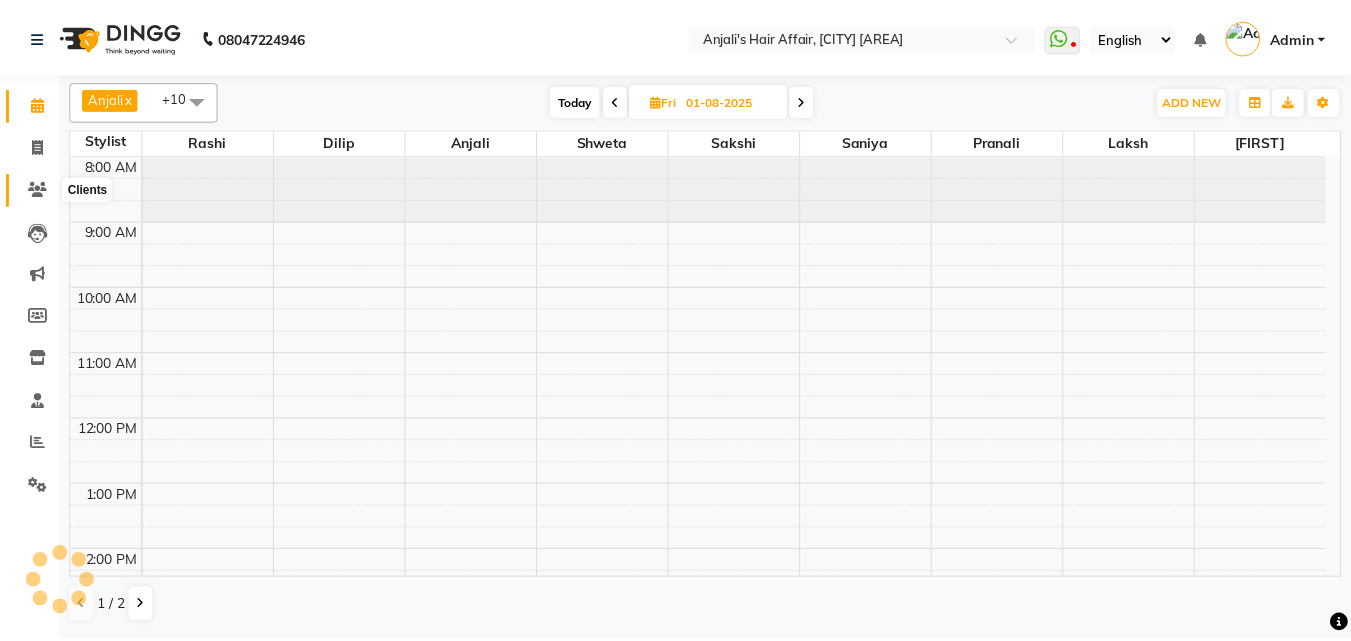 scroll, scrollTop: 0, scrollLeft: 0, axis: both 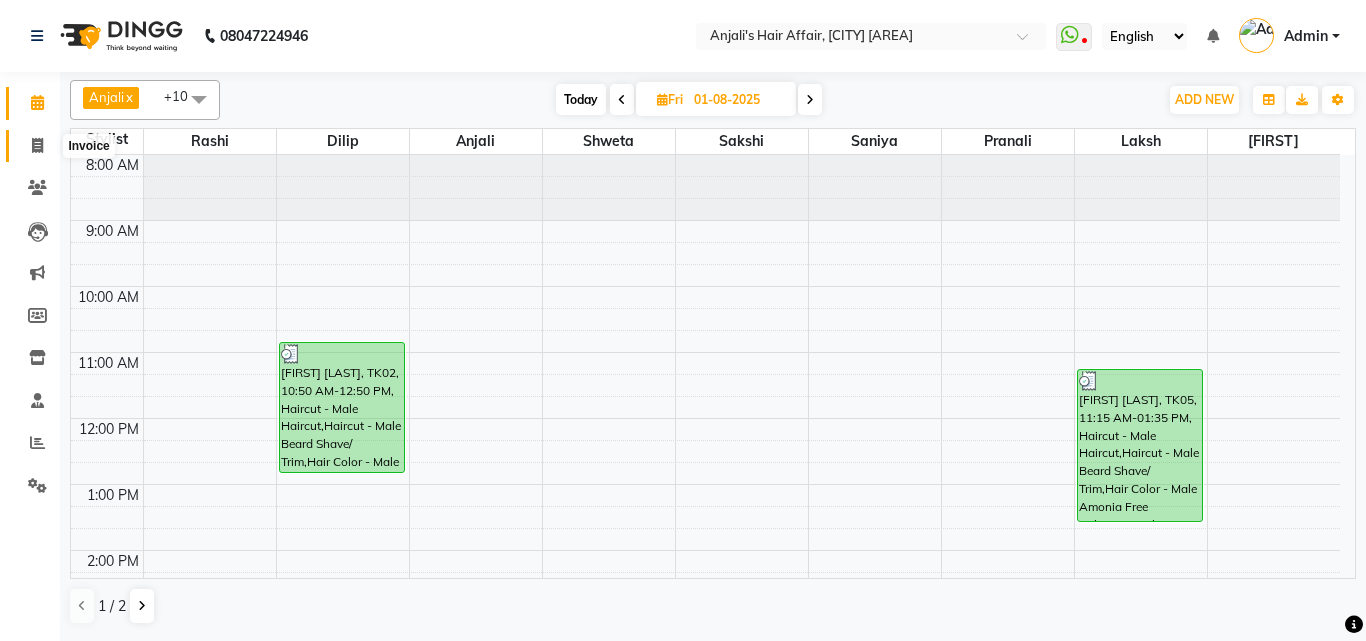 drag, startPoint x: 42, startPoint y: 145, endPoint x: 54, endPoint y: 145, distance: 12 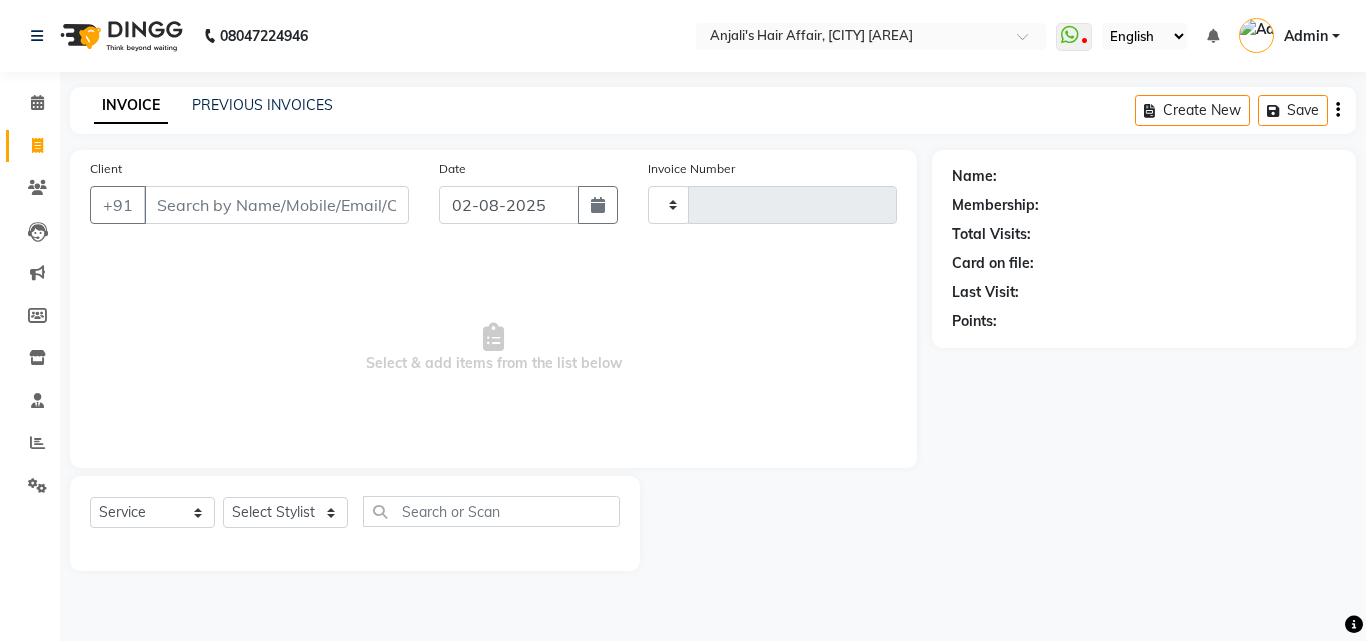 type on "1376" 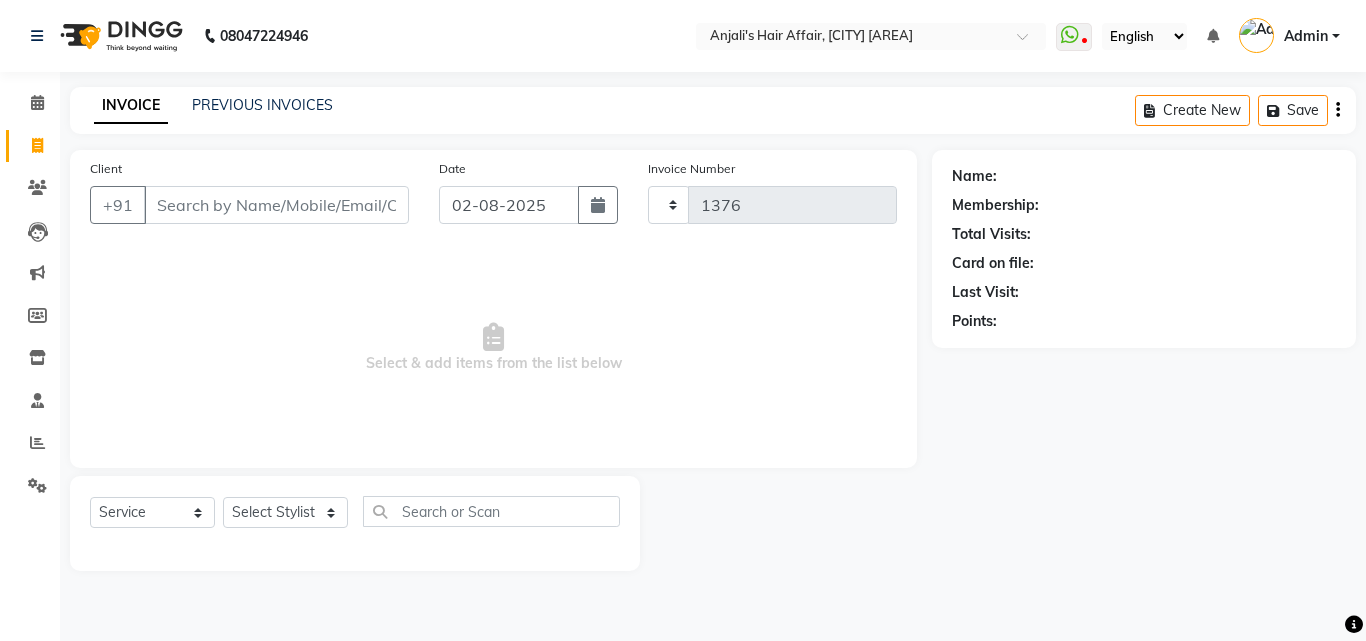 select on "6172" 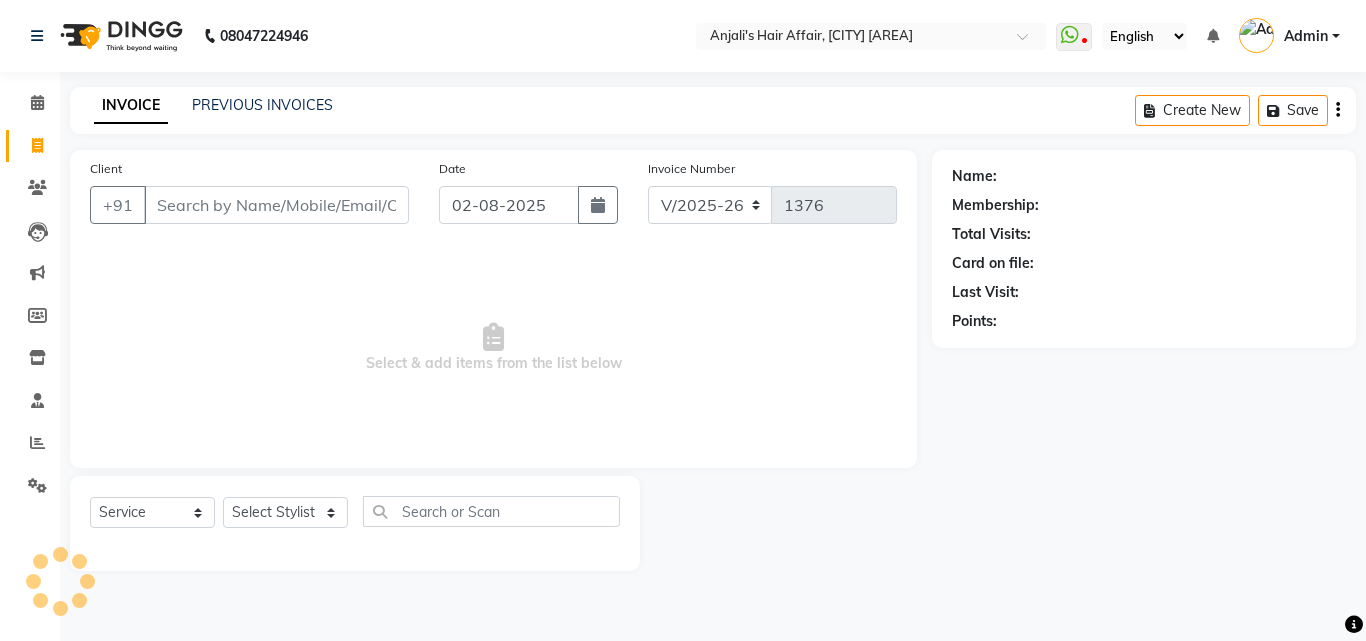click on "08047224946 Select Location × Anjali's Hair Affair, [CITY] [AREA] WhatsApp Status ✕ Status: Disconnected Most Recent Message: 04-07-2025 07:43 PM Recent Service Activity: 04-07-2025 08:19 PM 08047224946 Whatsapp Settings English ENGLISH Español العربية मराठी हिंदी ગુજરાતી தமிழ் 中文 Notifications nothing to show Admin Manage Profile Change Password Sign out Version:3.15.11 ☀ Anjali's Hair Affair, [CITY] [AREA] Calendar Invoice Clients Leads Marketing Members Inventory Staff Reports Settings Completed InProgress Upcoming Dropped Tentative Check-In Confirm Bookings Generate Report Segments Page Builder INVOICE PREVIOUS INVOICES Create New Save Client +91 Date 02-08-2025 Invoice Number V/2025 V/2025-26 1376 Select & add items from the list below Select Service Product Membership Package Voucher Prepaid Gift Card Select Stylist Name: Membership: Total Visits: Card on file: Last Visit: Points:" at bounding box center [683, 320] 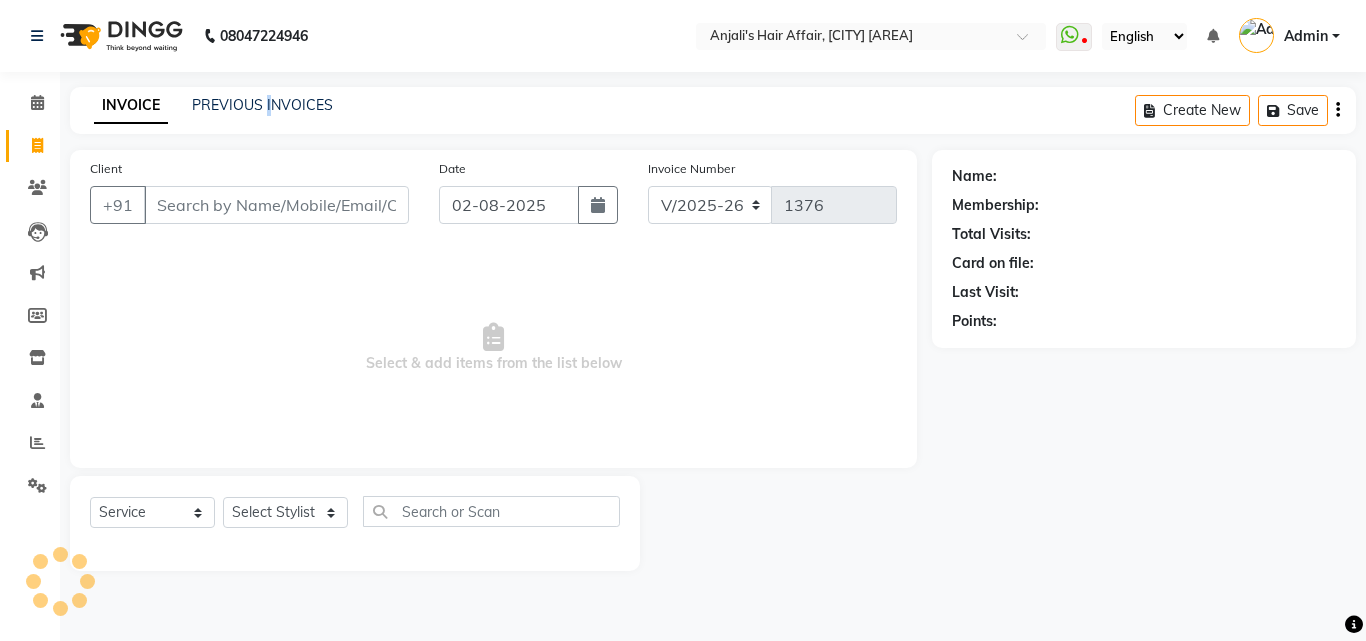 click on "INVOICE PREVIOUS INVOICES Create New   Save" 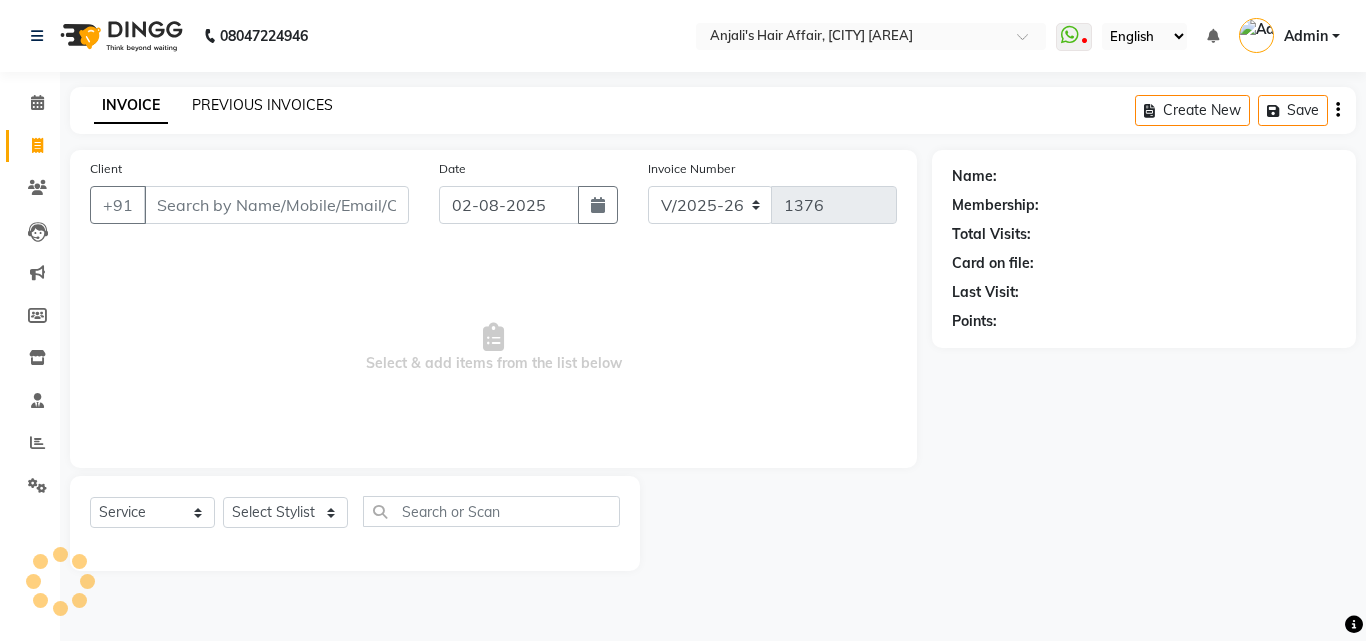 click on "PREVIOUS INVOICES" 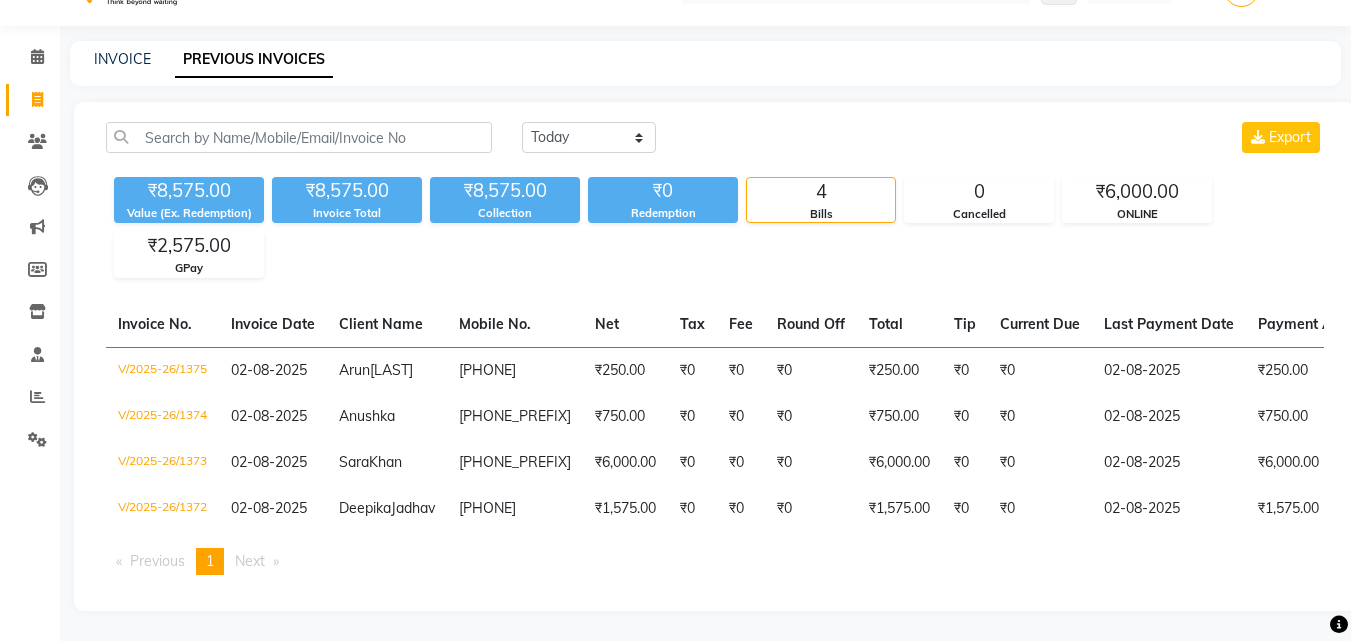 scroll, scrollTop: 0, scrollLeft: 0, axis: both 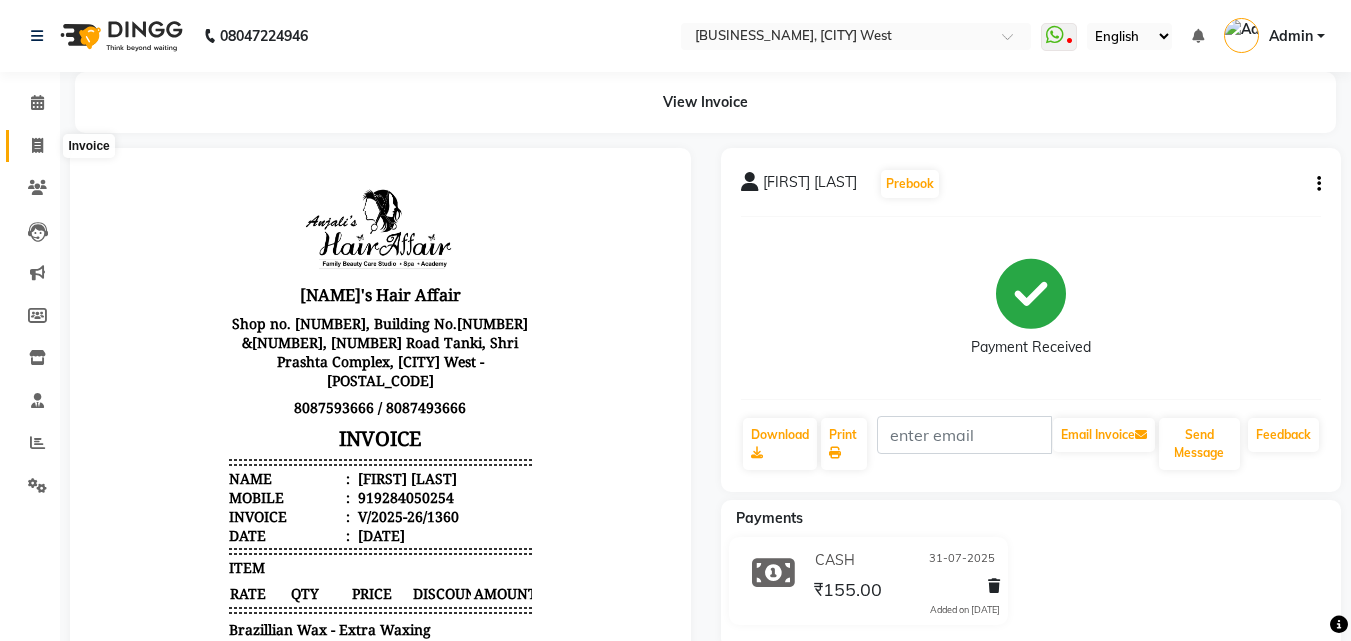click 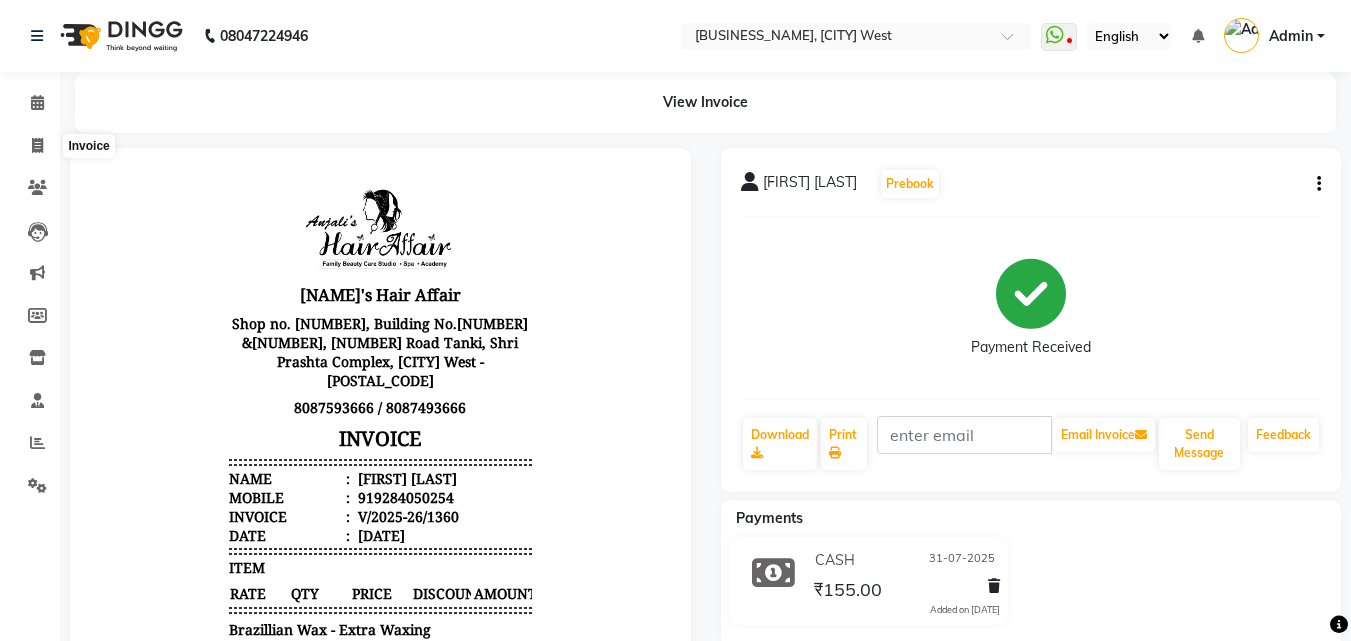 select on "6172" 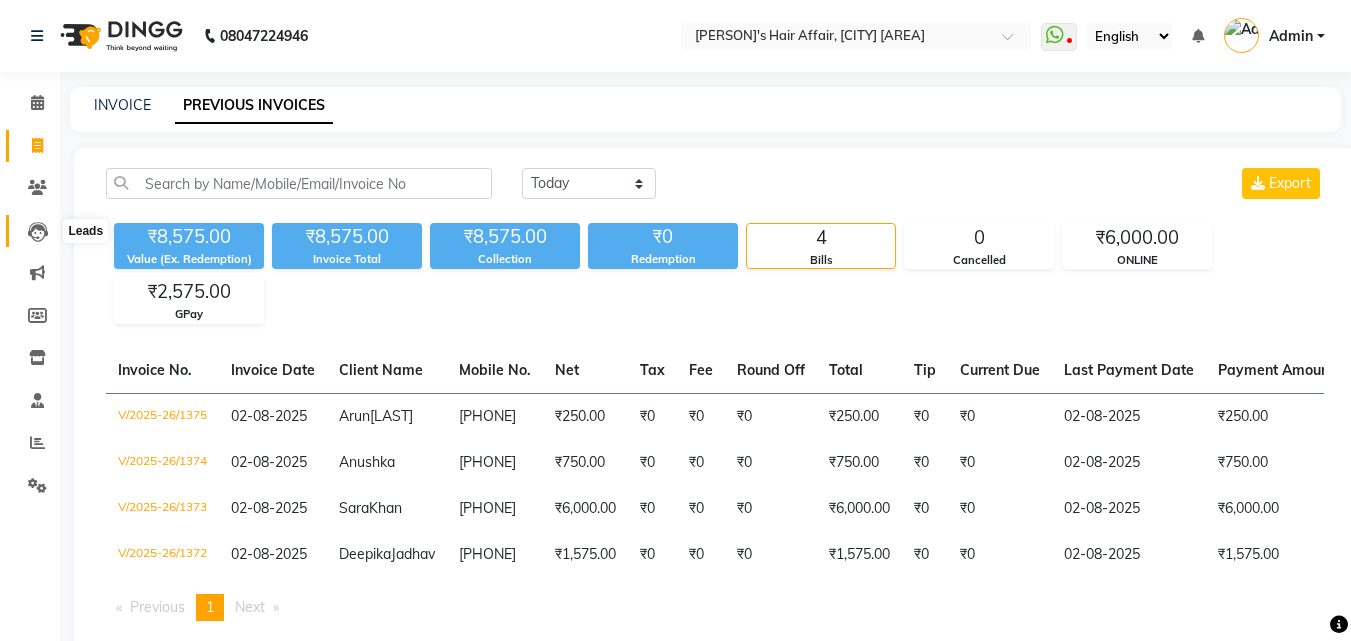 scroll, scrollTop: 0, scrollLeft: 0, axis: both 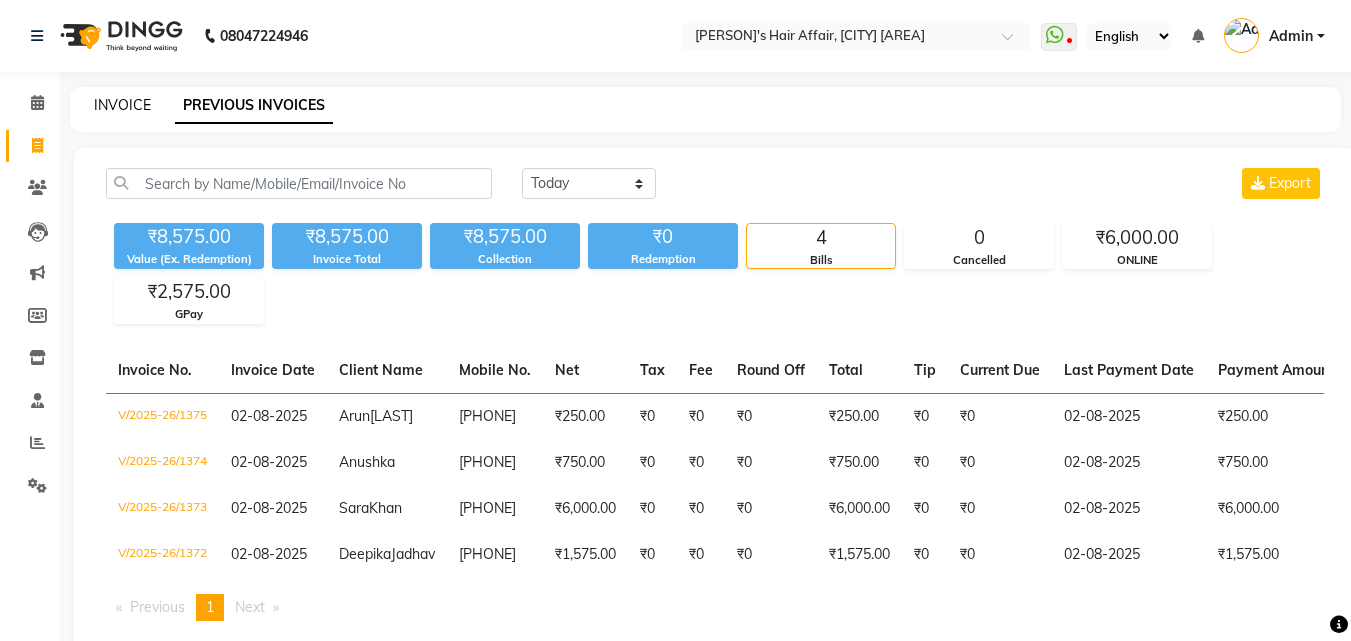 click on "INVOICE" 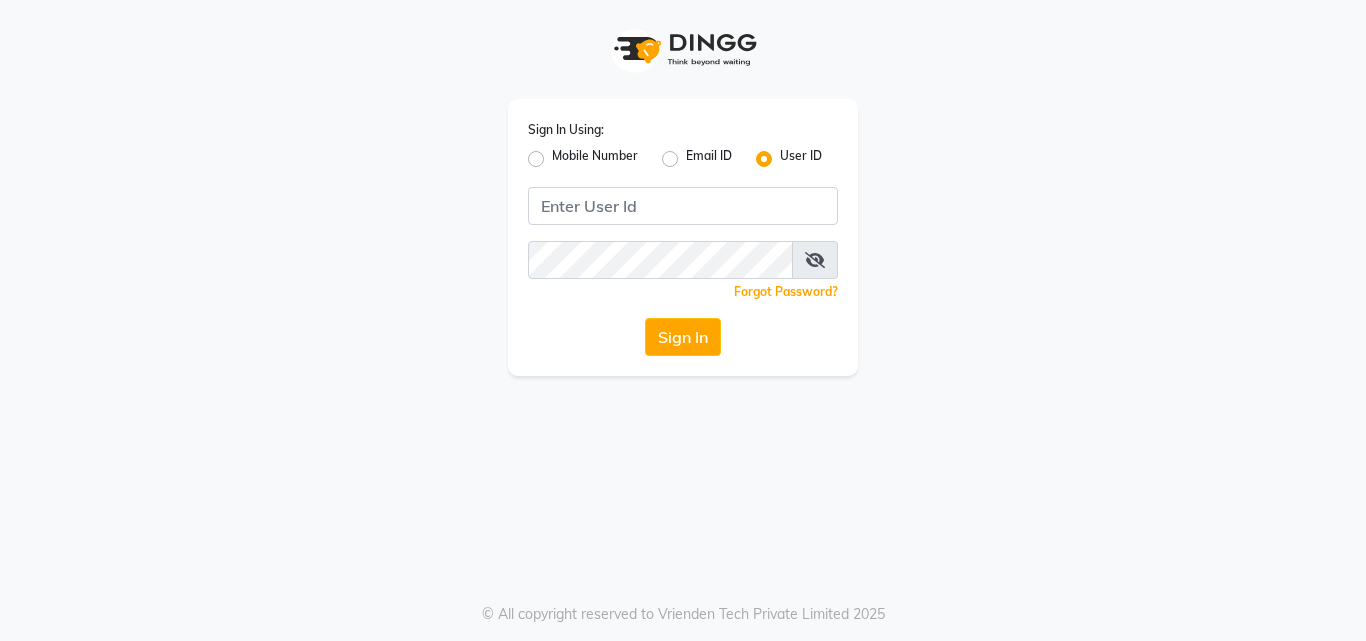 scroll, scrollTop: 0, scrollLeft: 0, axis: both 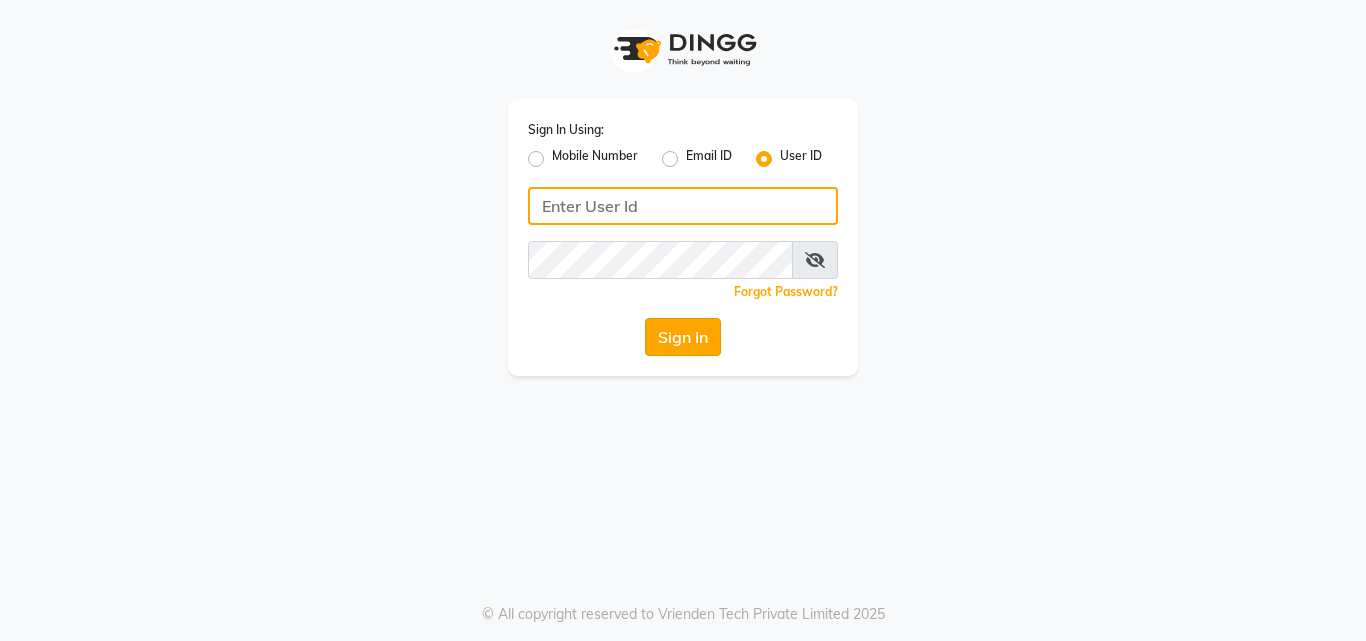 type on "anjali" 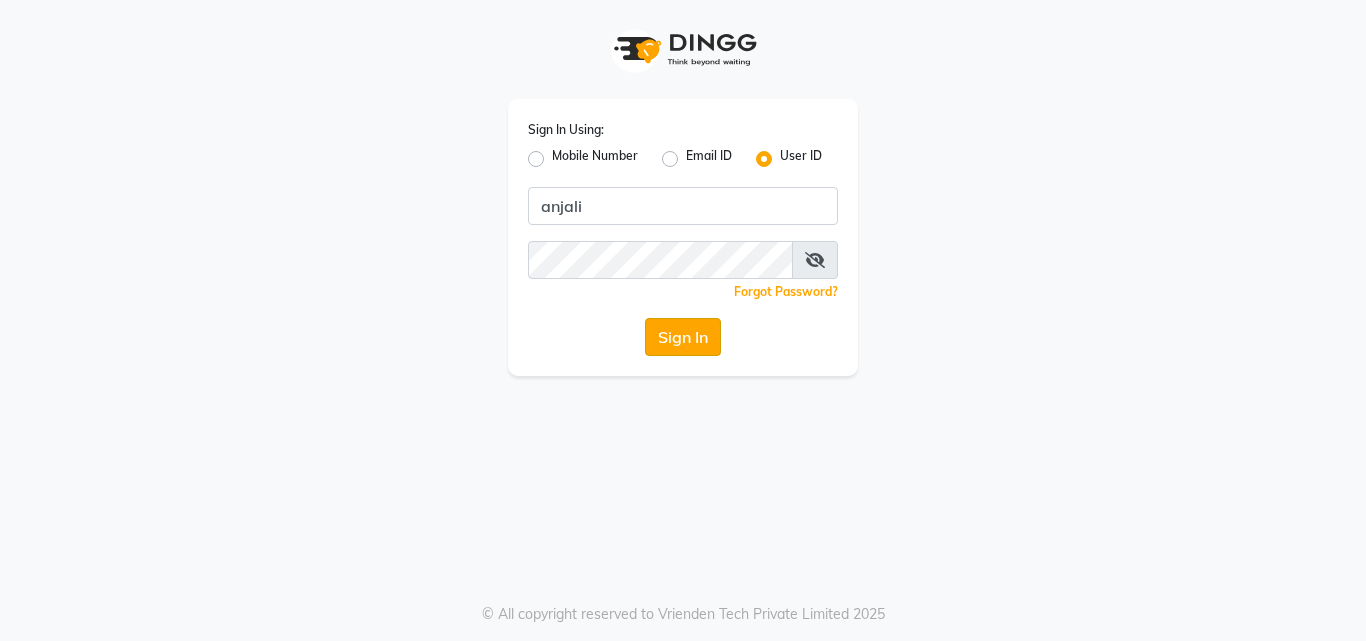 click on "Sign In" 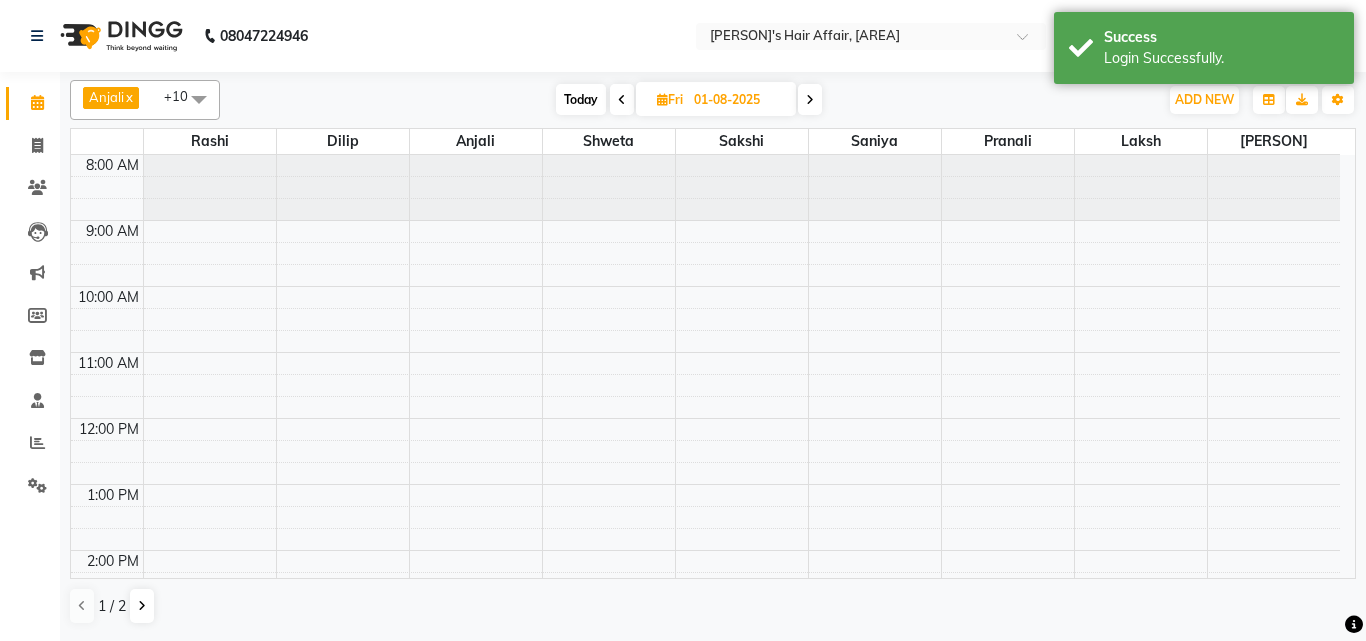 select on "en" 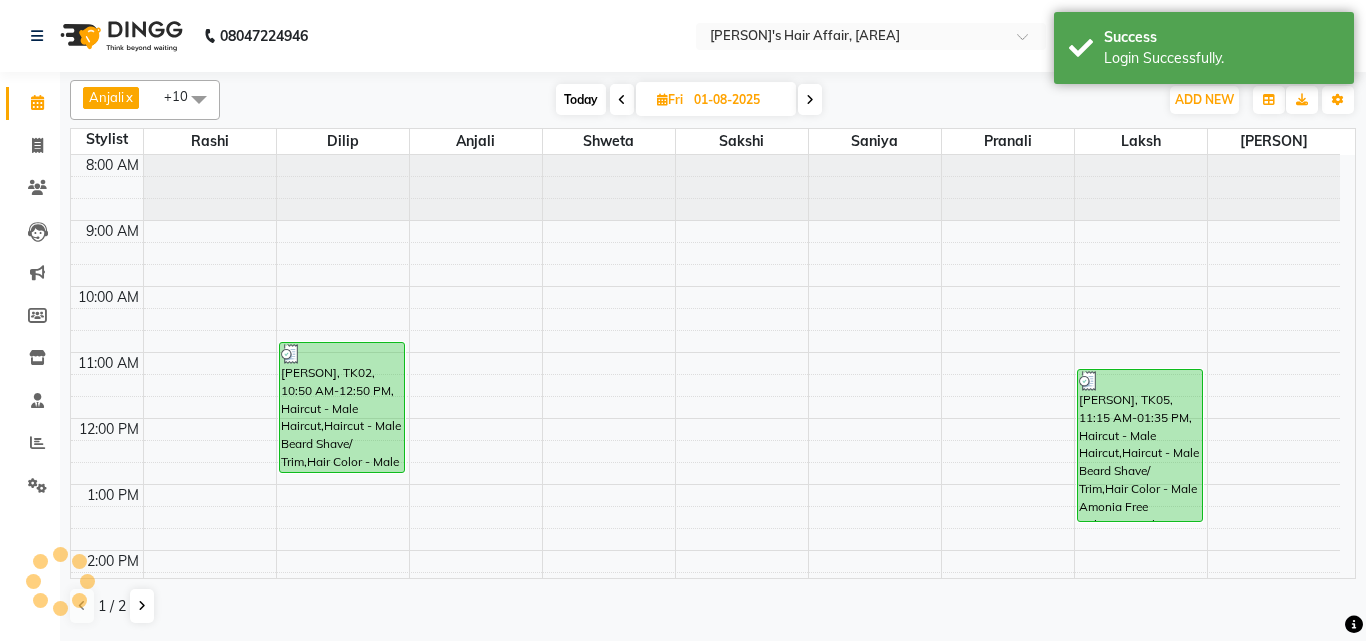 scroll, scrollTop: 0, scrollLeft: 0, axis: both 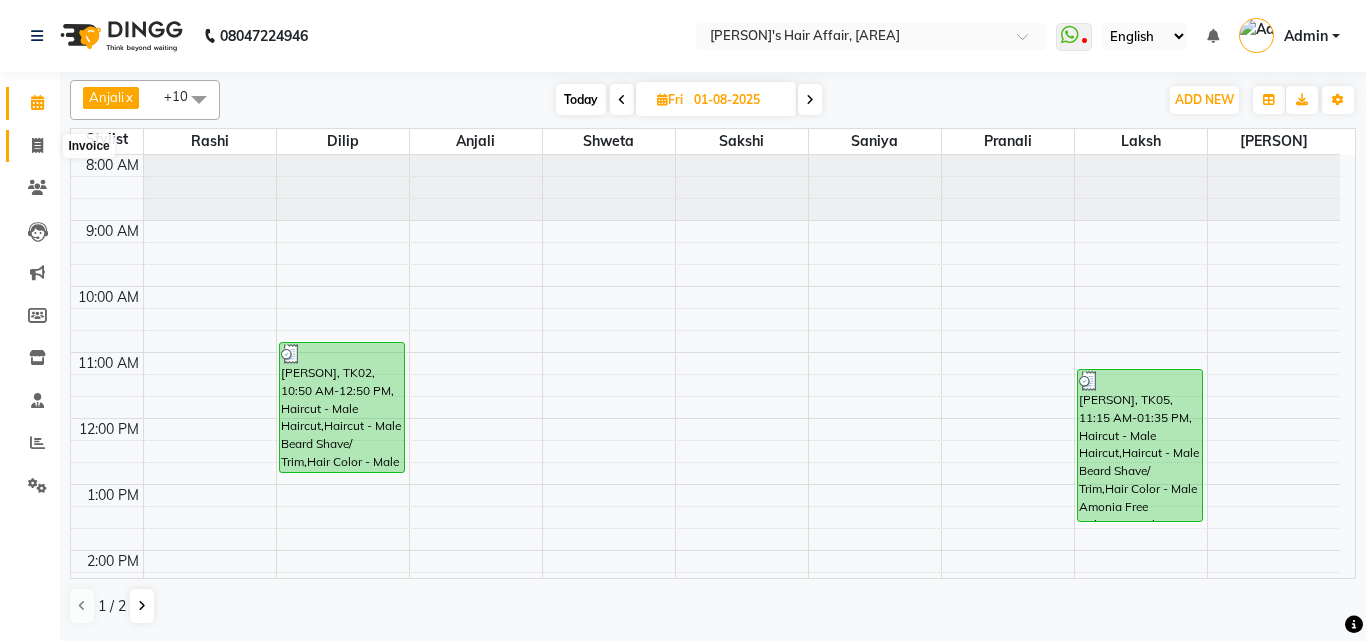 click 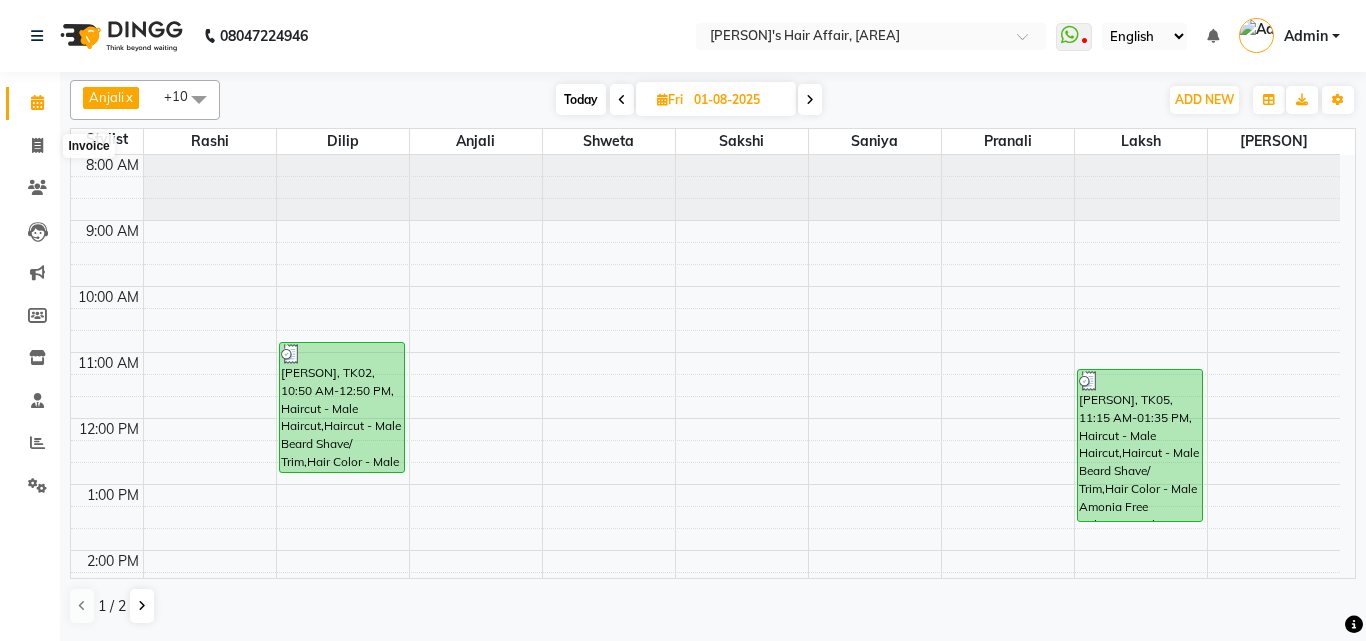 select on "service" 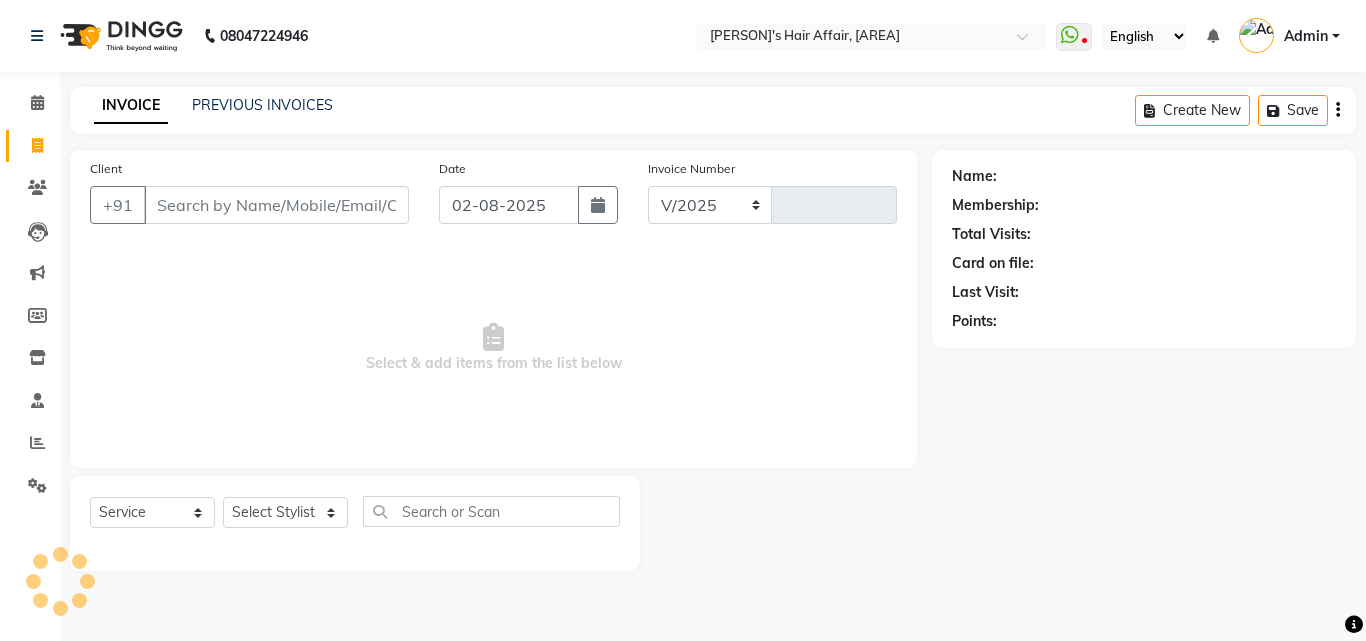 select on "6172" 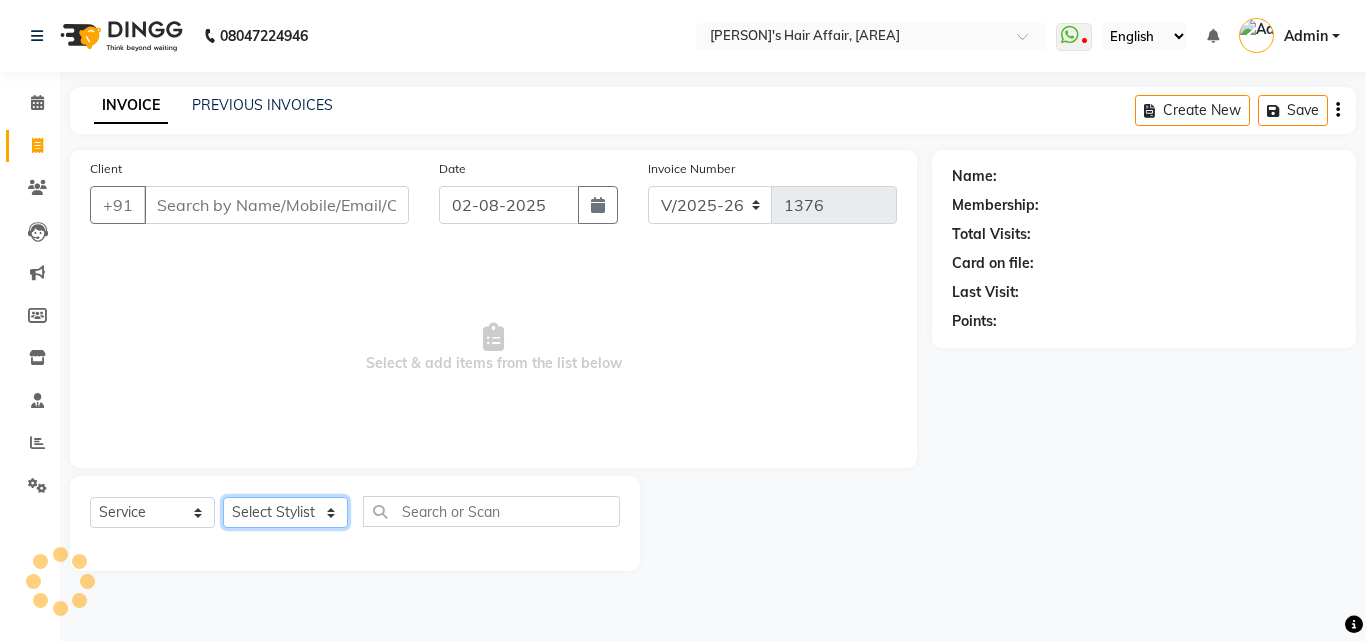 click on "Select Stylist Anjali Dilip Hair Affair Laksh Pranali Rashi Sakshi Saniya Sayali Shweta Sushmita Umesh" 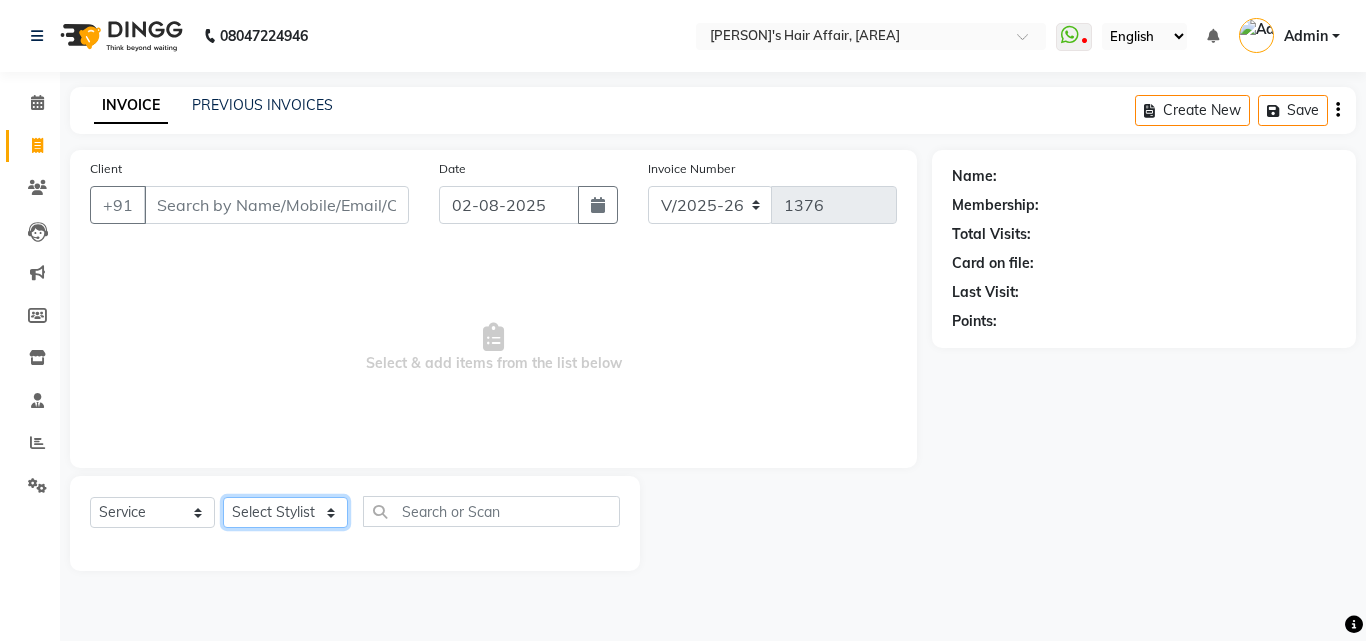 select on "86313" 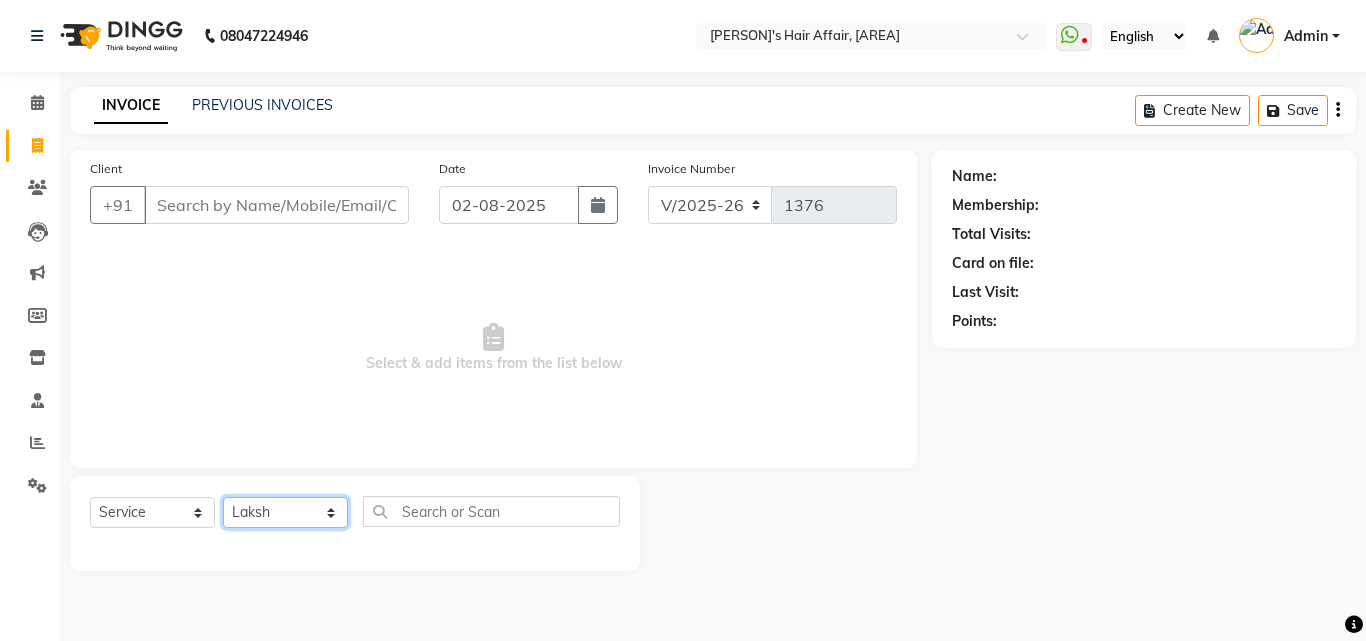 click on "Select Stylist Anjali Dilip Hair Affair Laksh Pranali Rashi Sakshi Saniya Sayali Shweta Sushmita Umesh" 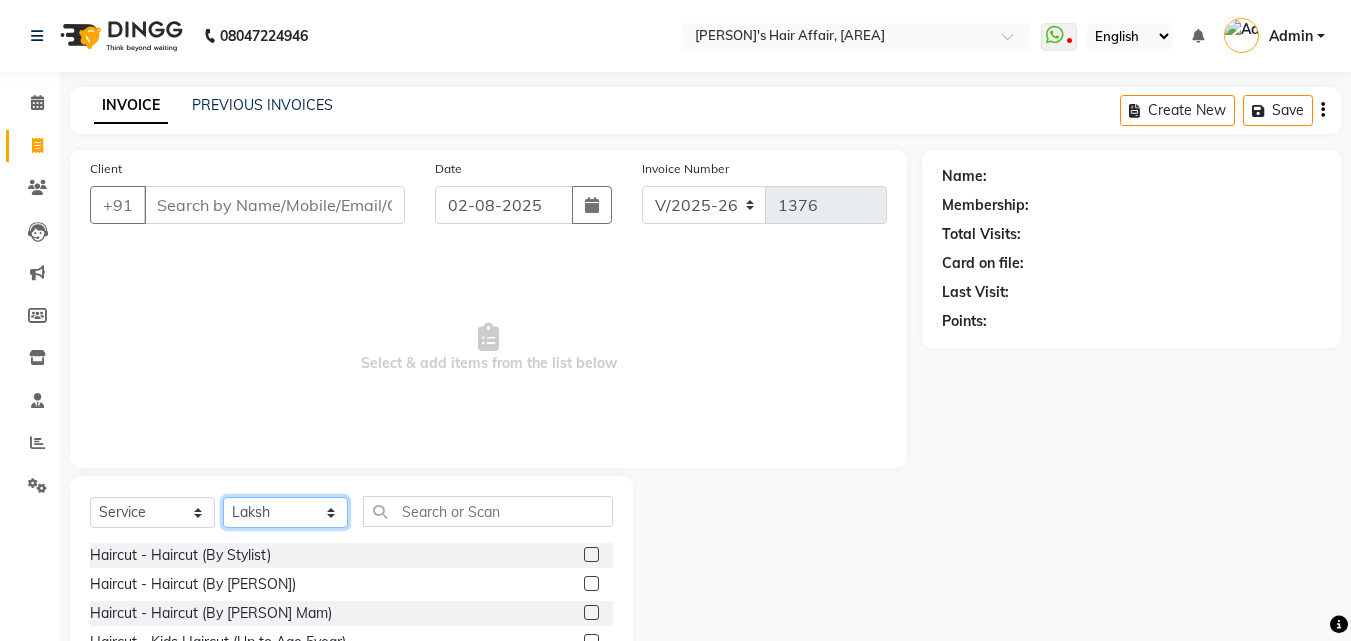 scroll, scrollTop: 160, scrollLeft: 0, axis: vertical 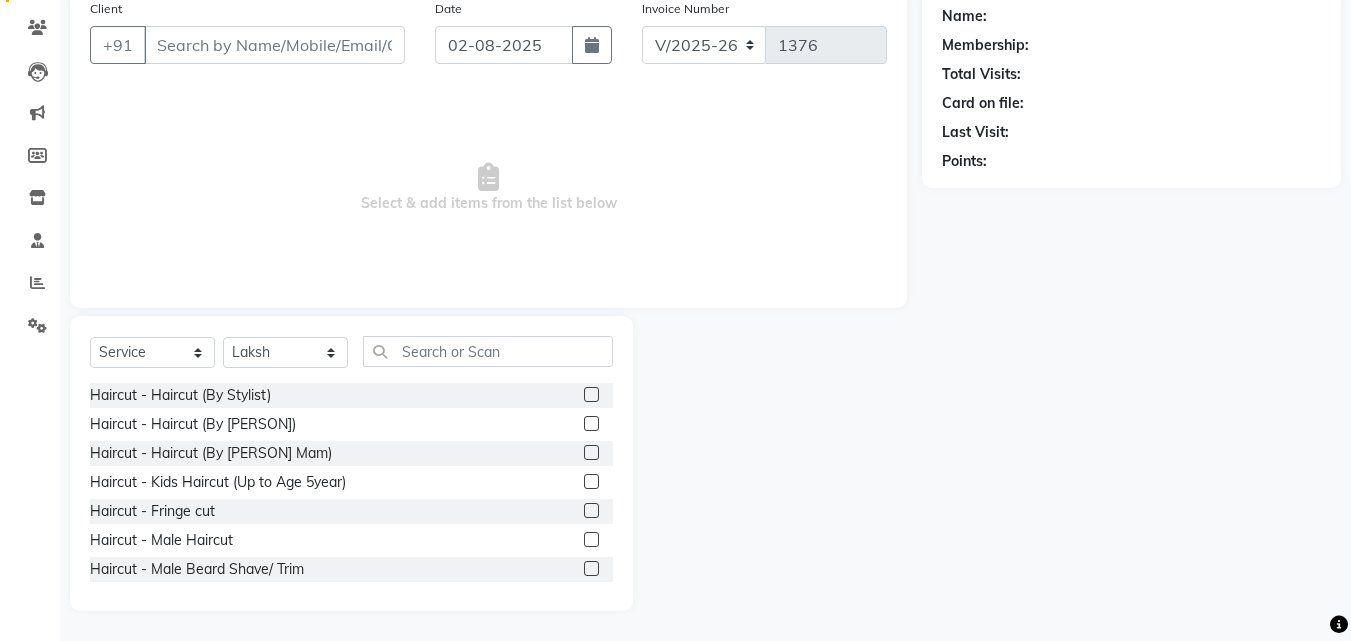 click 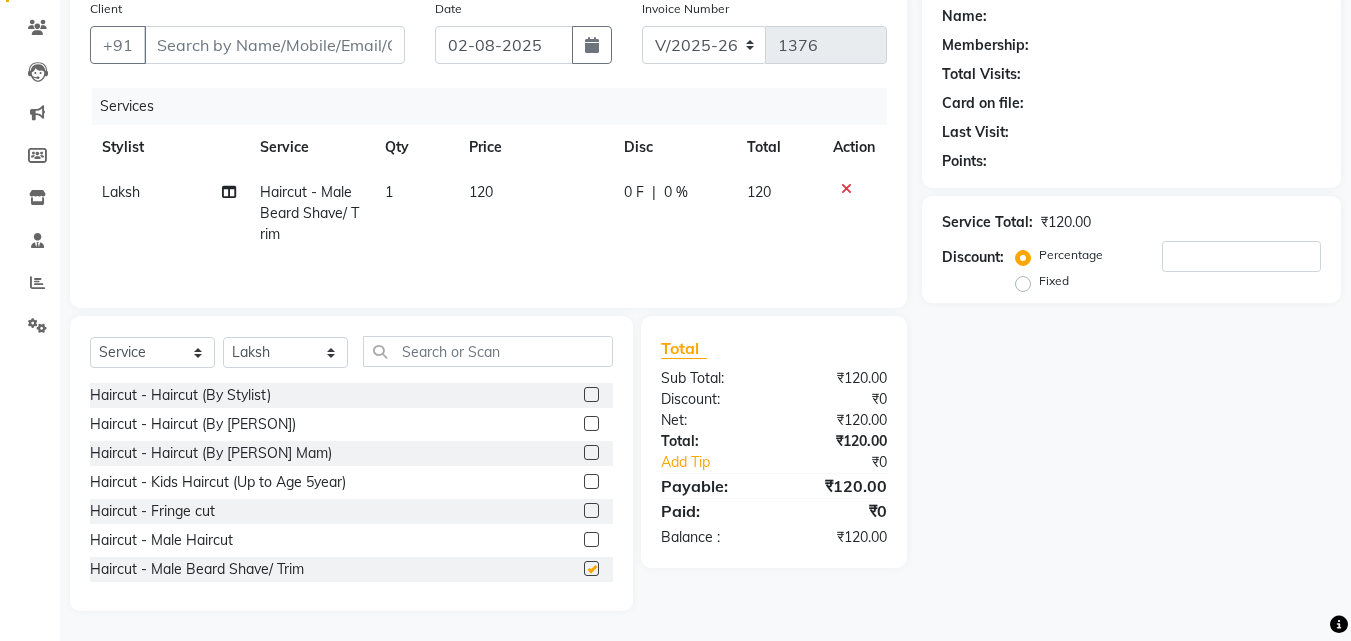 checkbox on "false" 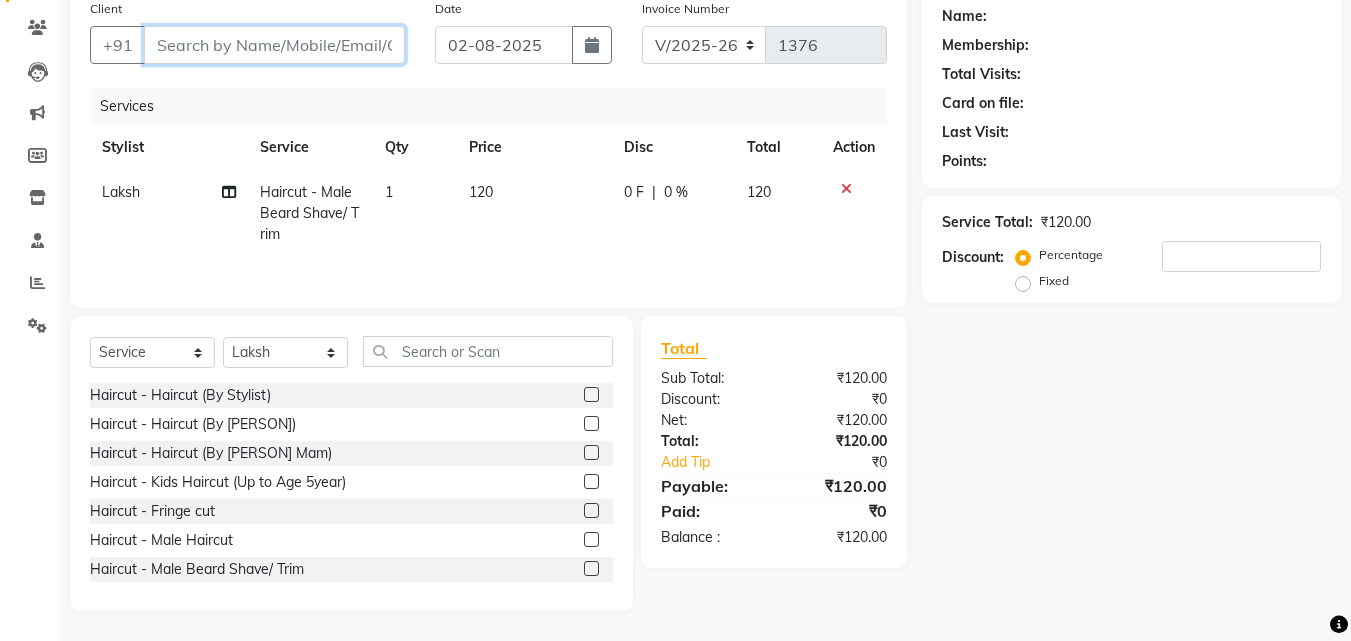 click on "Client" at bounding box center [274, 45] 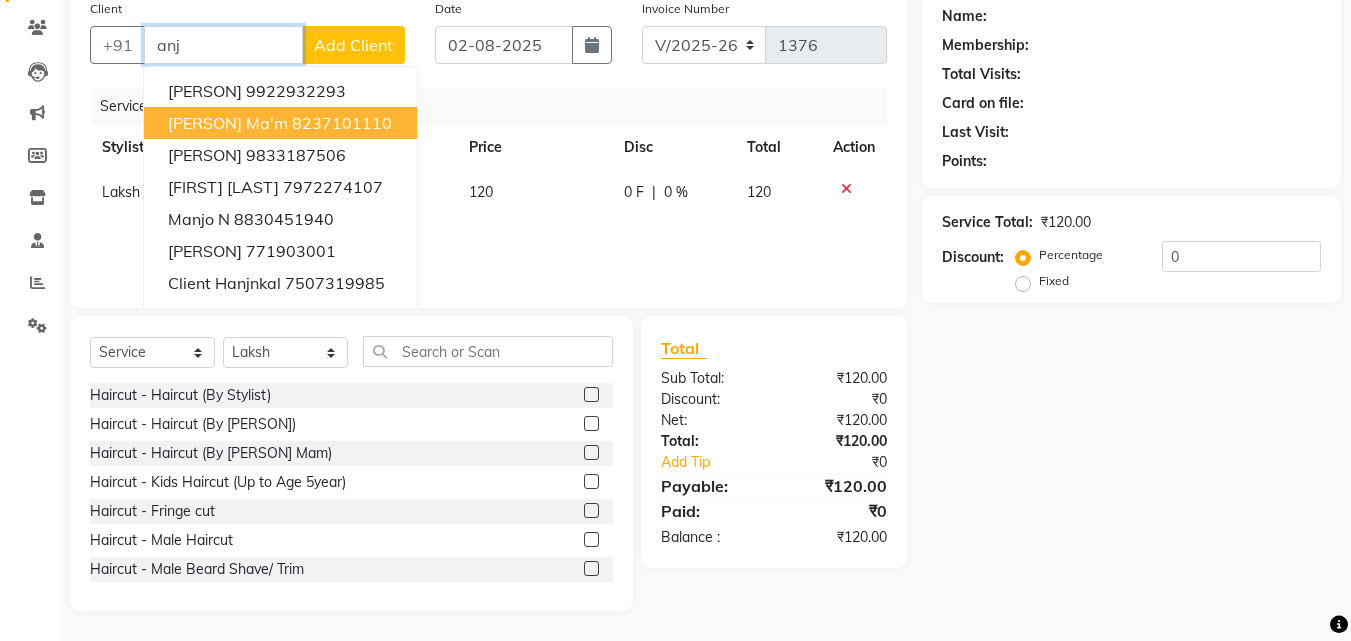 click on "8237101110" at bounding box center [342, 123] 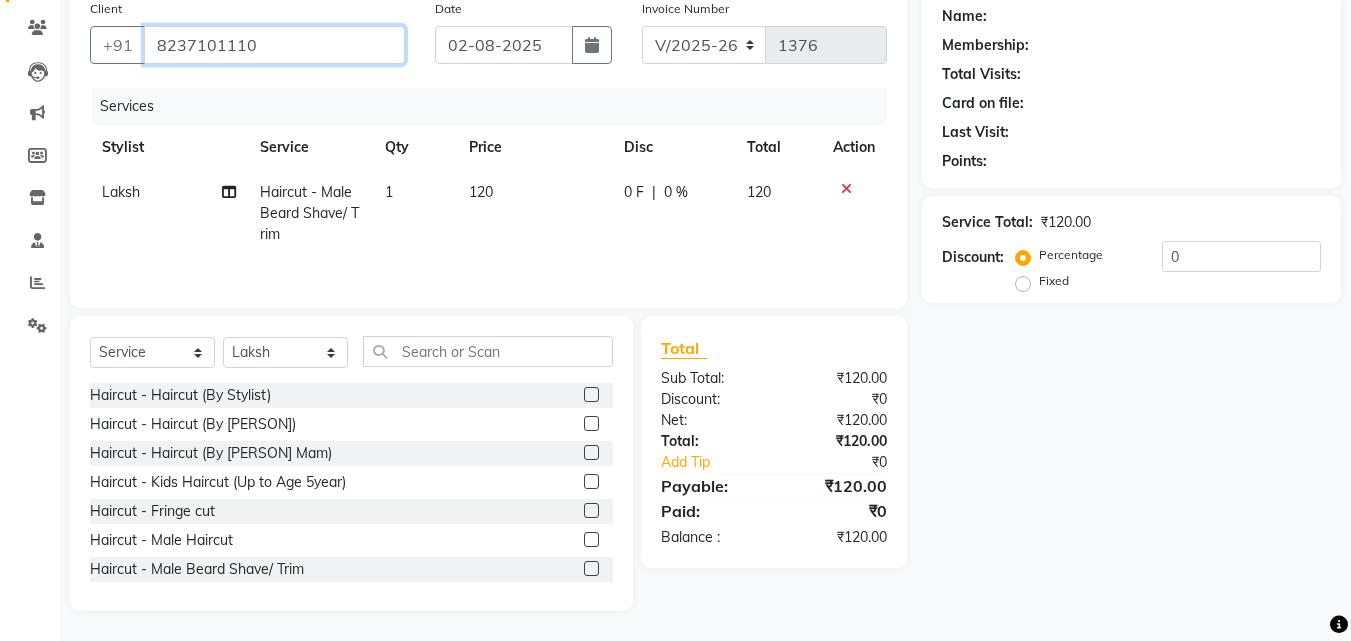type on "8237101110" 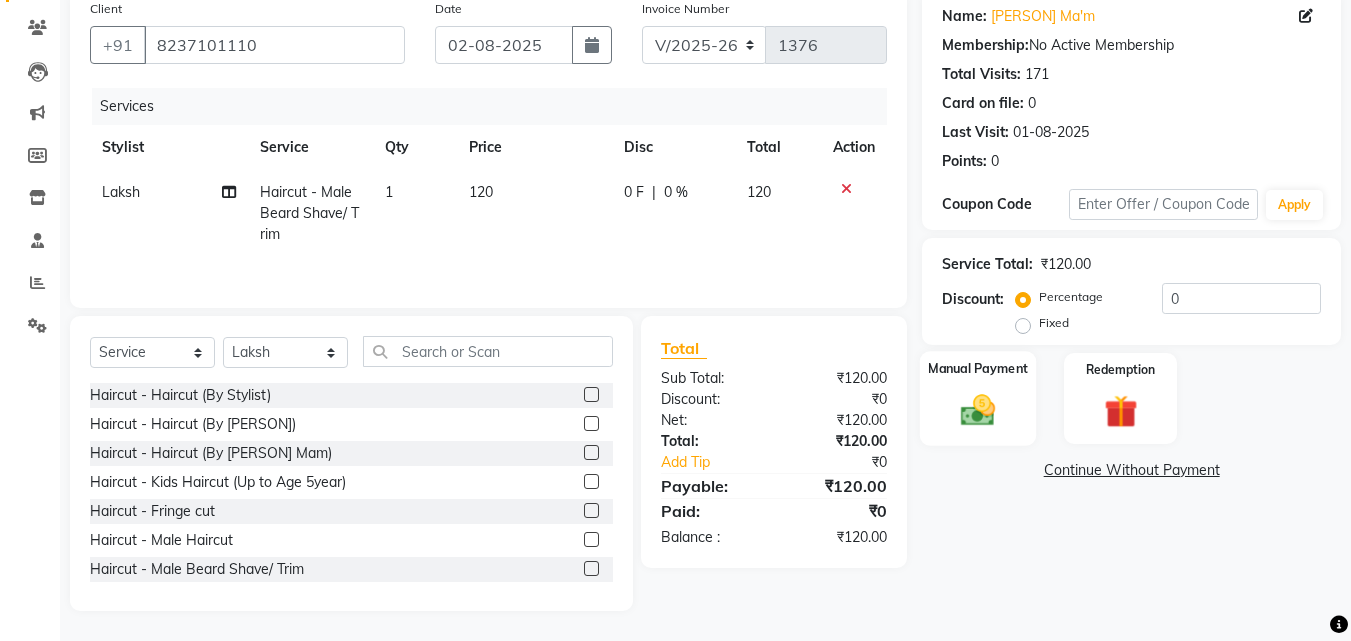 click 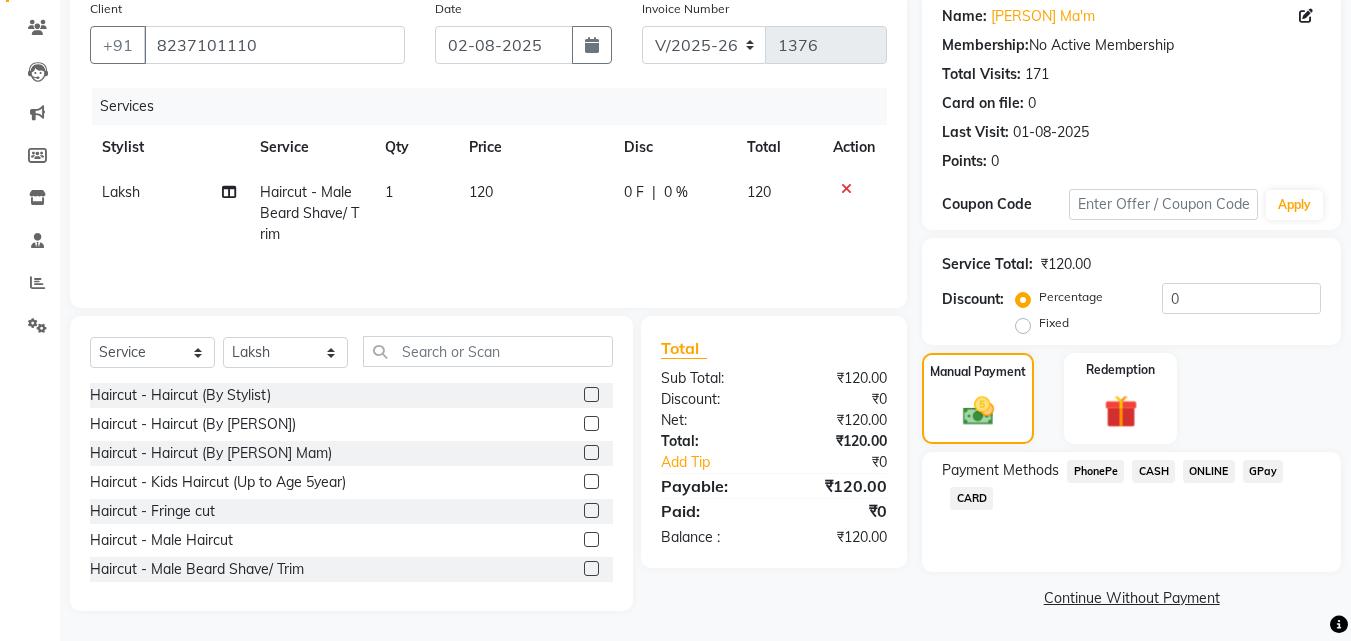 scroll, scrollTop: 162, scrollLeft: 0, axis: vertical 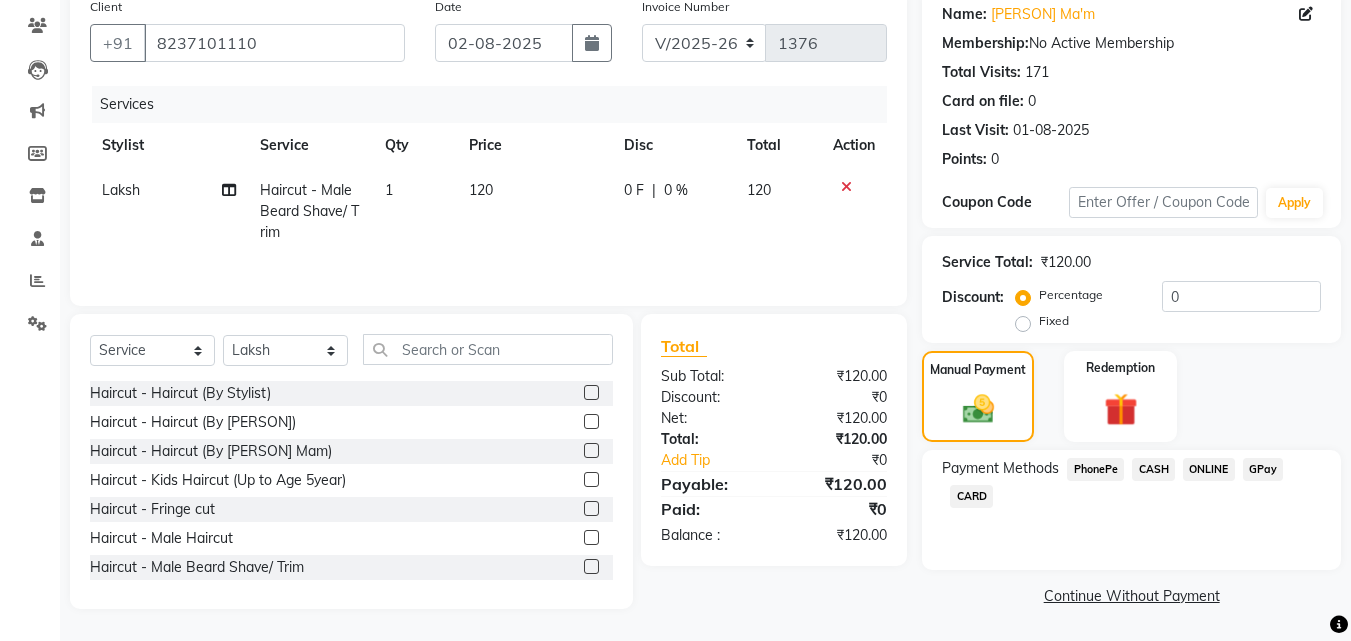 click on "CASH" 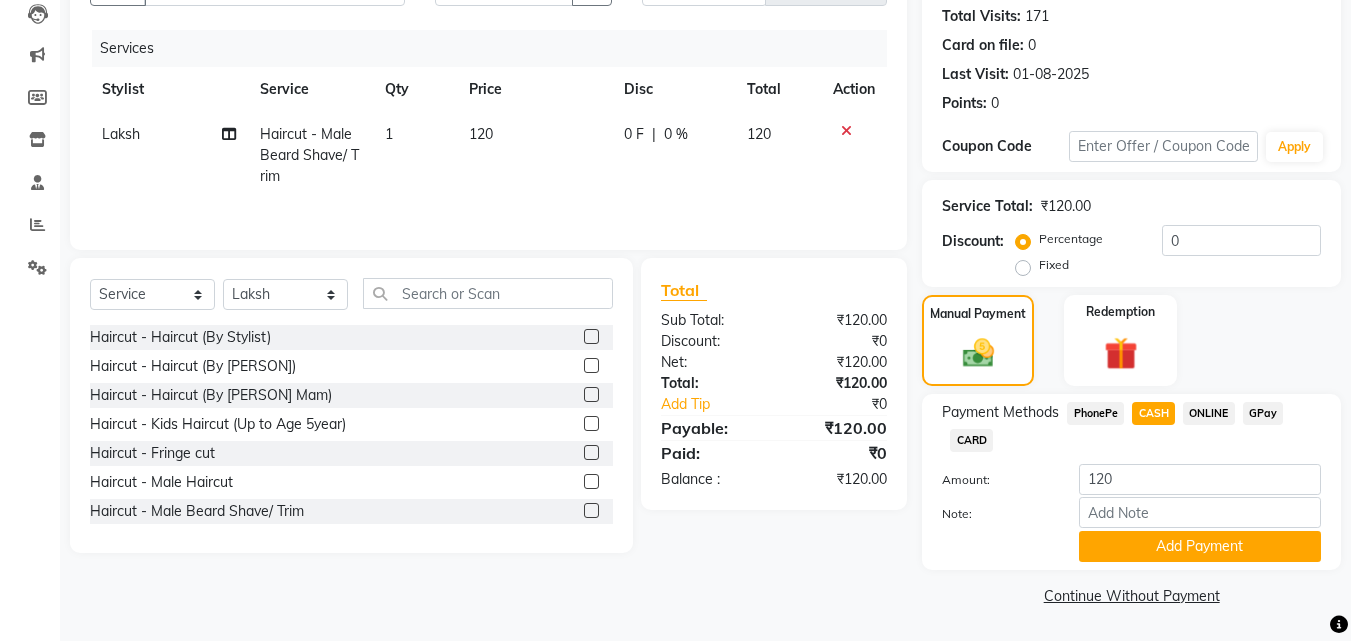 drag, startPoint x: 1264, startPoint y: 543, endPoint x: 1365, endPoint y: 484, distance: 116.970085 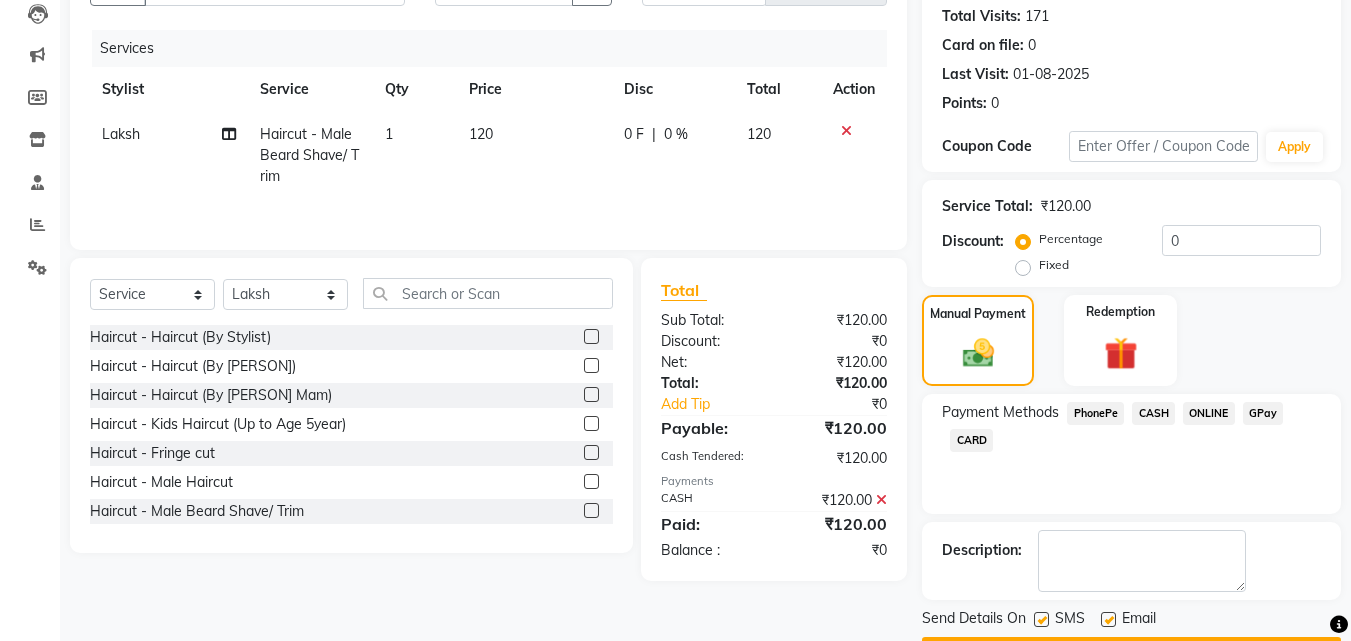scroll, scrollTop: 275, scrollLeft: 0, axis: vertical 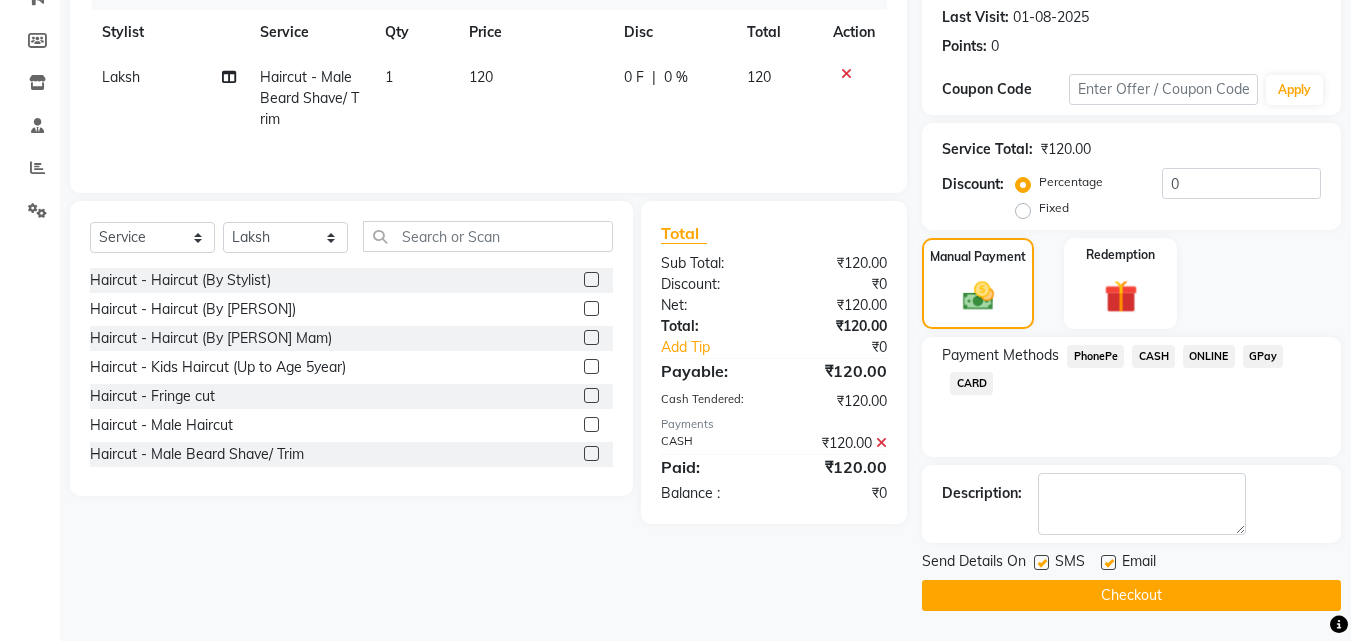 click on "Checkout" 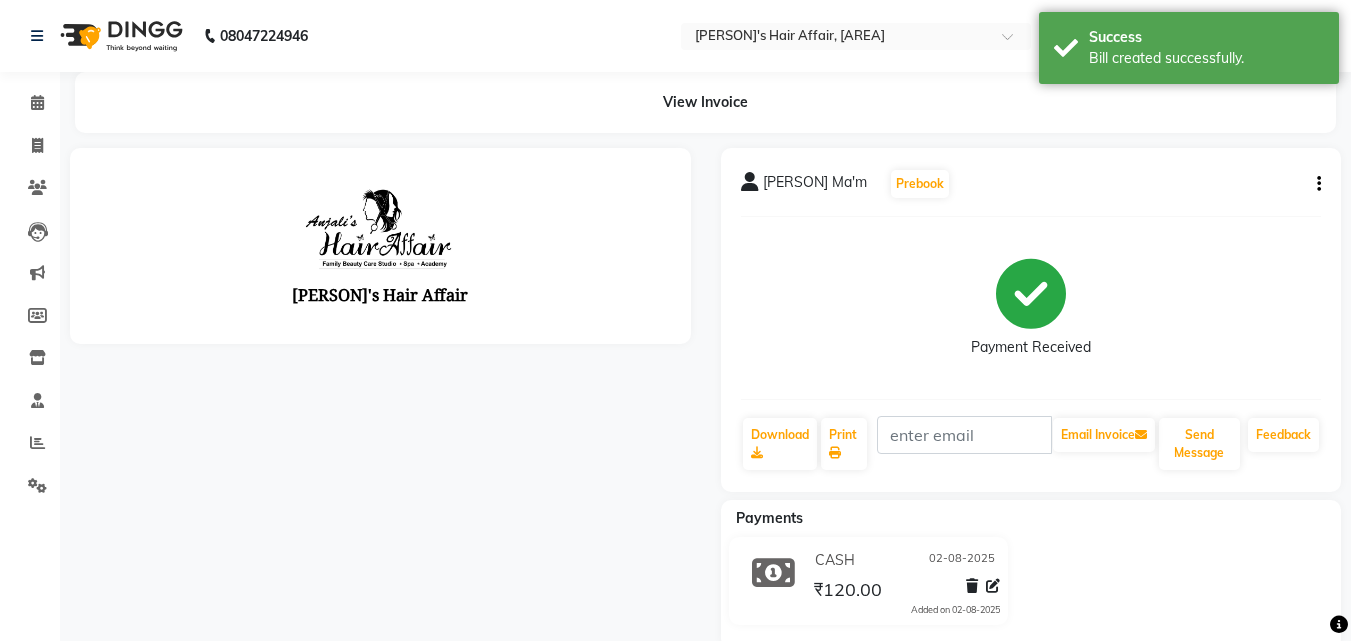 scroll, scrollTop: 0, scrollLeft: 0, axis: both 